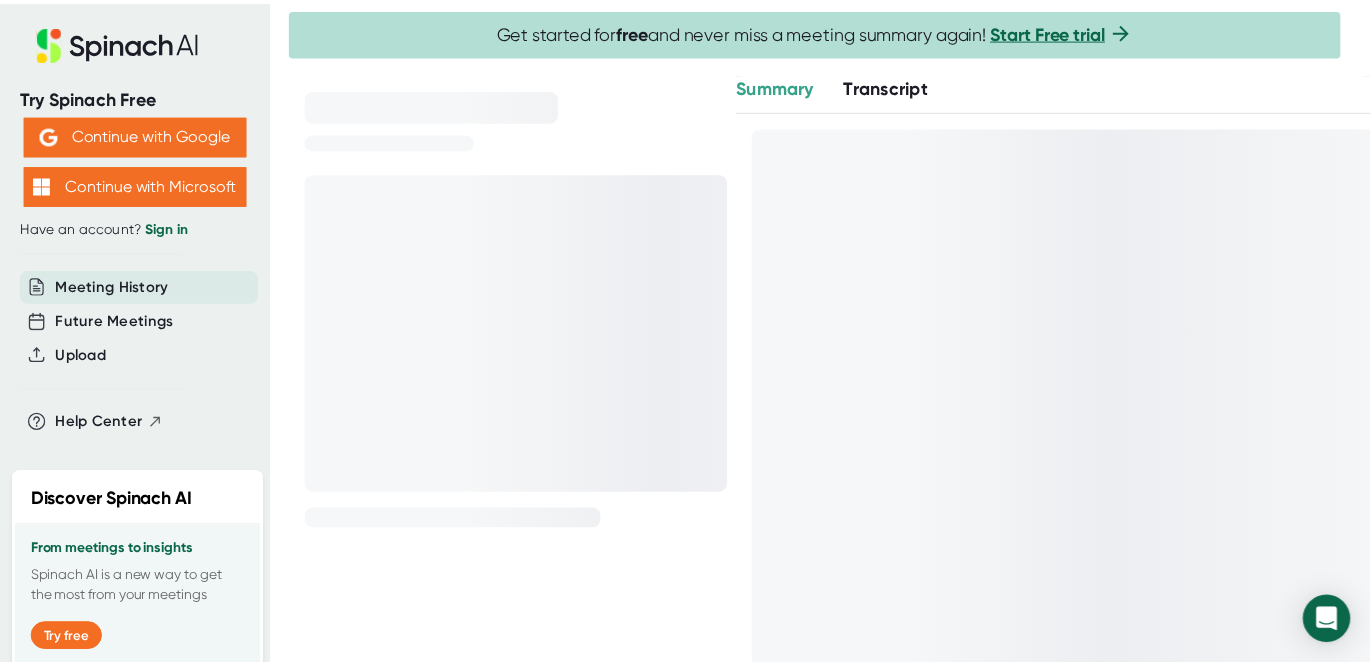 scroll, scrollTop: 0, scrollLeft: 0, axis: both 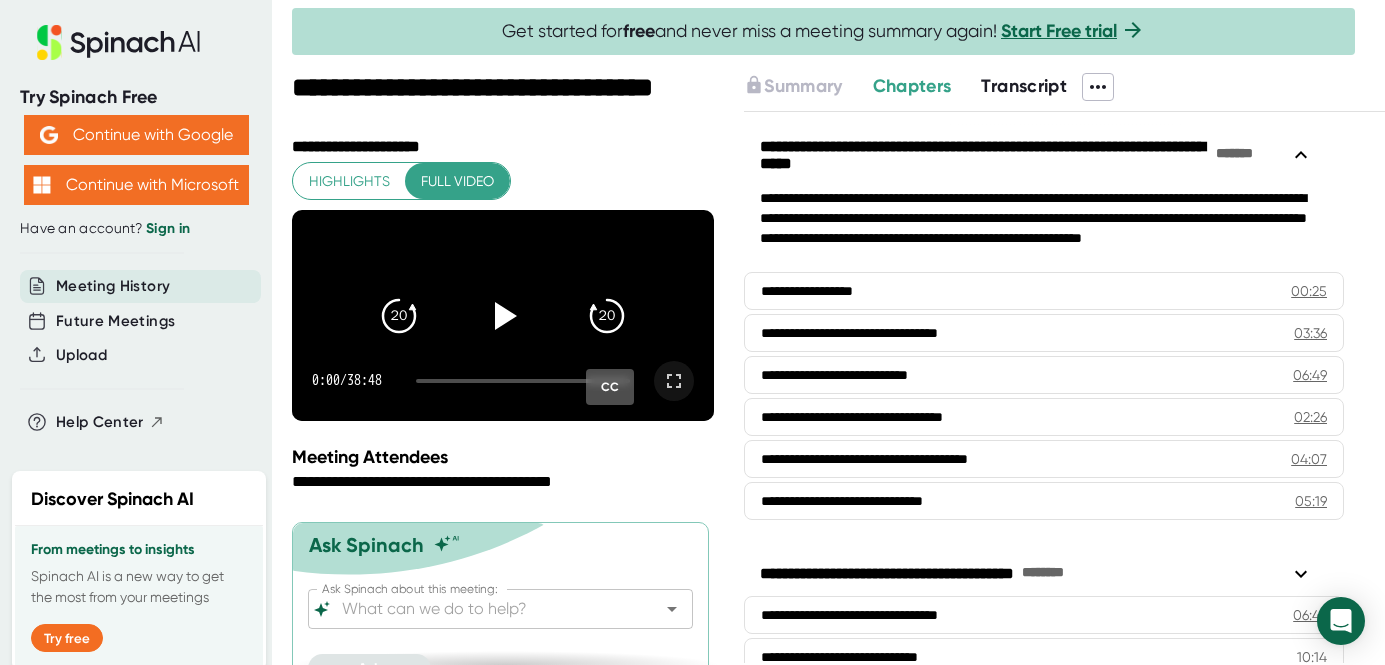 click 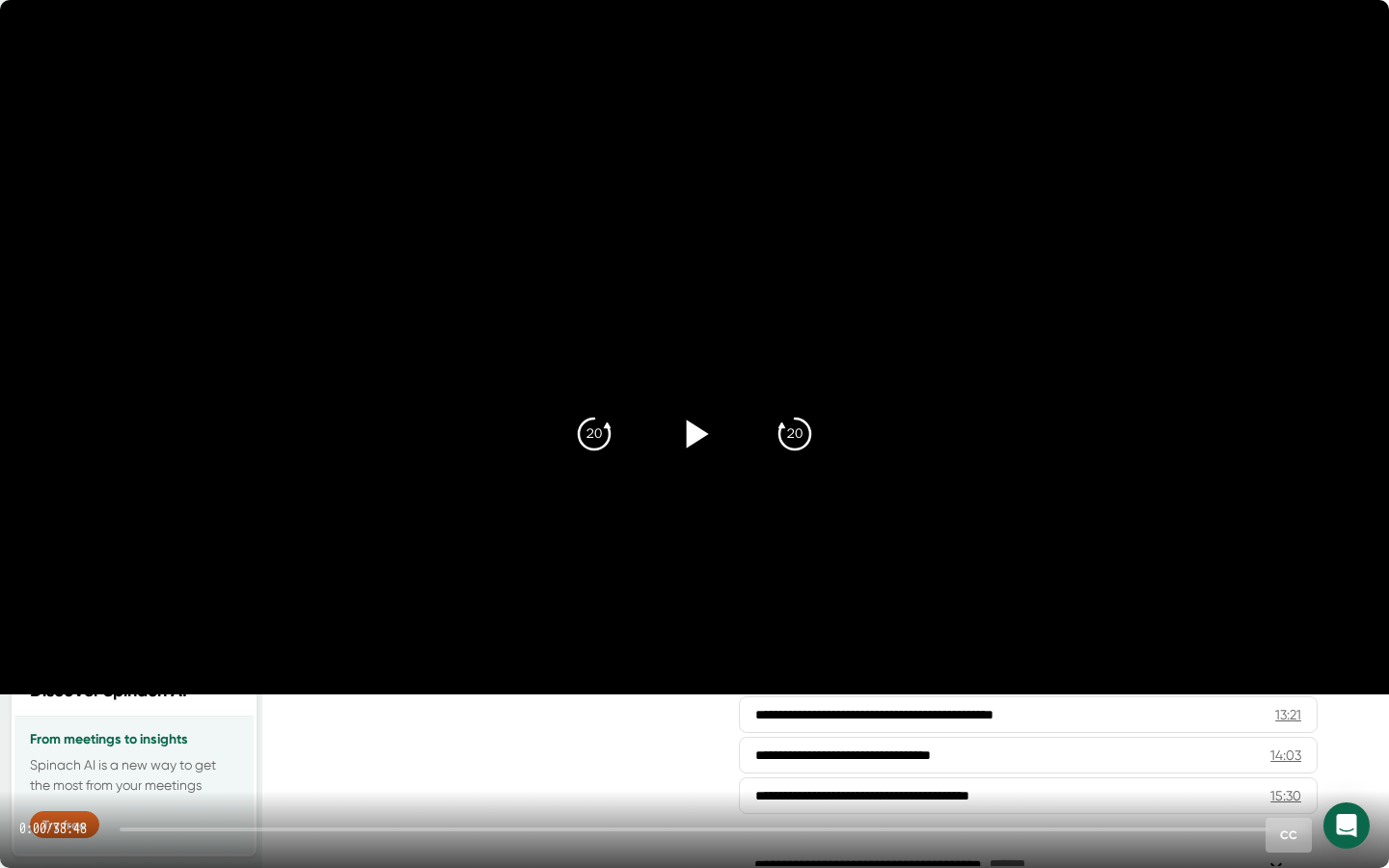 click 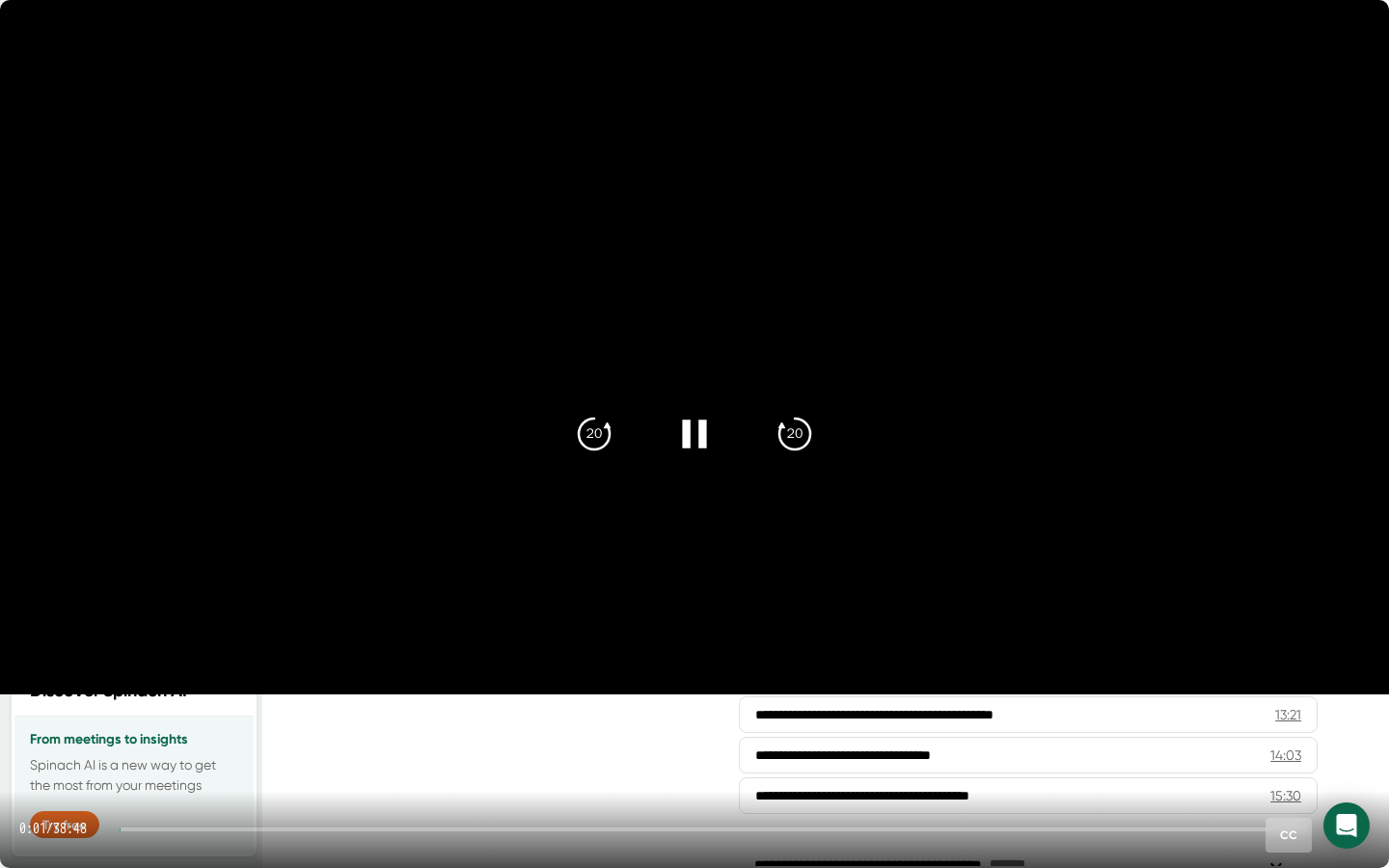 drag, startPoint x: 144, startPoint y: 829, endPoint x: 429, endPoint y: 825, distance: 285.02807 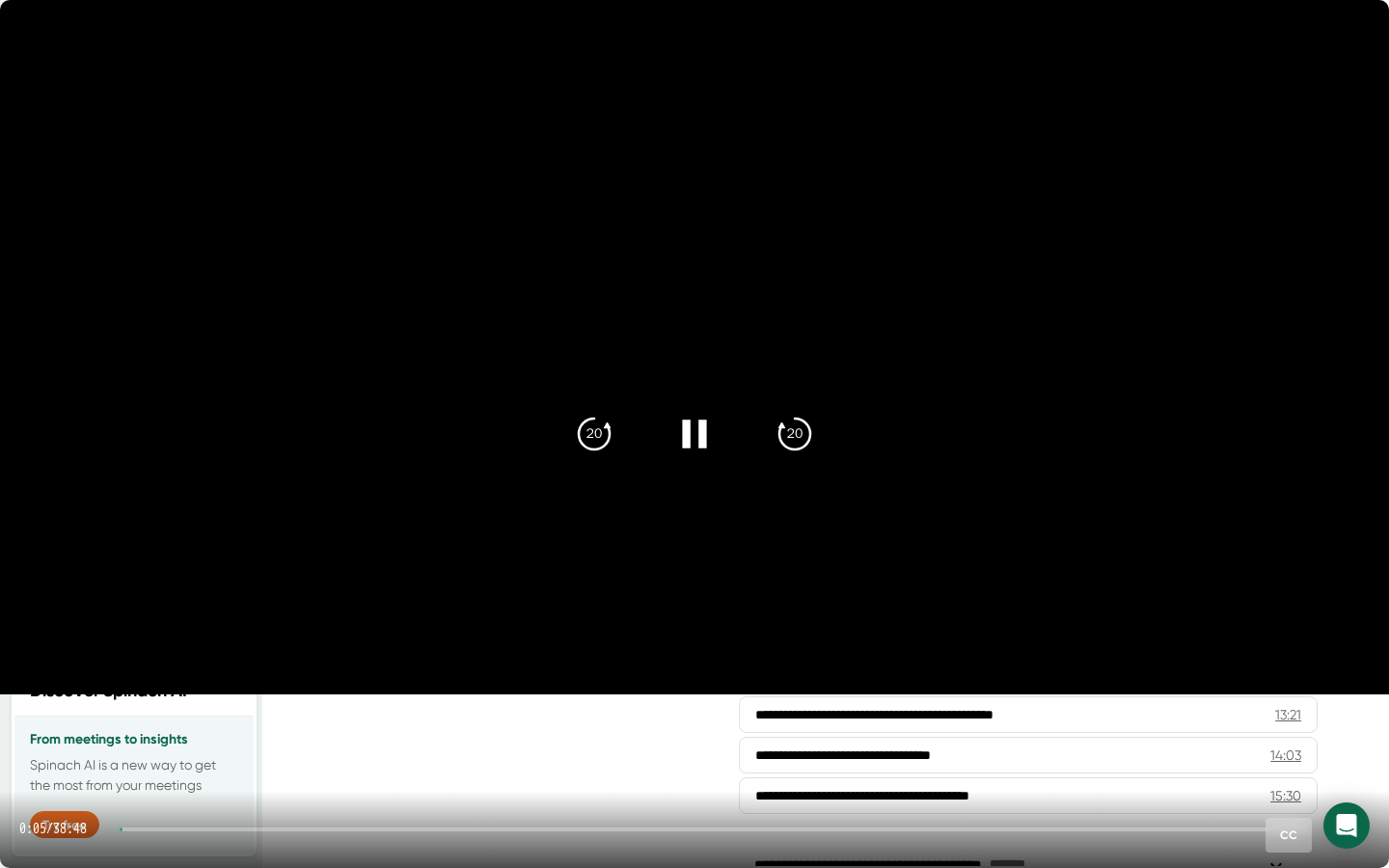 drag, startPoint x: 141, startPoint y: 832, endPoint x: 610, endPoint y: 830, distance: 469.00426 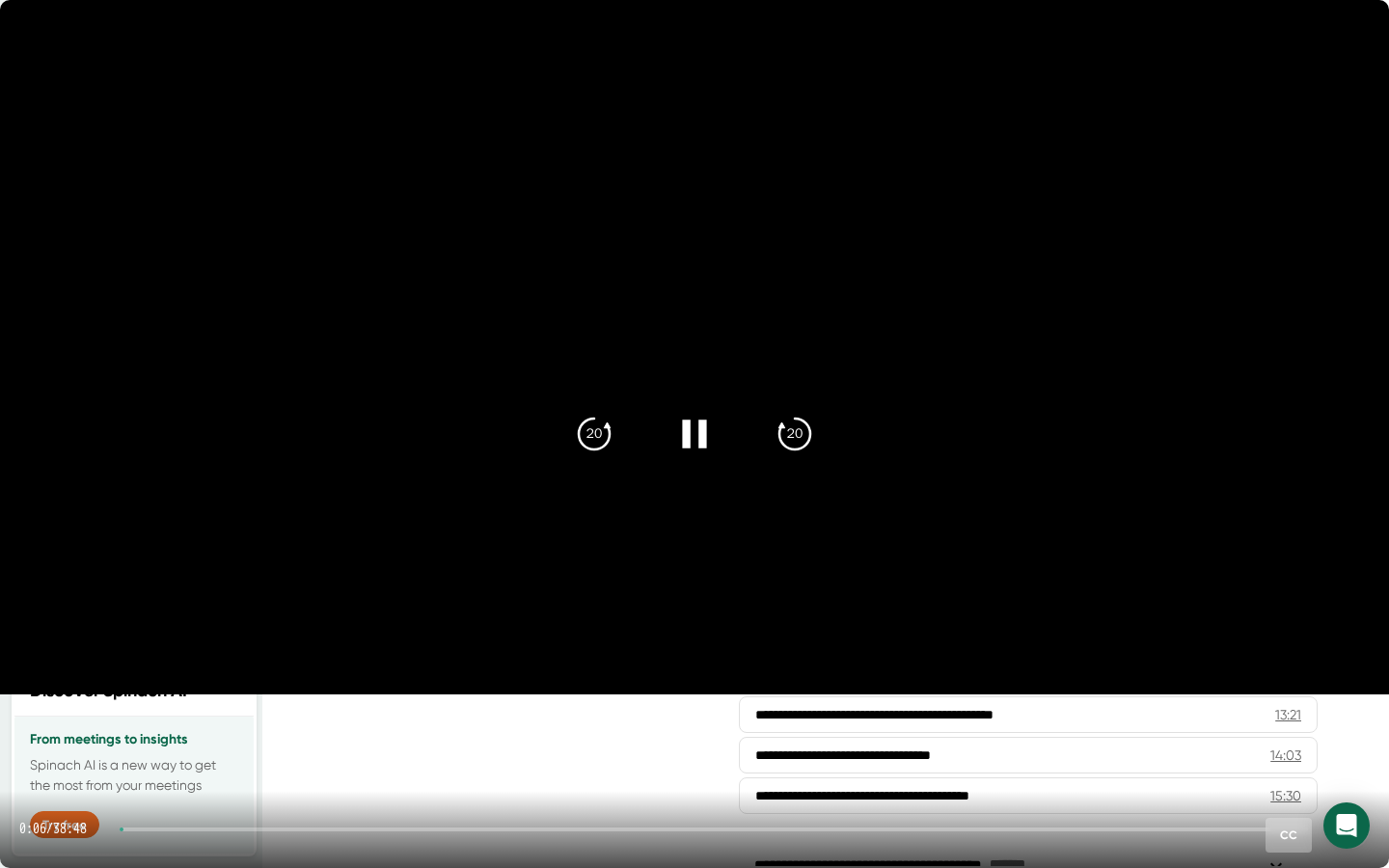 click at bounding box center (714, 829) 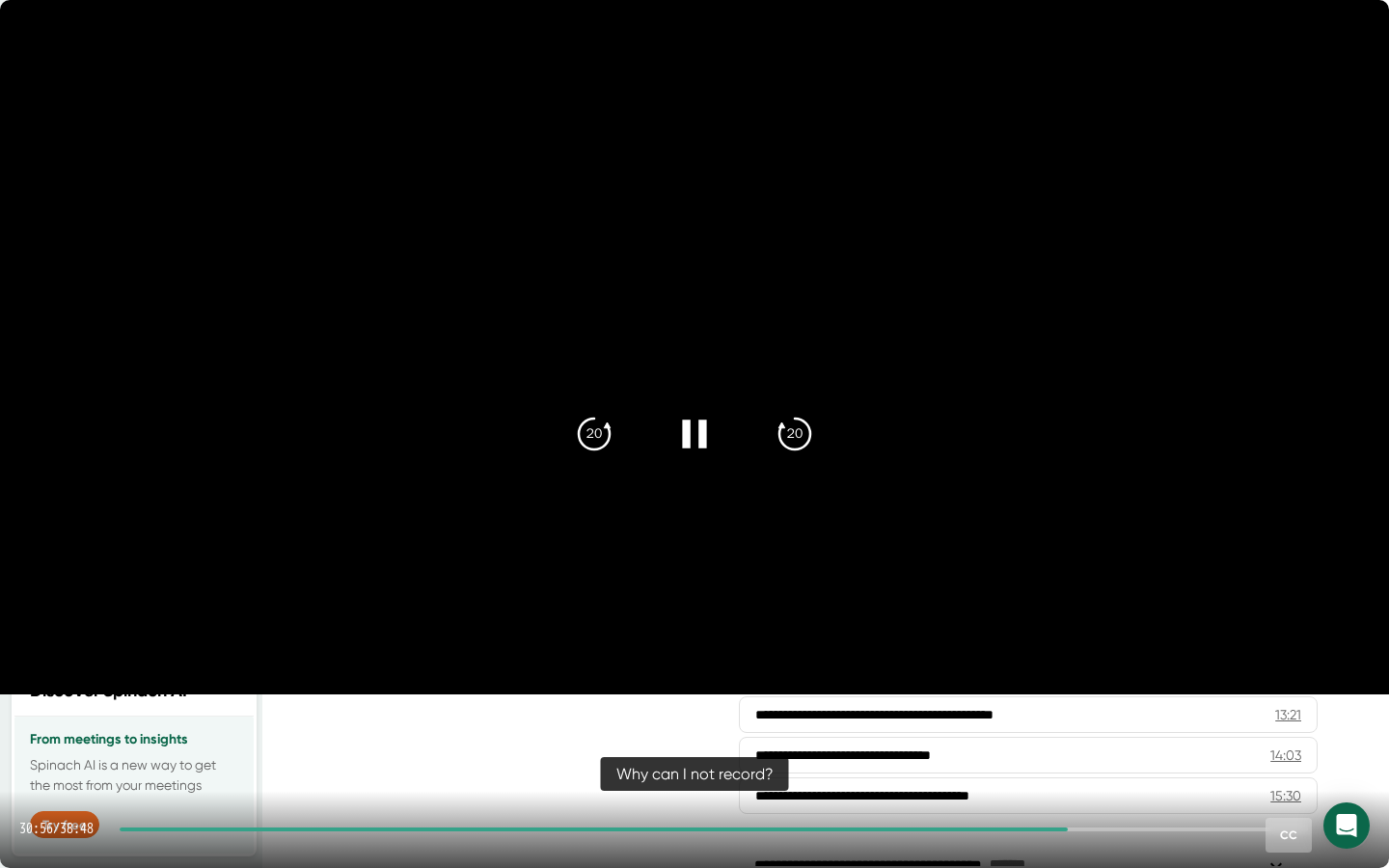 click on "30:56  /  38:48 CC" at bounding box center [694, 829] 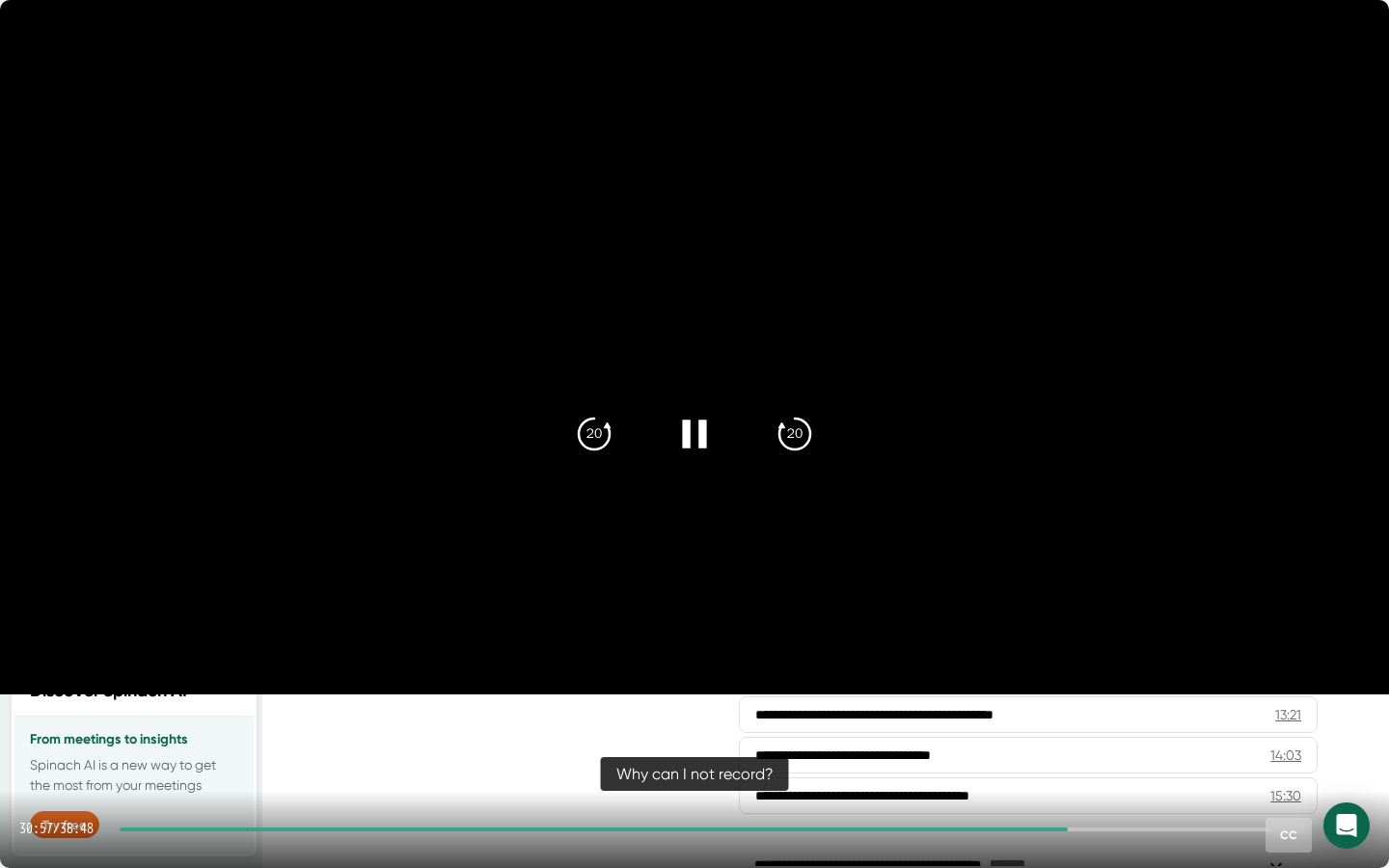 click at bounding box center [593, 829] 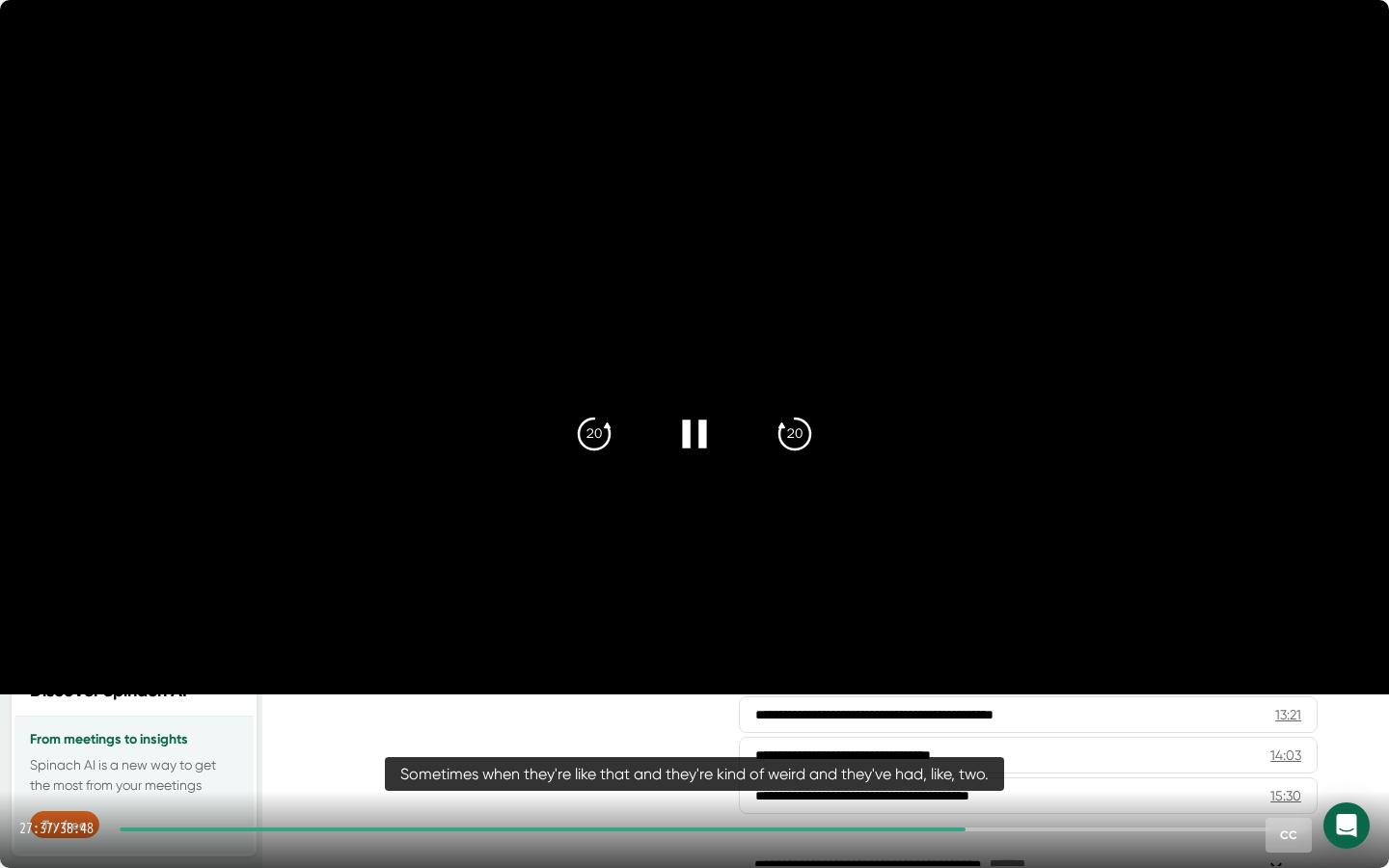 click on "27:37  /  38:48 CC" at bounding box center [694, 829] 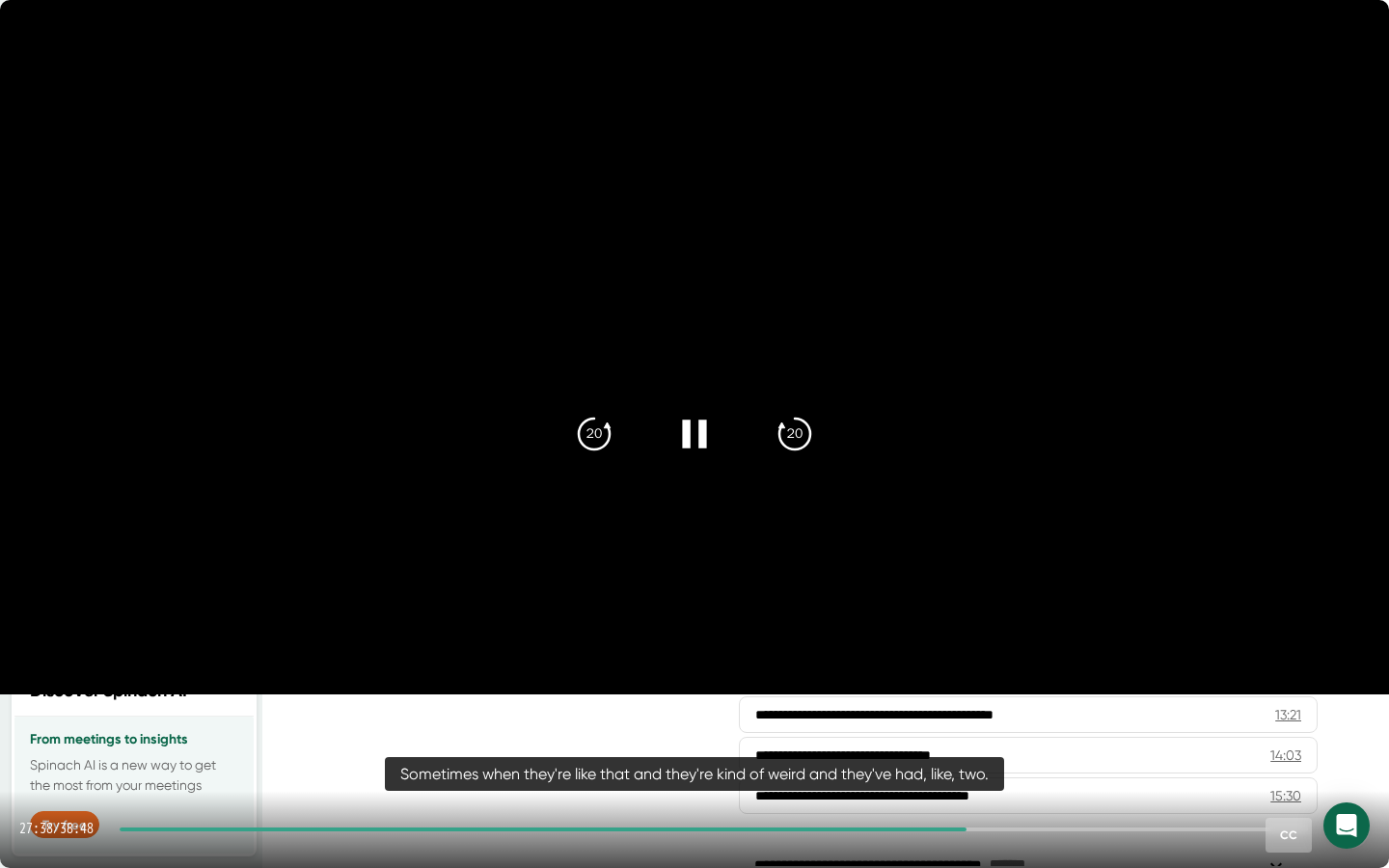 click on "27:38  /  38:48 CC" at bounding box center [694, 829] 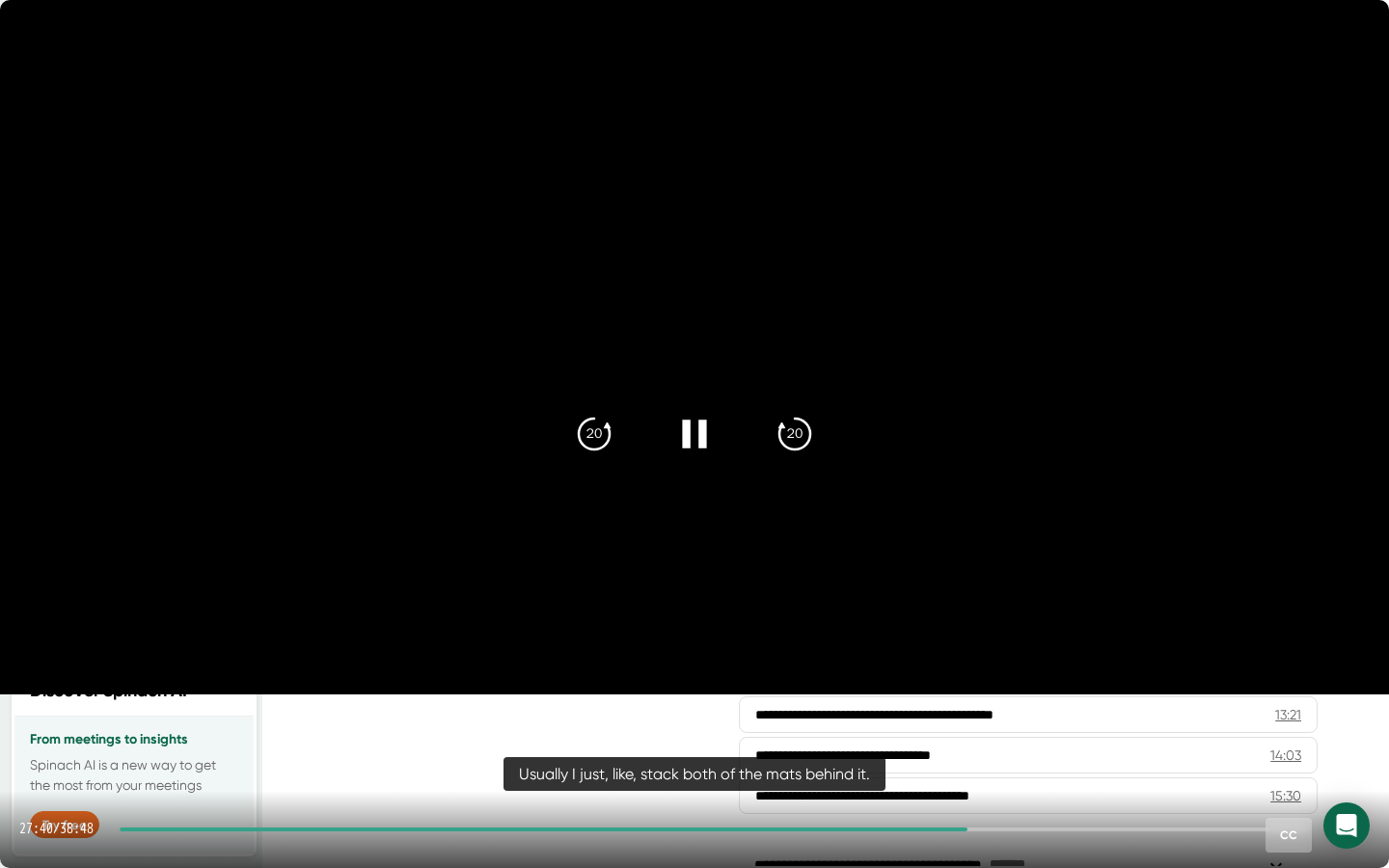 drag, startPoint x: 961, startPoint y: 831, endPoint x: 1000, endPoint y: 831, distance: 39 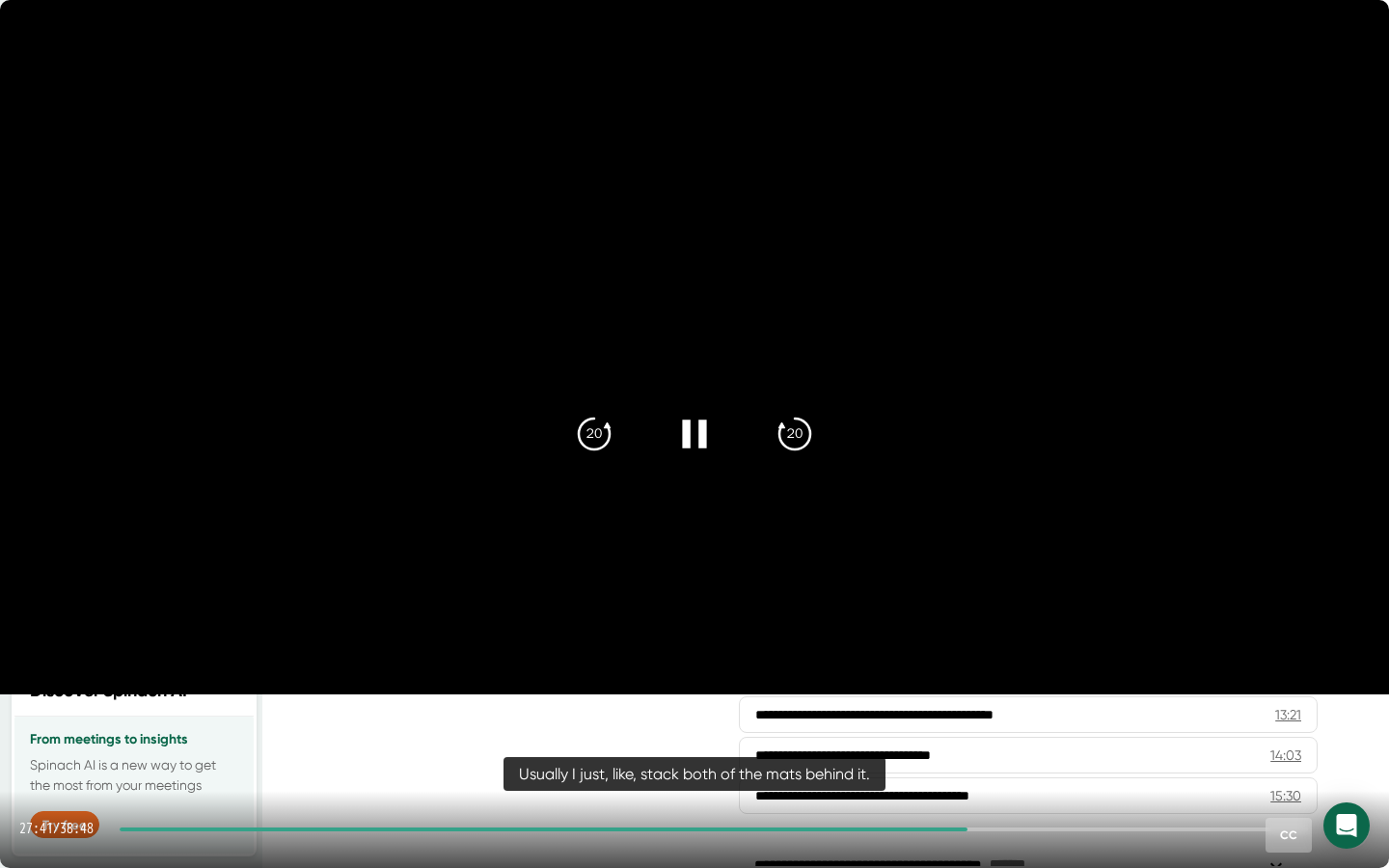 drag, startPoint x: 971, startPoint y: 832, endPoint x: 1012, endPoint y: 832, distance: 41 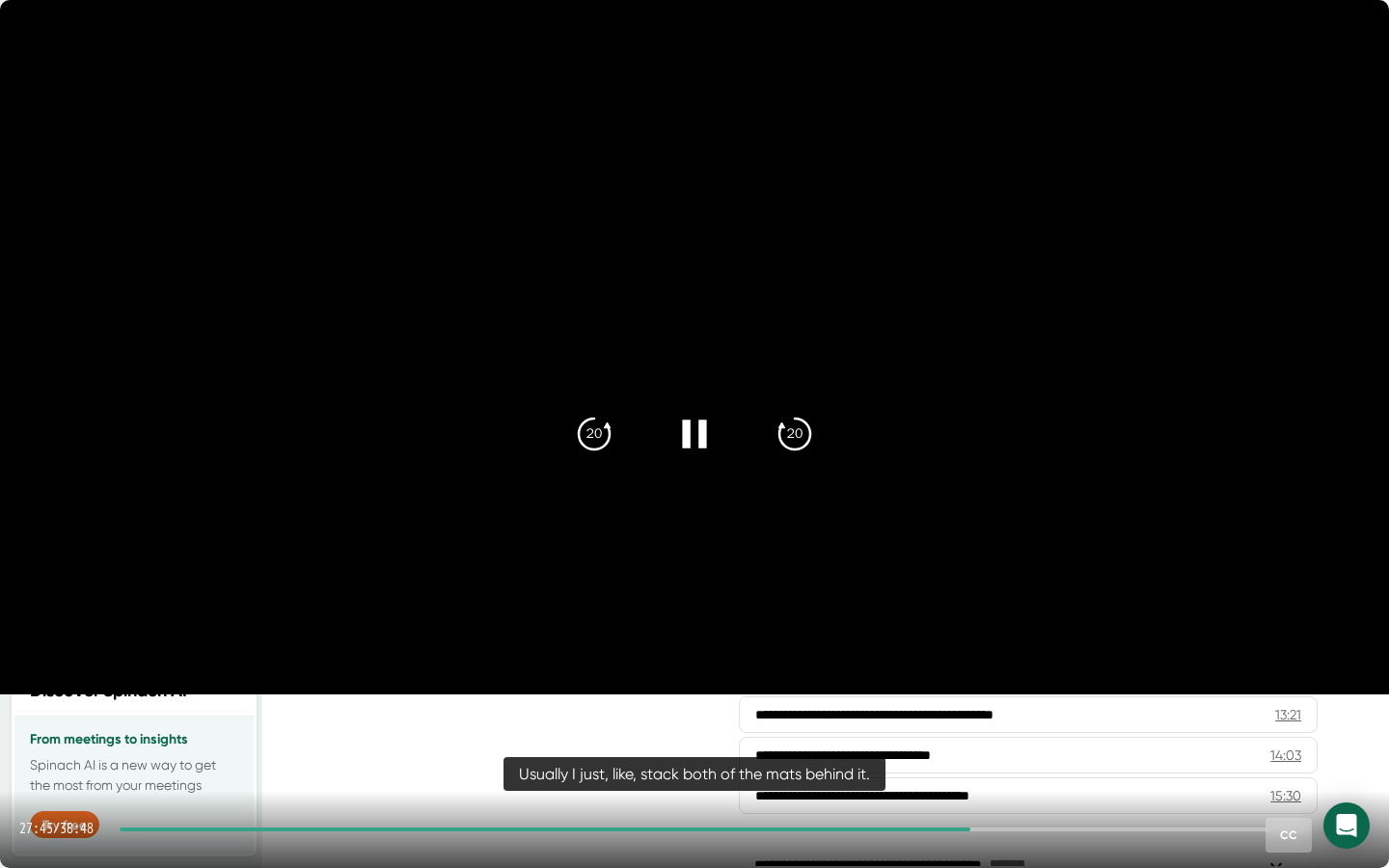 click on "27:45  /  38:48 CC" at bounding box center (694, 829) 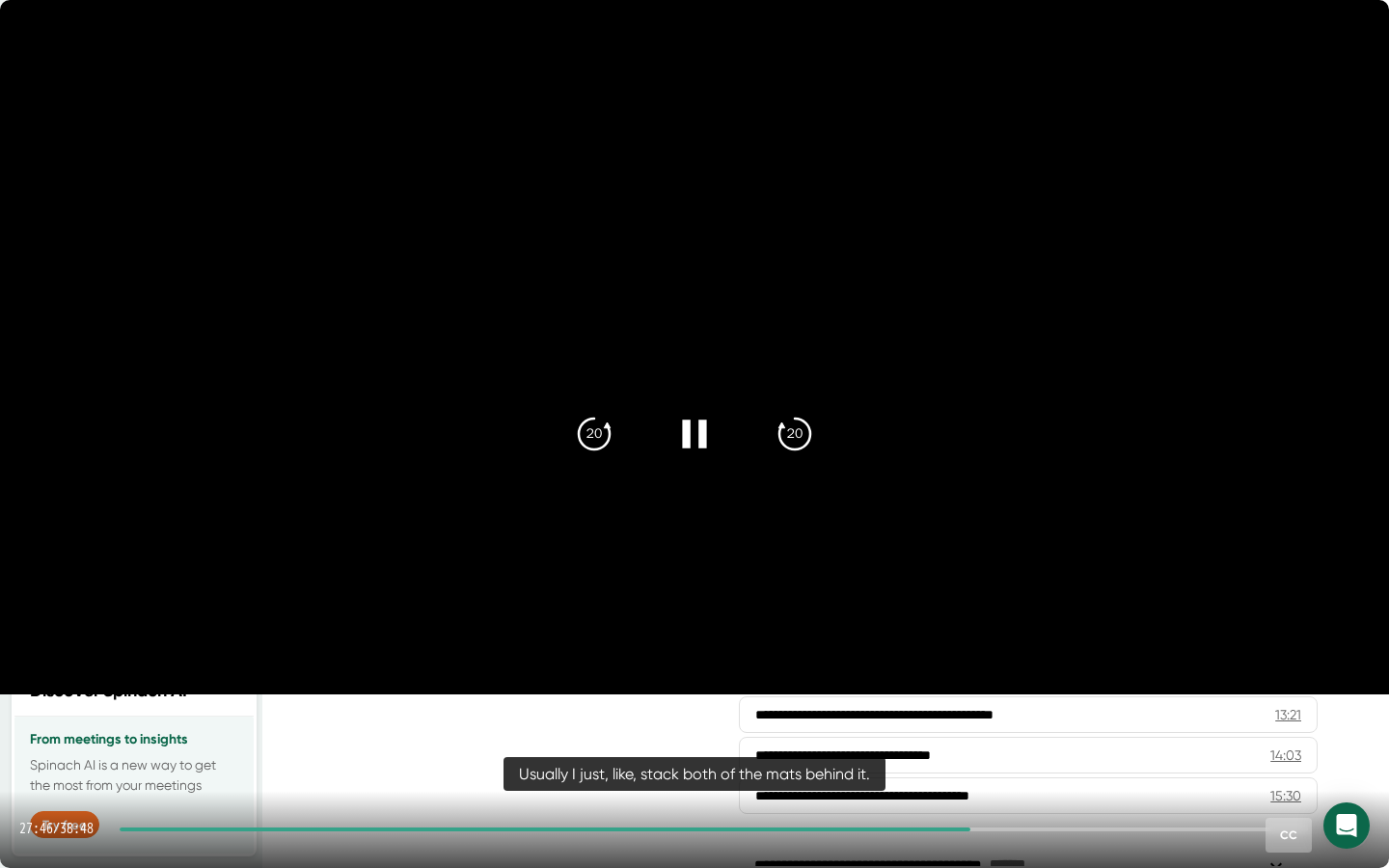 click on "27:46  /  38:48 CC" at bounding box center (694, 829) 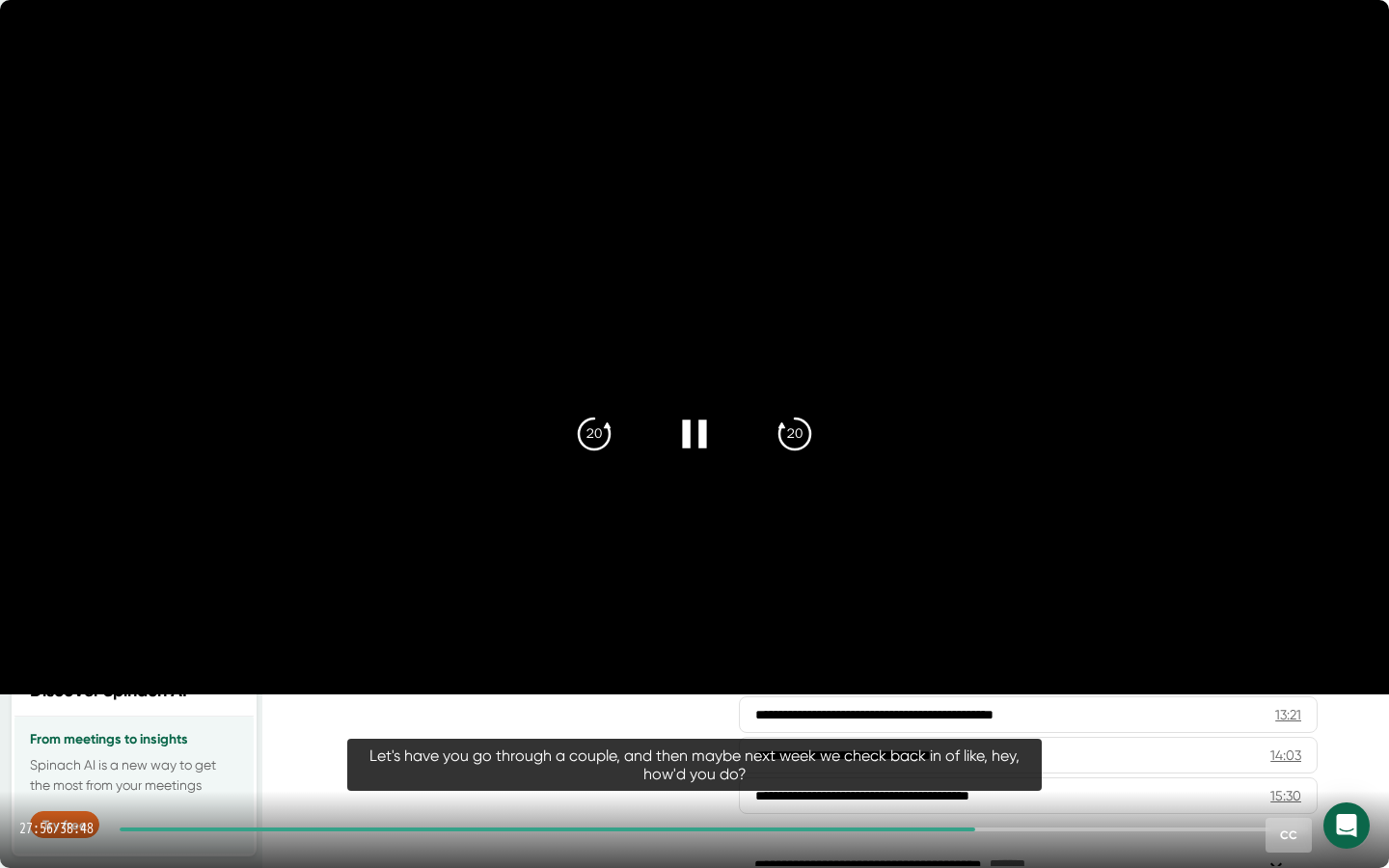 click at bounding box center [714, 829] 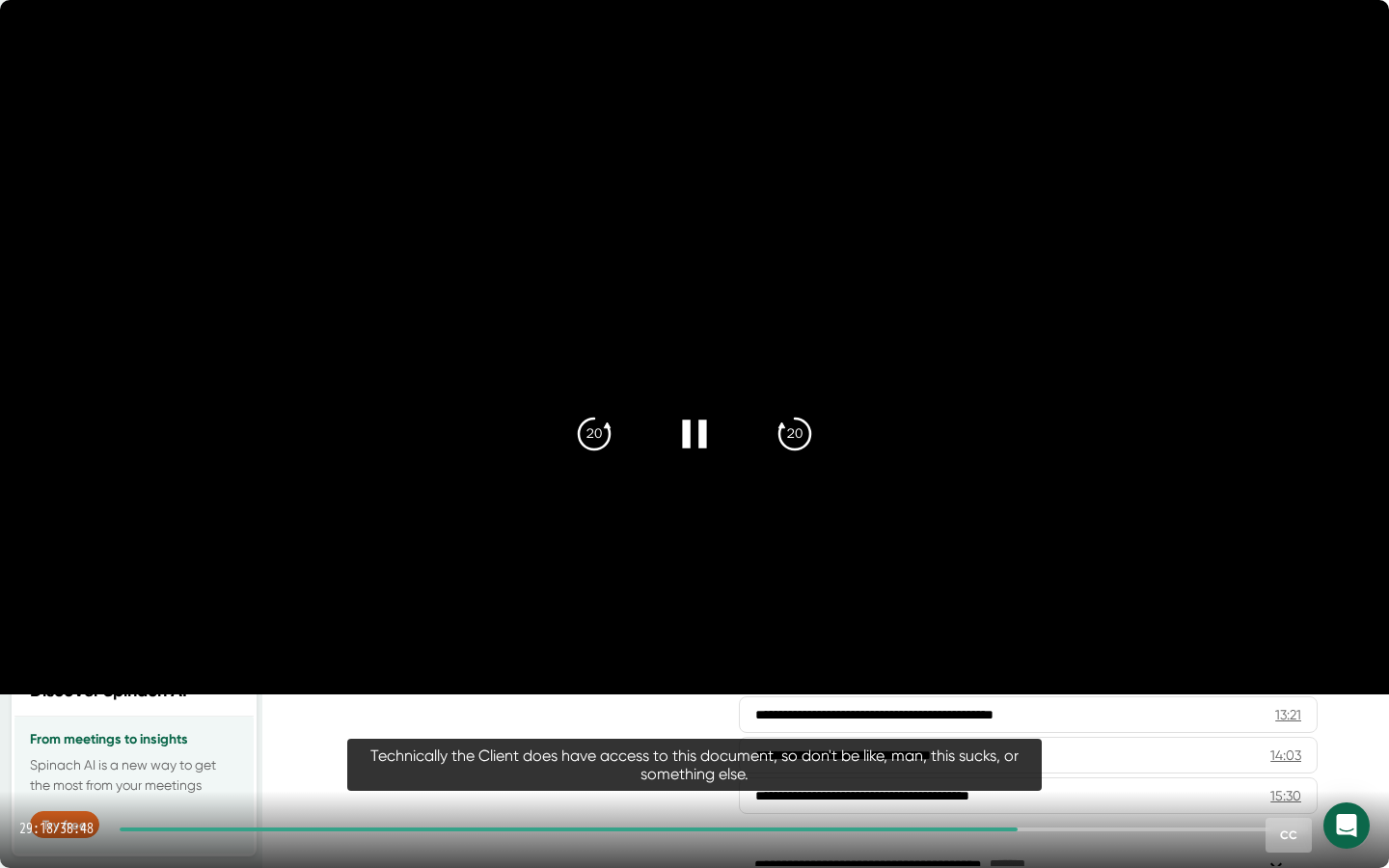 click at bounding box center (714, 829) 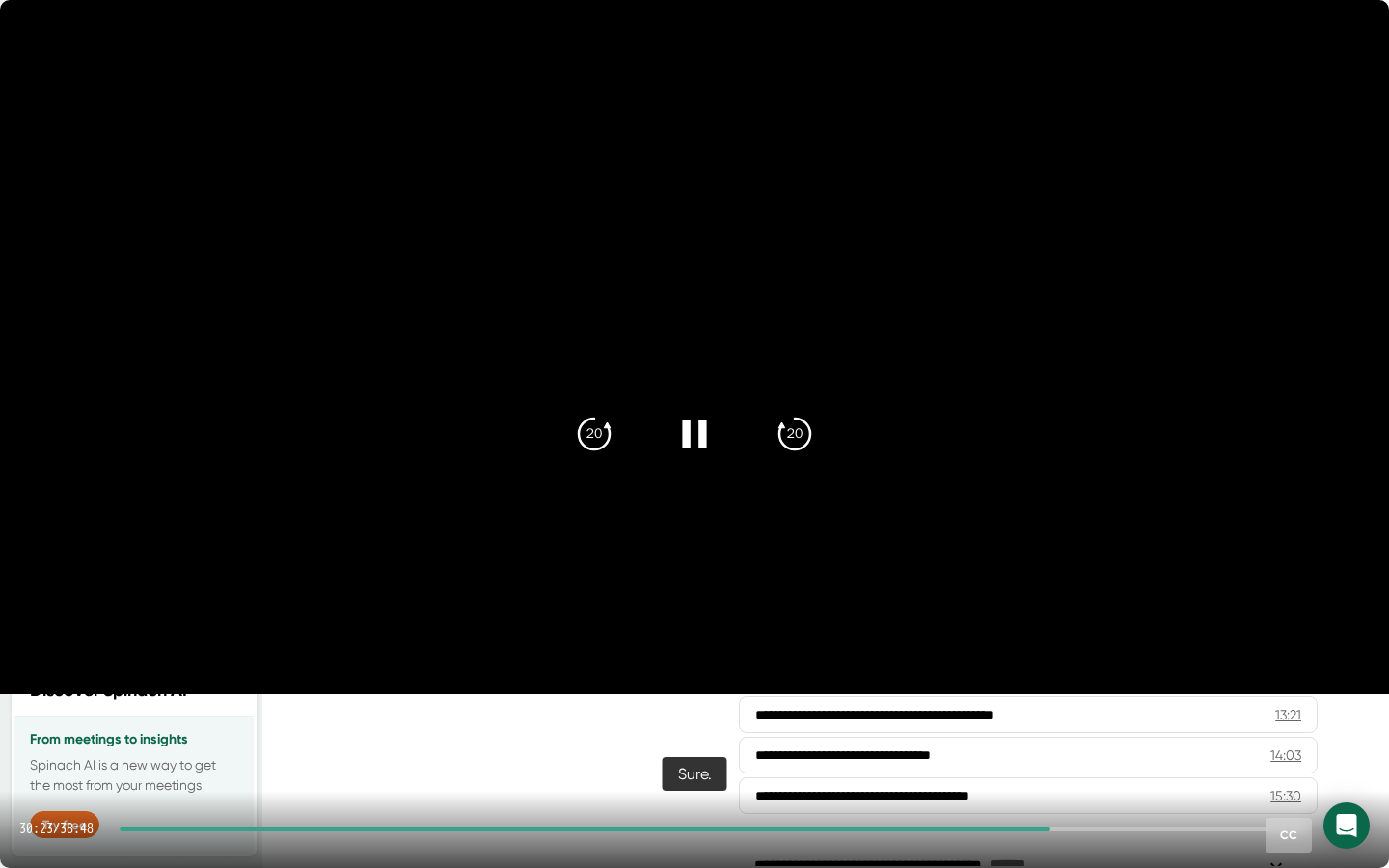 click at bounding box center [585, 829] 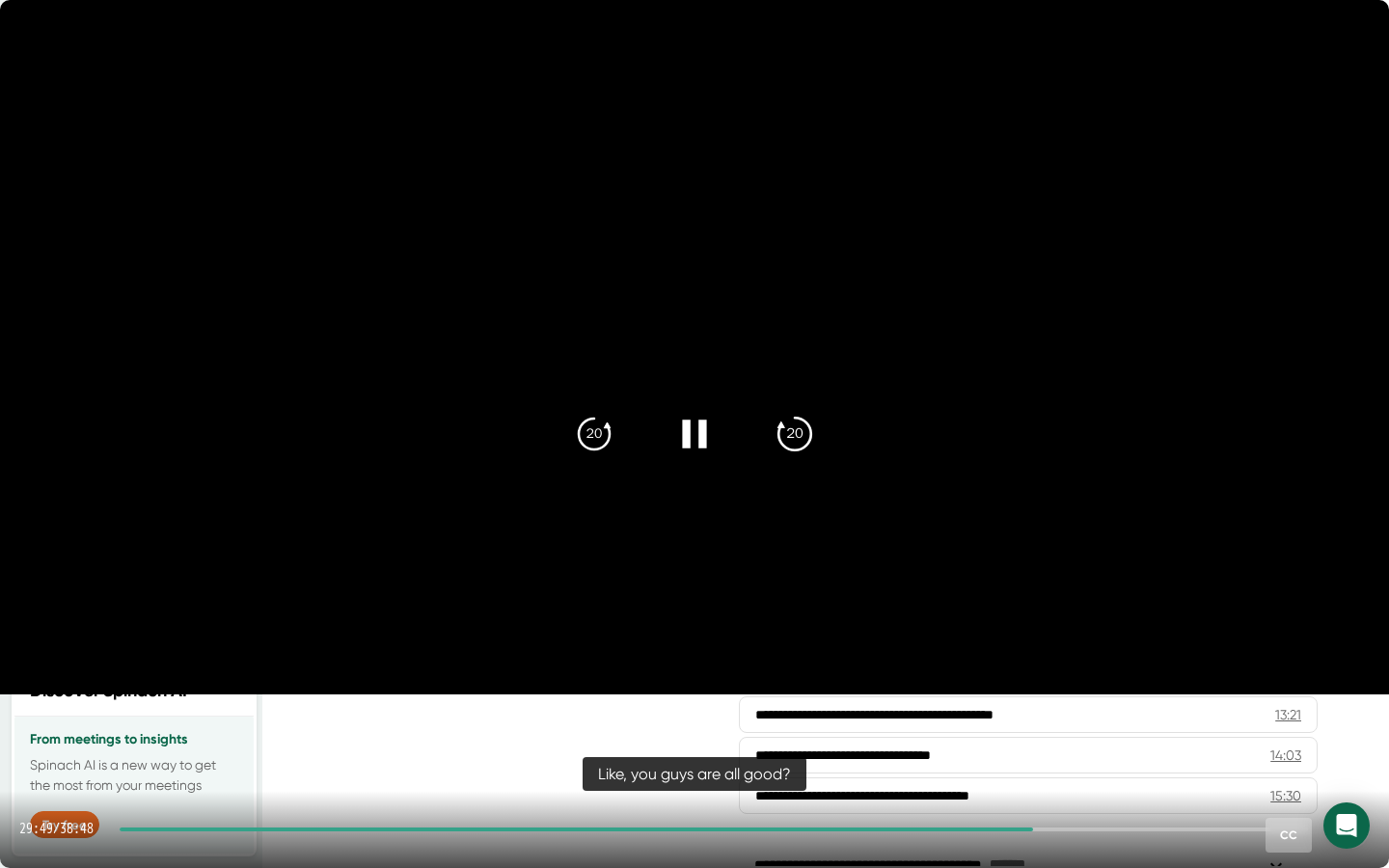 click on "20" 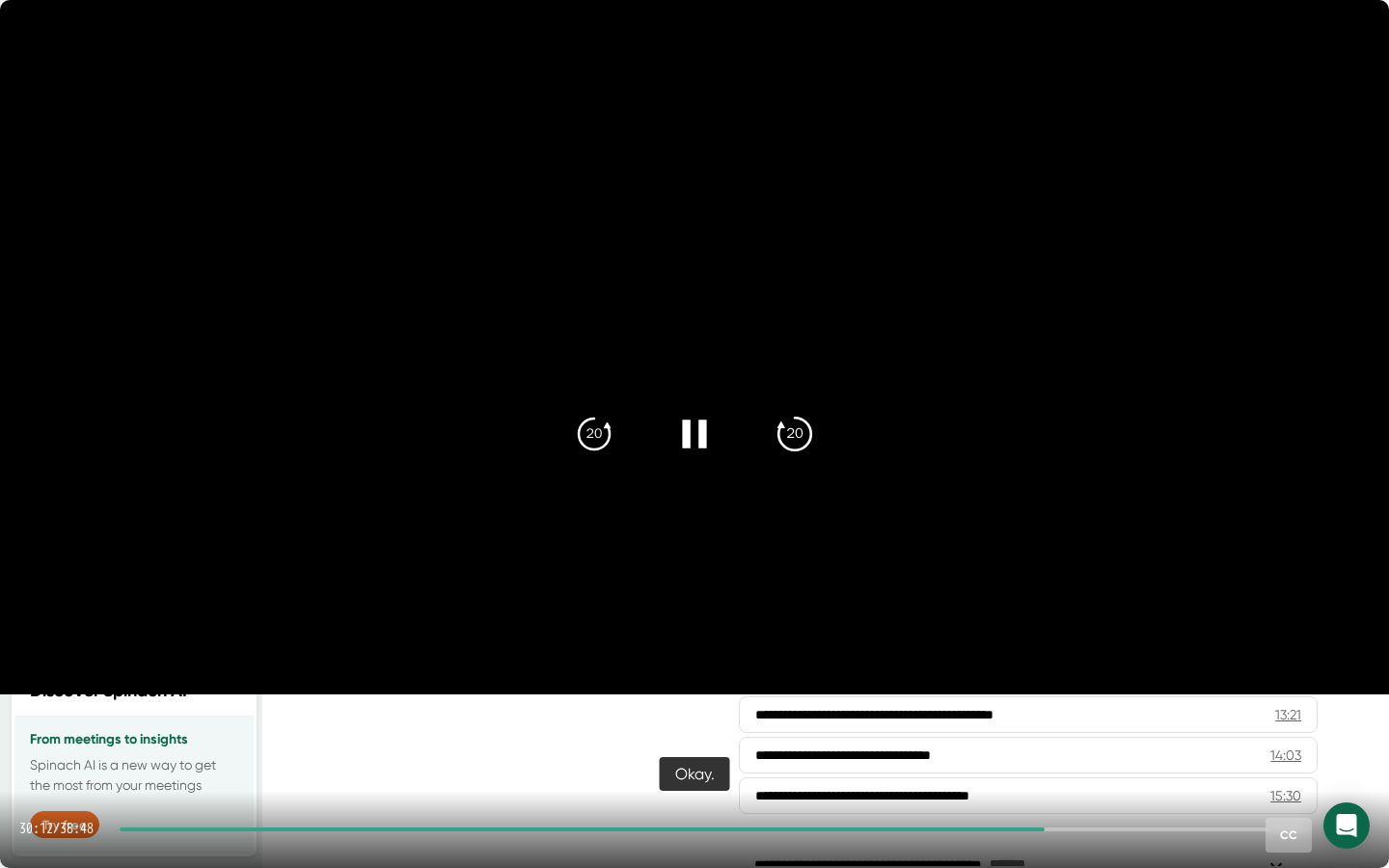 click on "20" 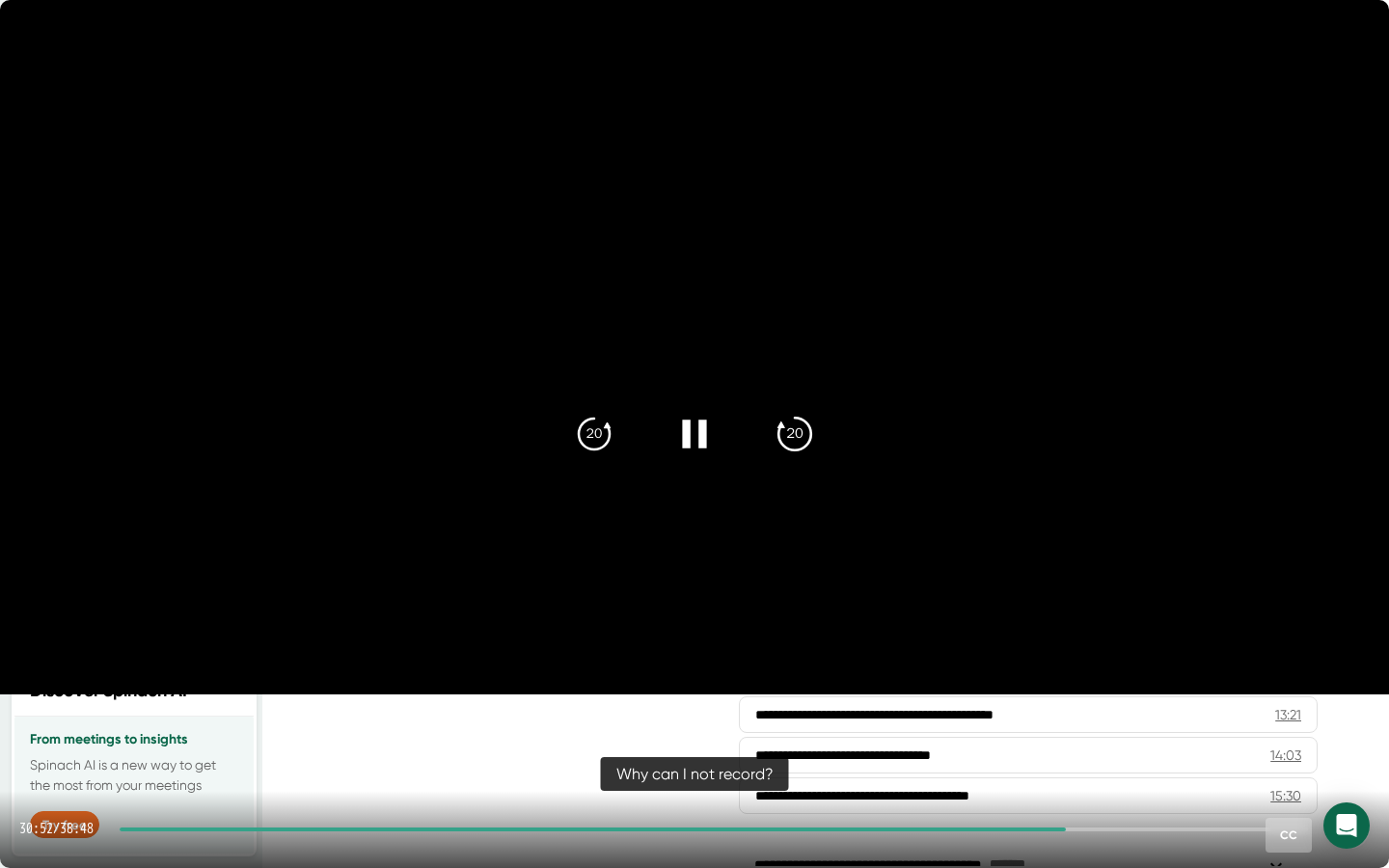 click on "20" 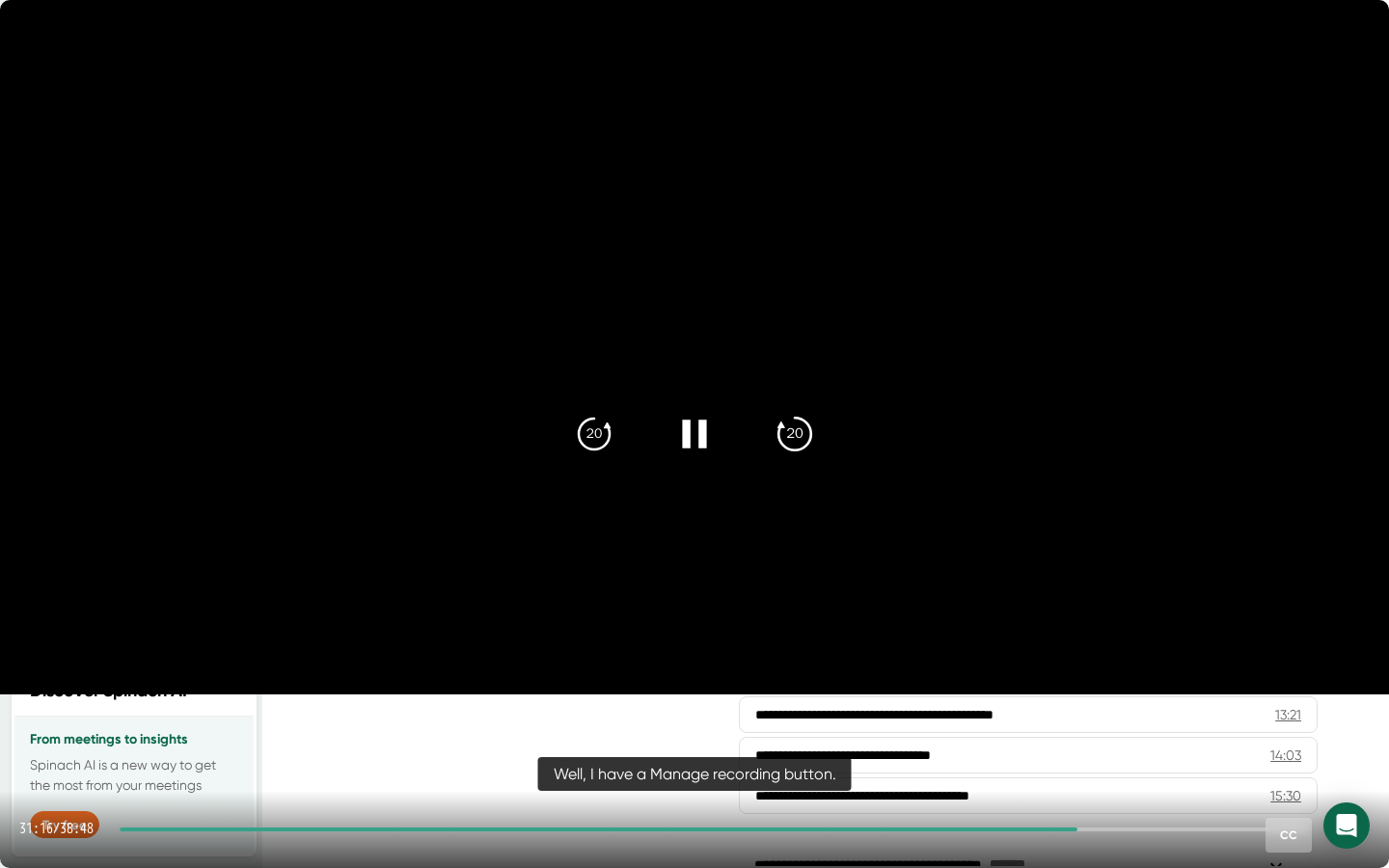 click on "20" 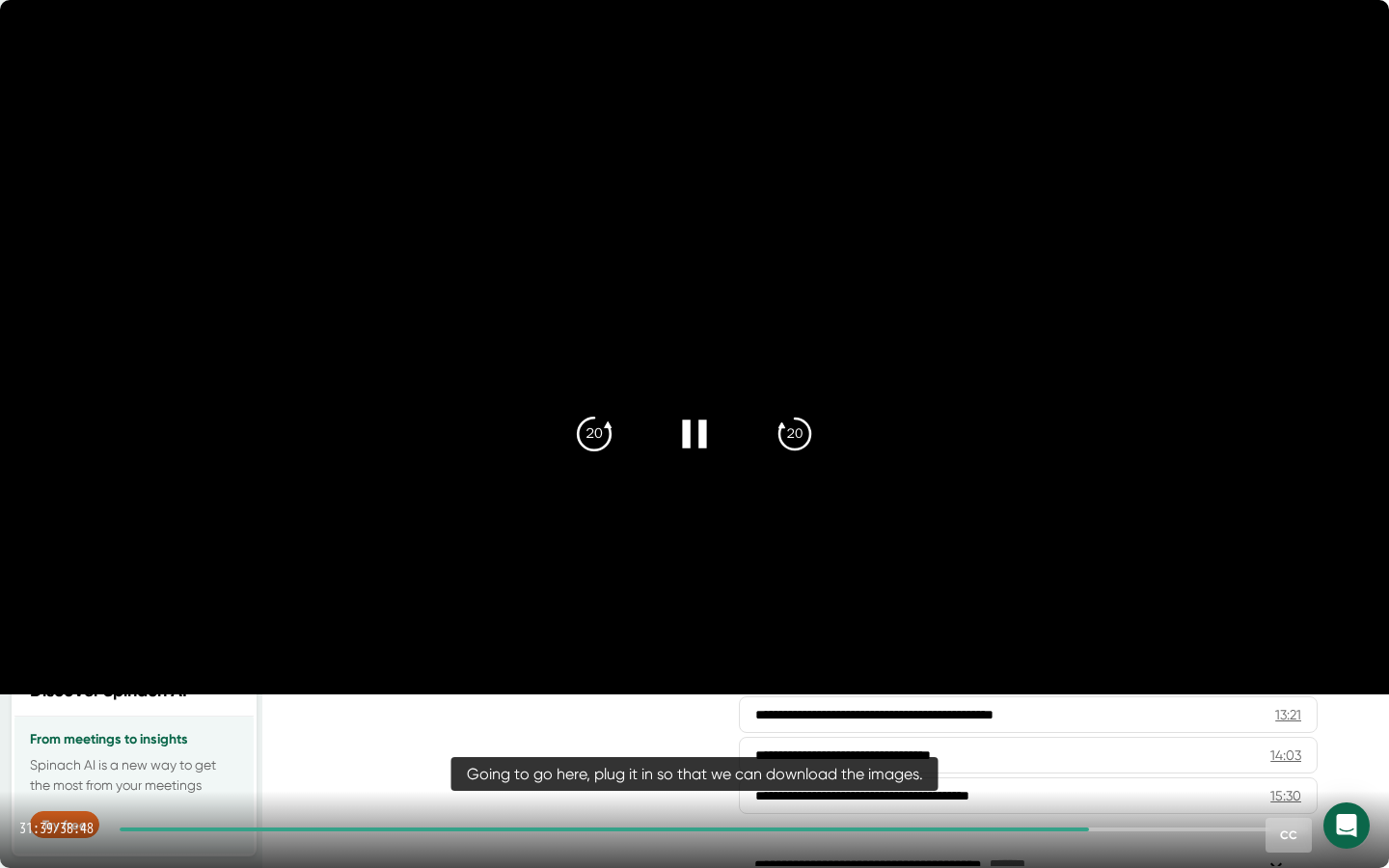 click on "20" 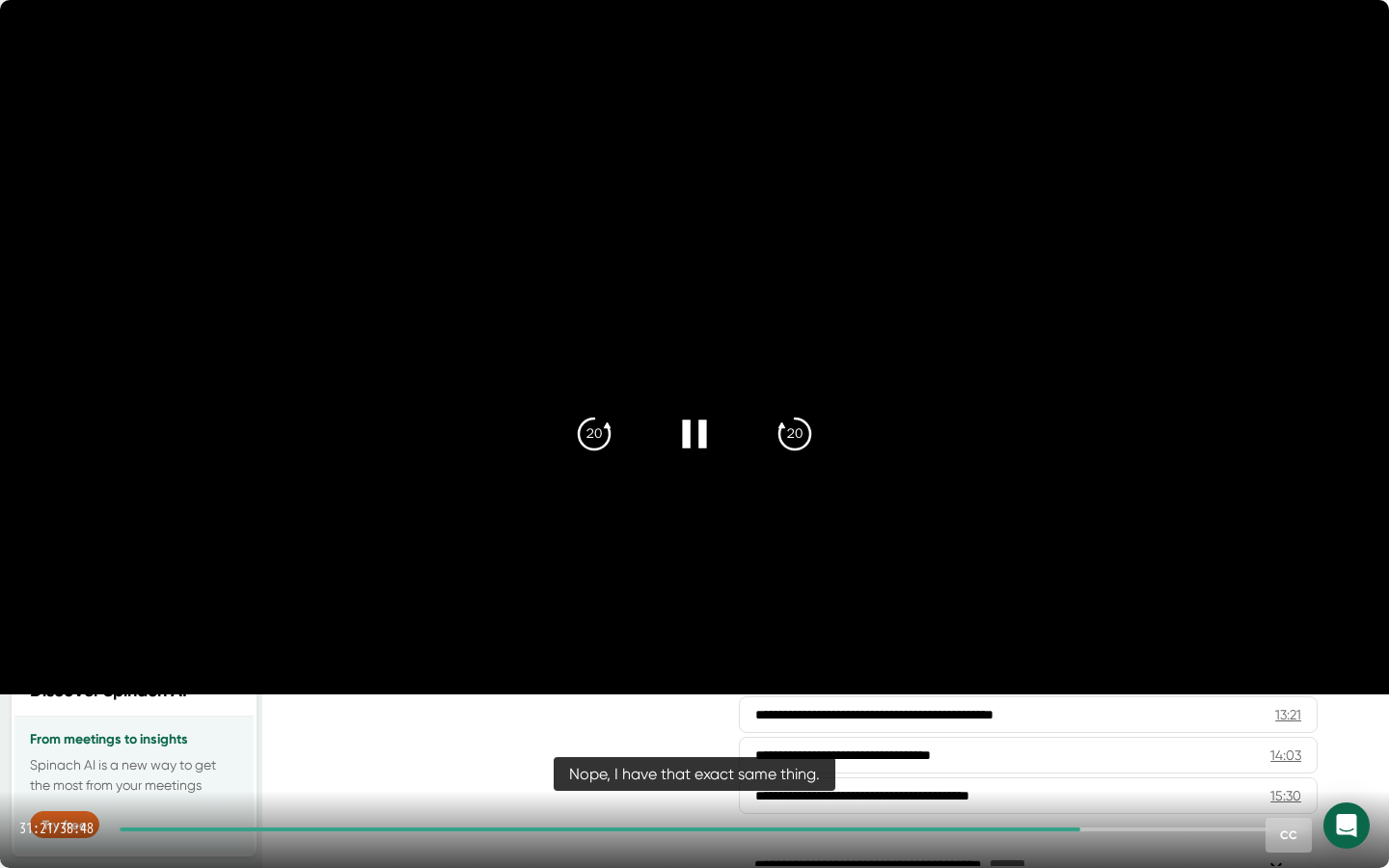 click on "31:21  /  38:48 CC" at bounding box center (694, 829) 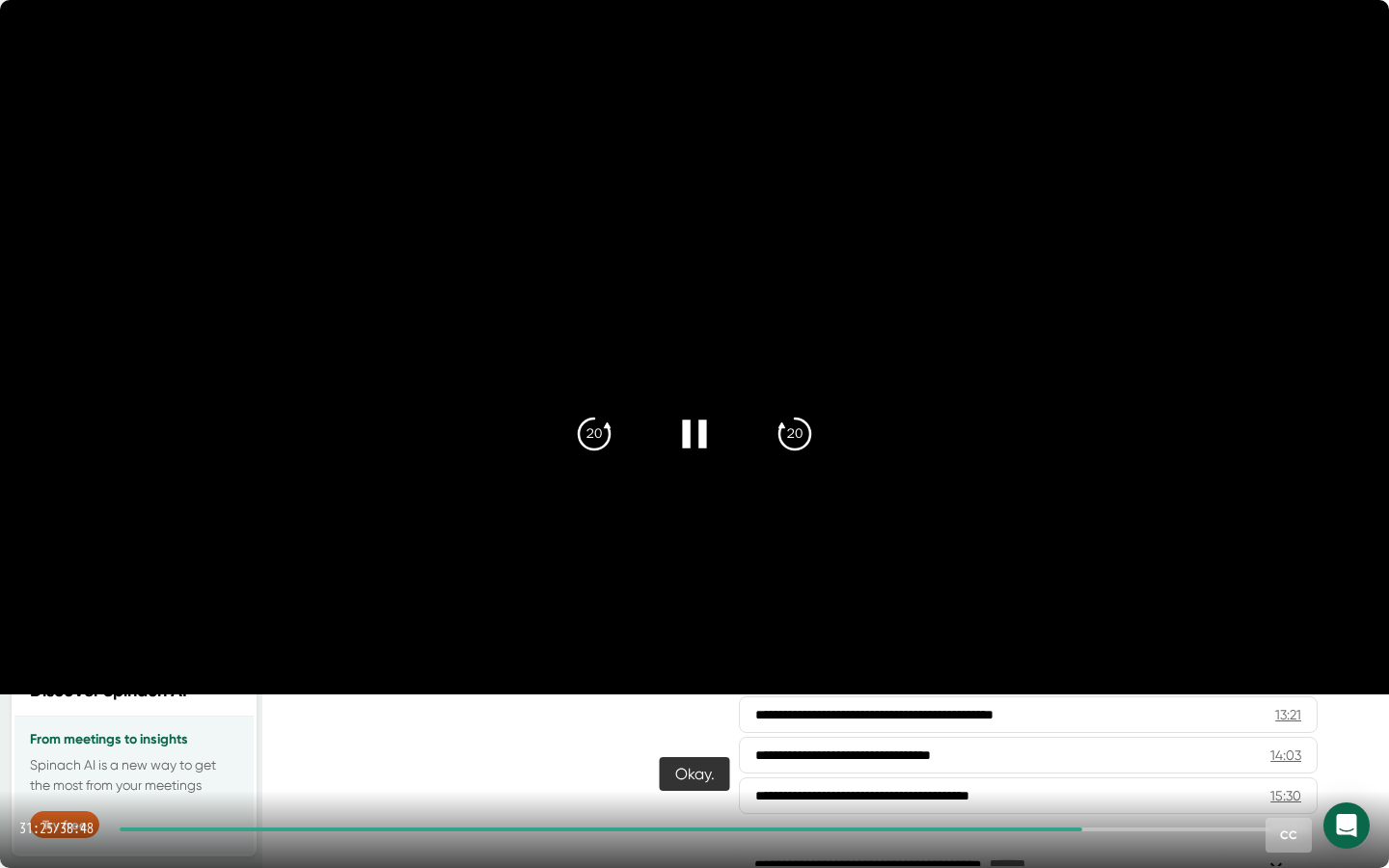 click 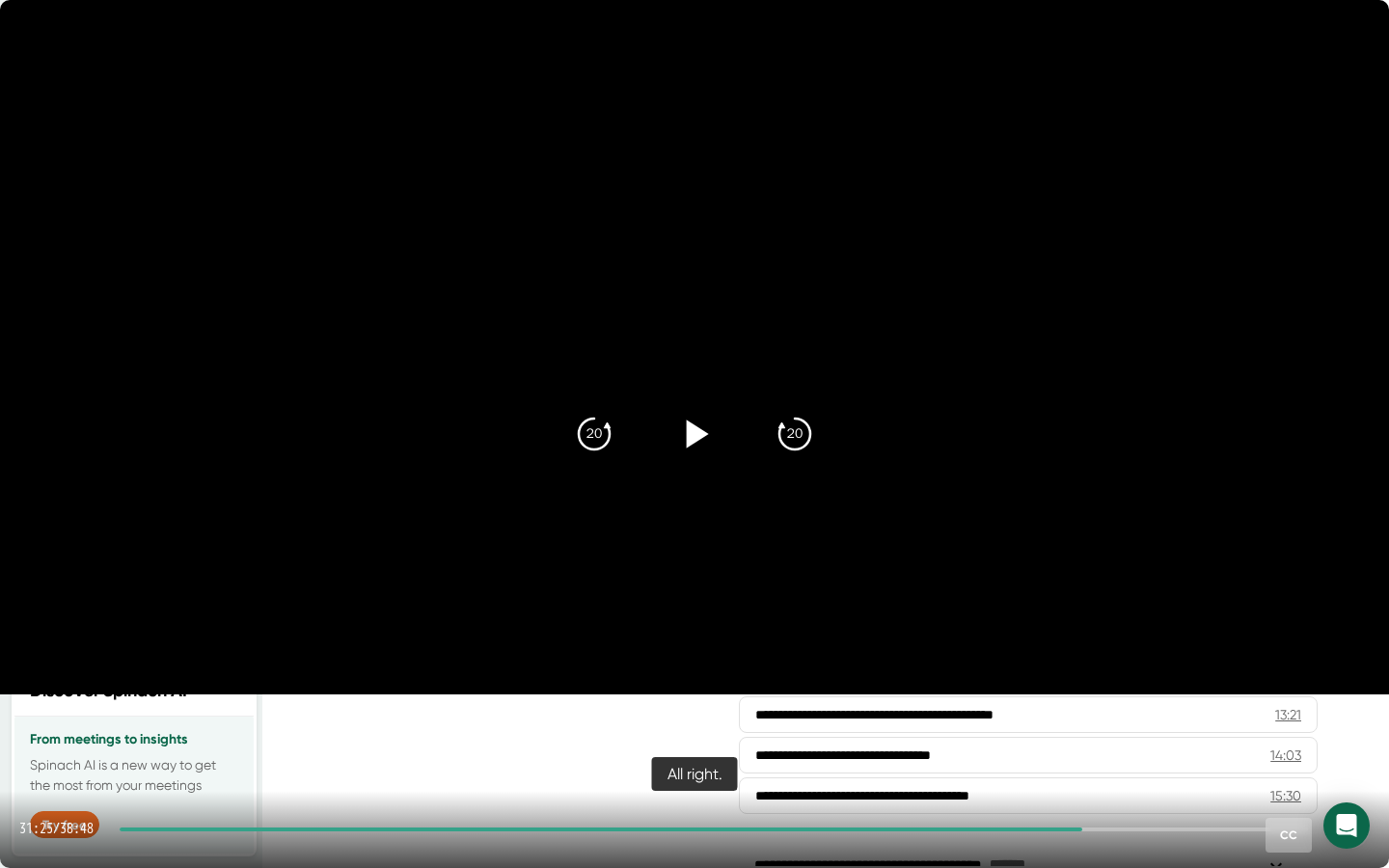 click 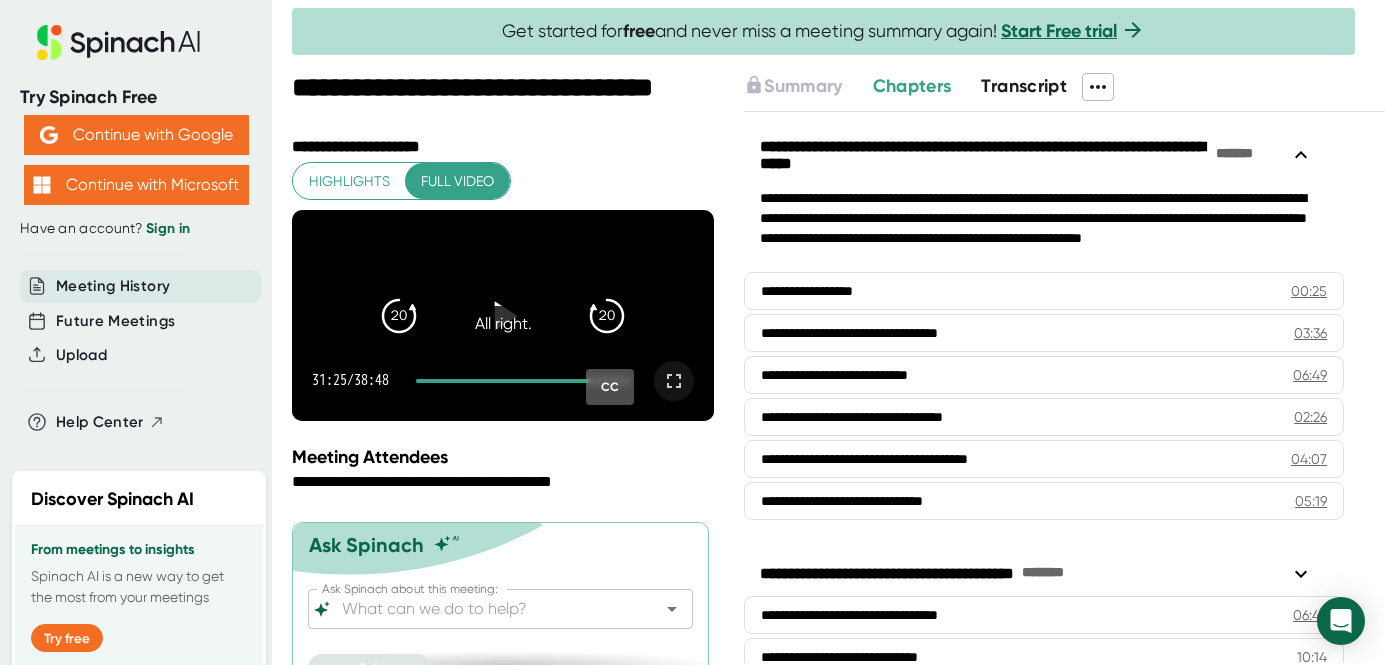 click at bounding box center (503, 316) 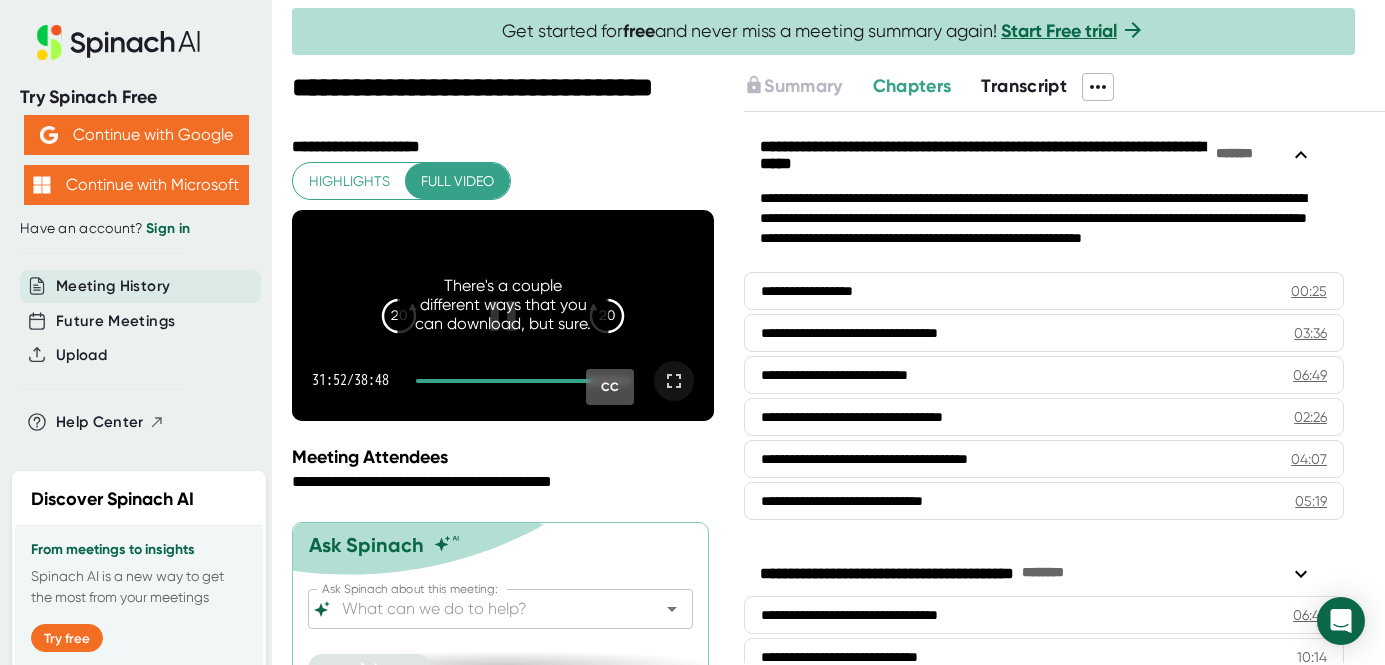 click 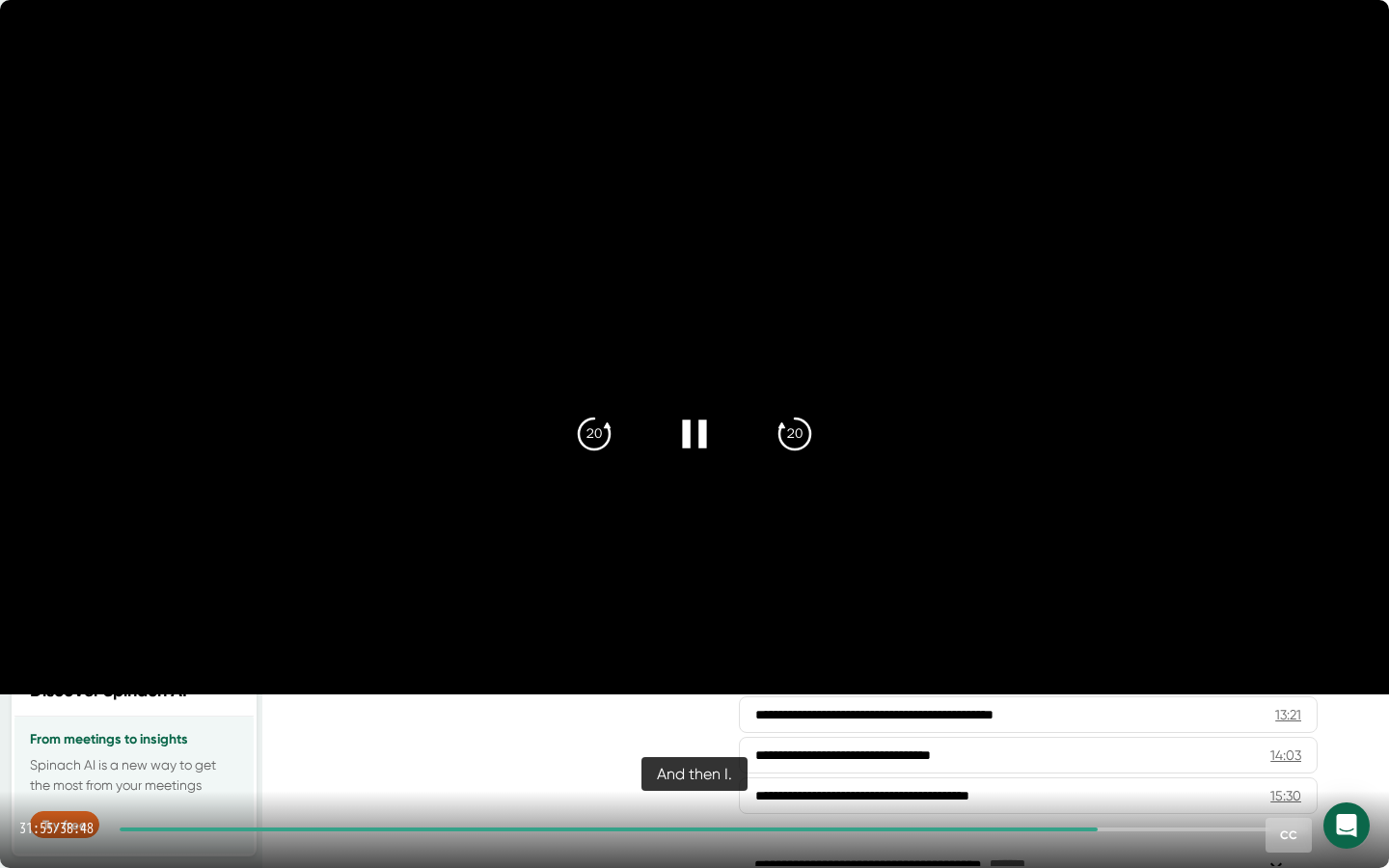click at bounding box center [694, 347] 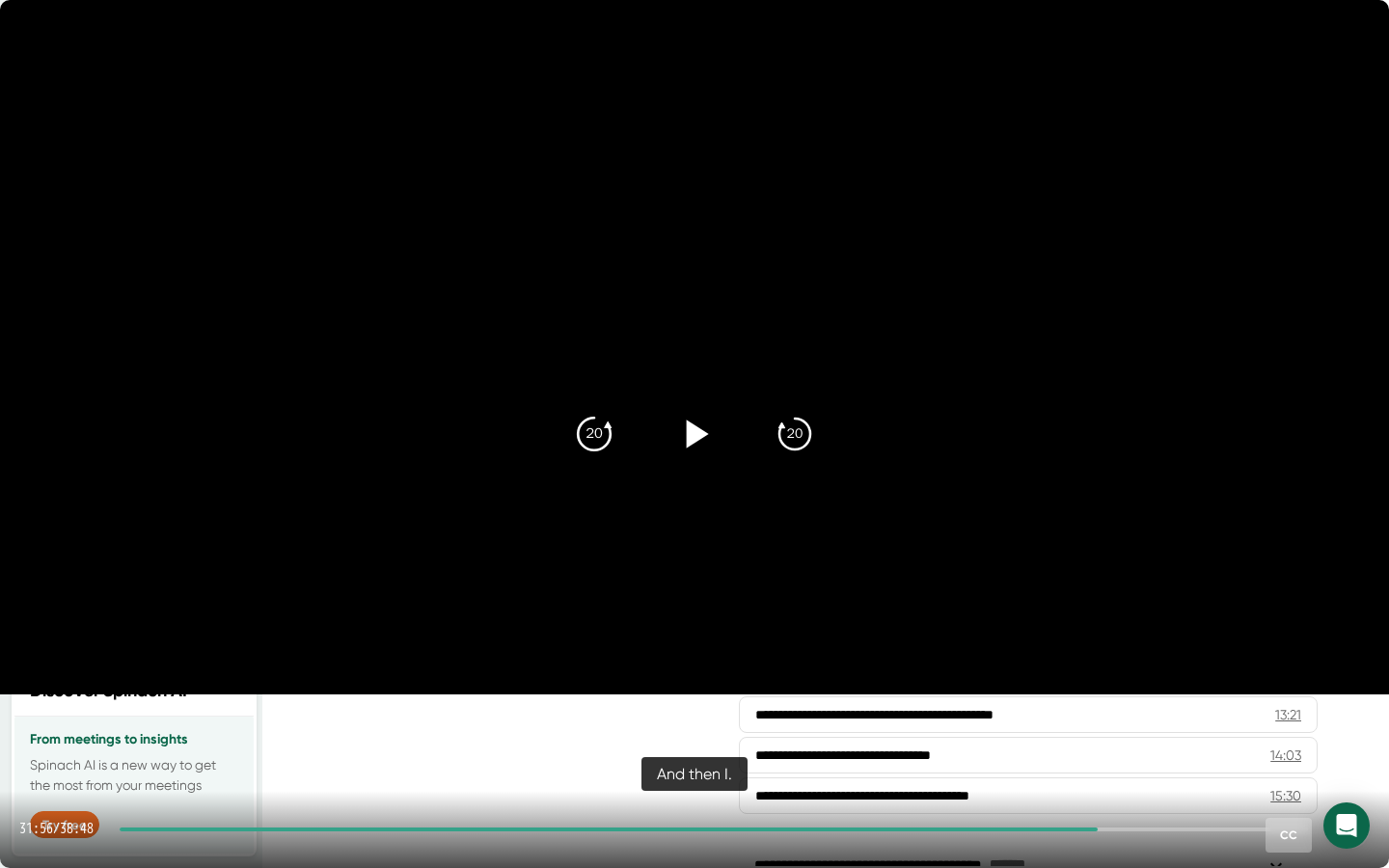 click on "20" 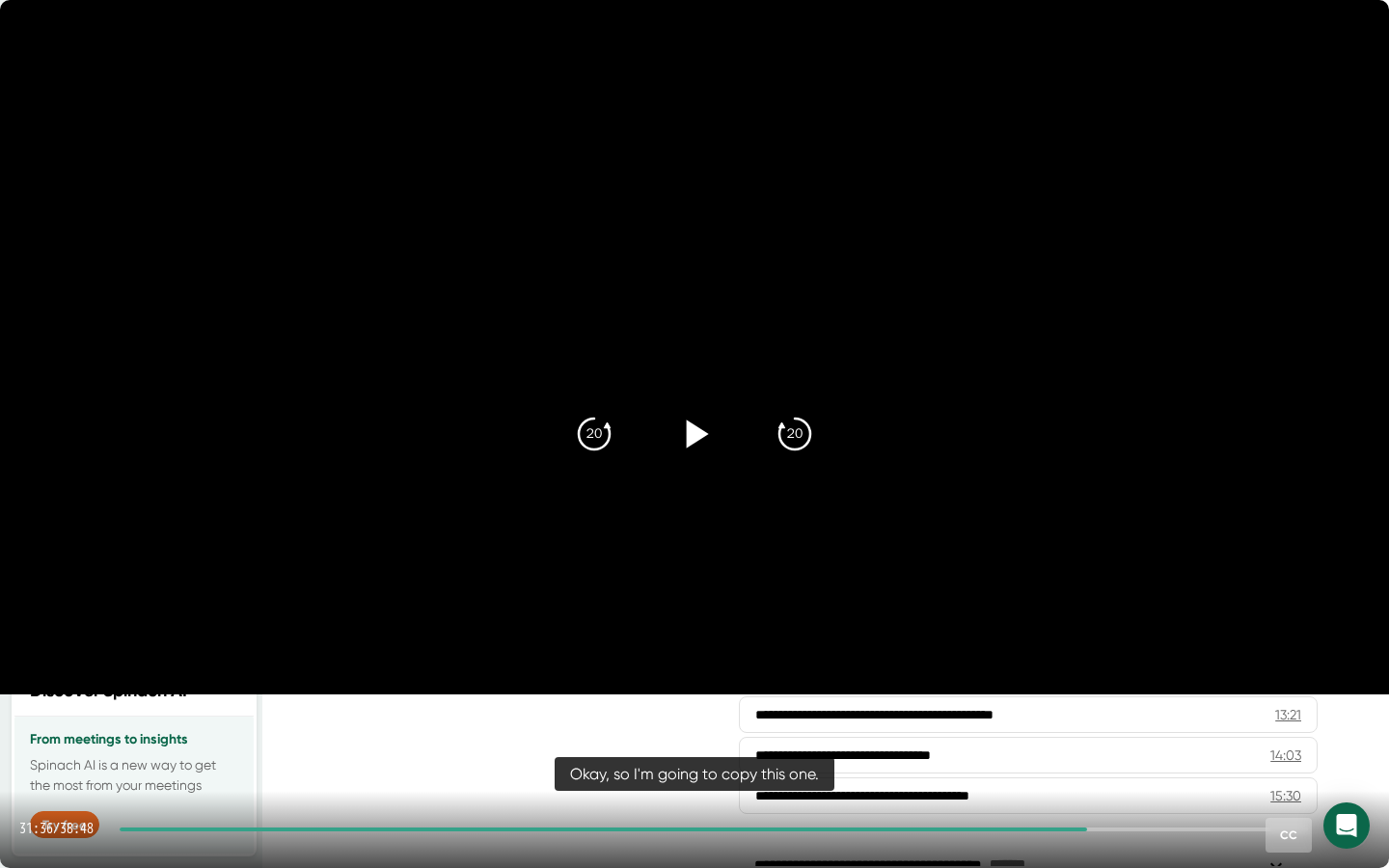 click 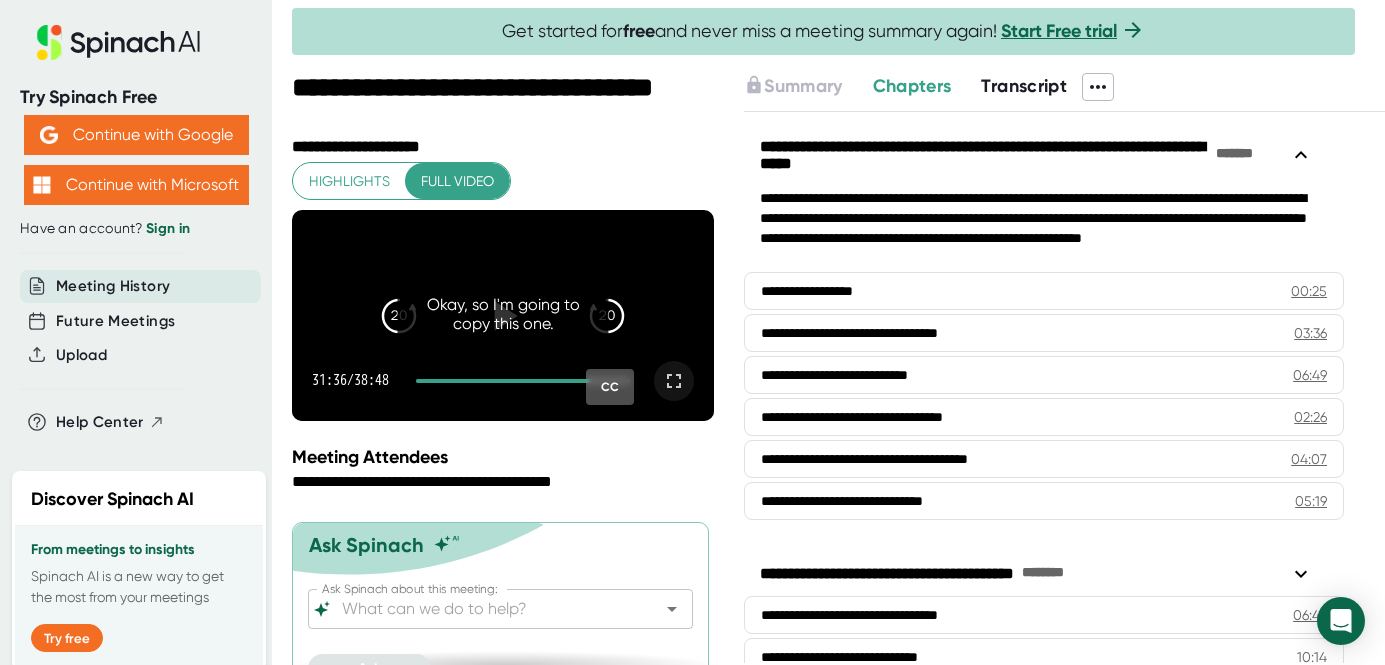 click 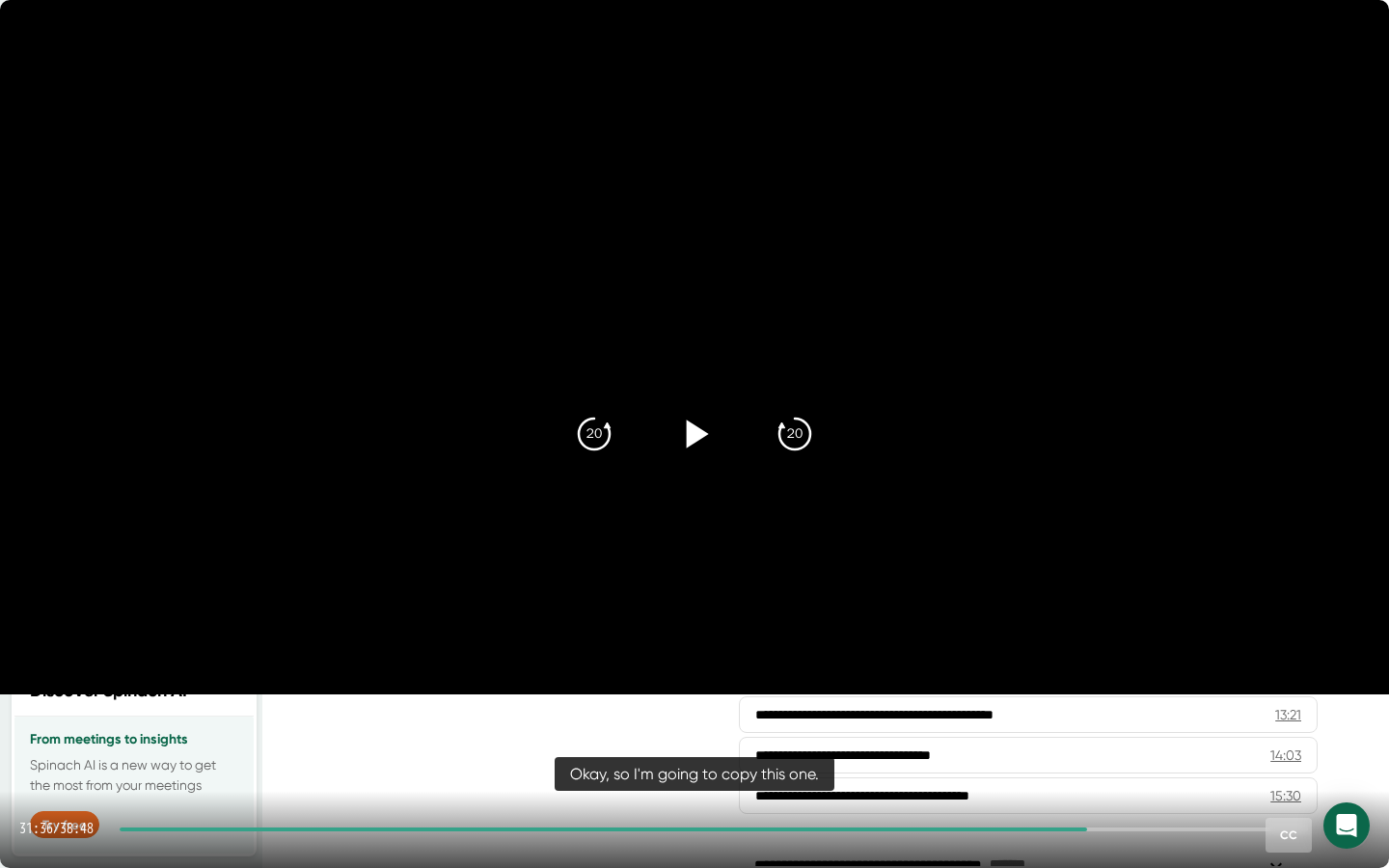 click at bounding box center [694, 347] 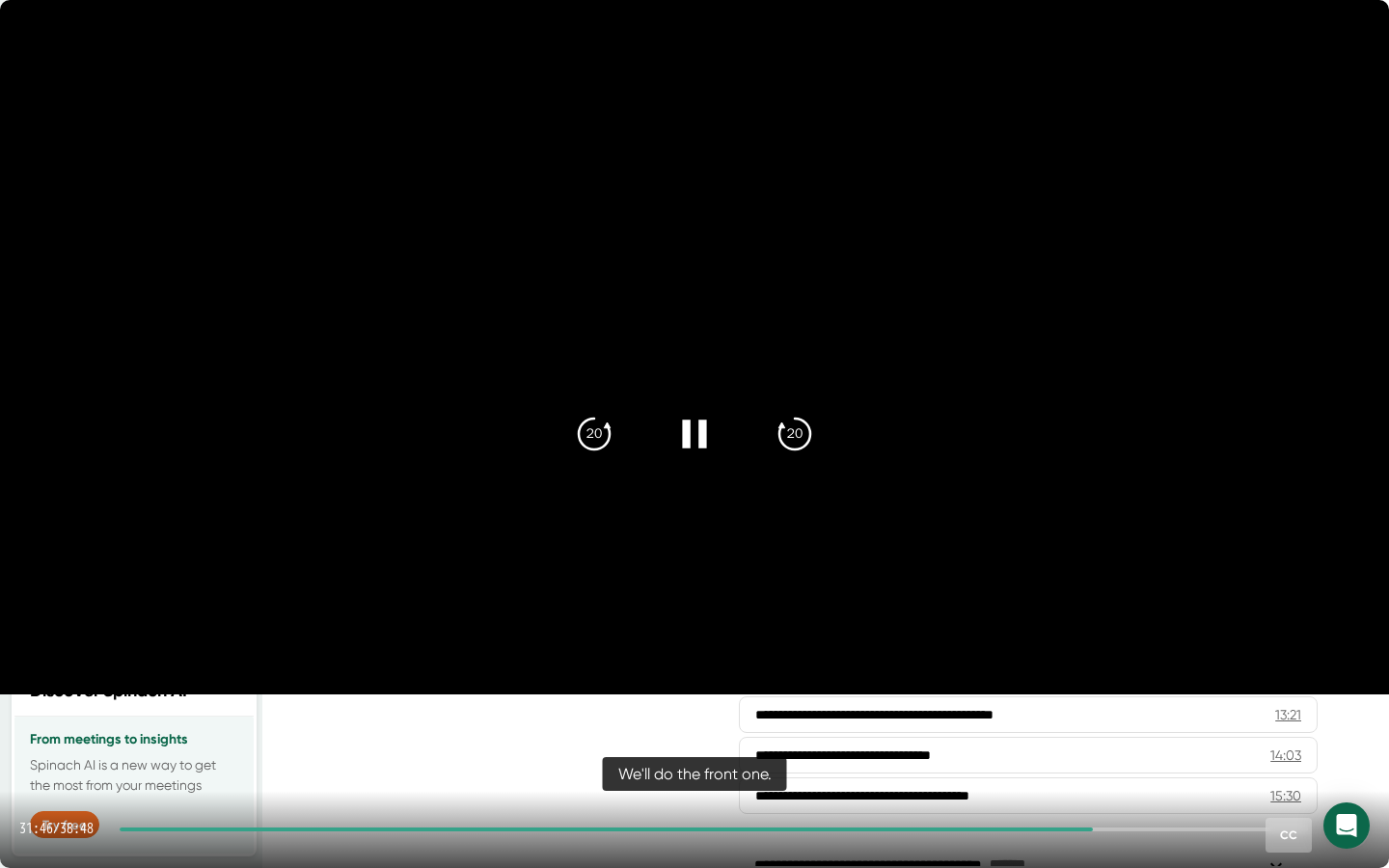 click at bounding box center [694, 347] 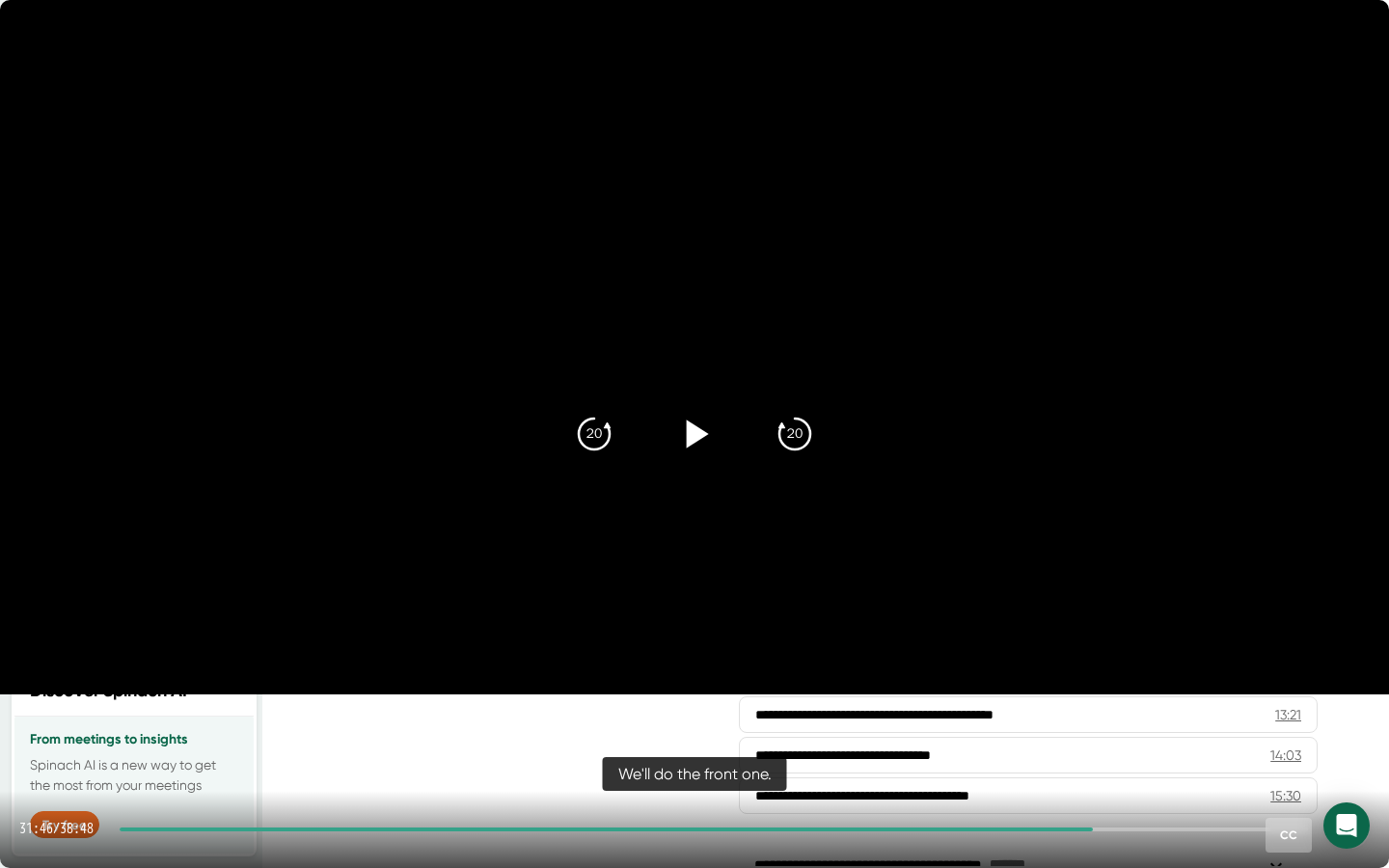 click 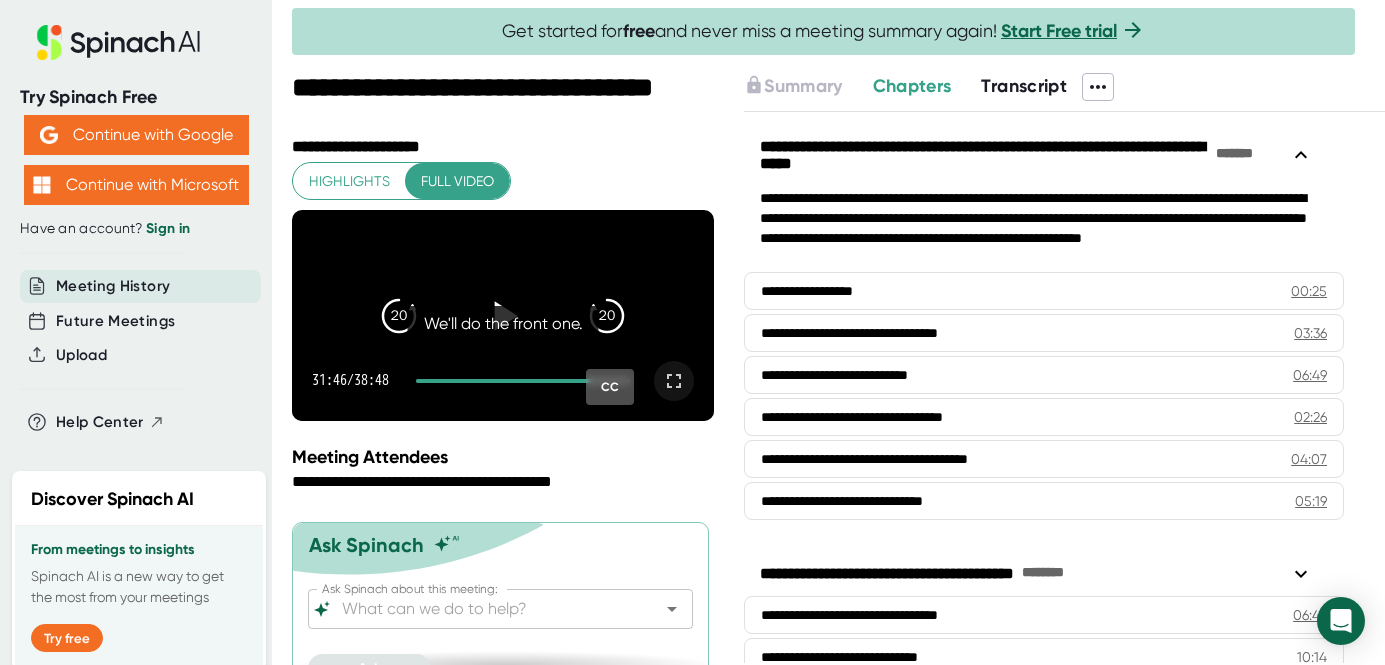 click 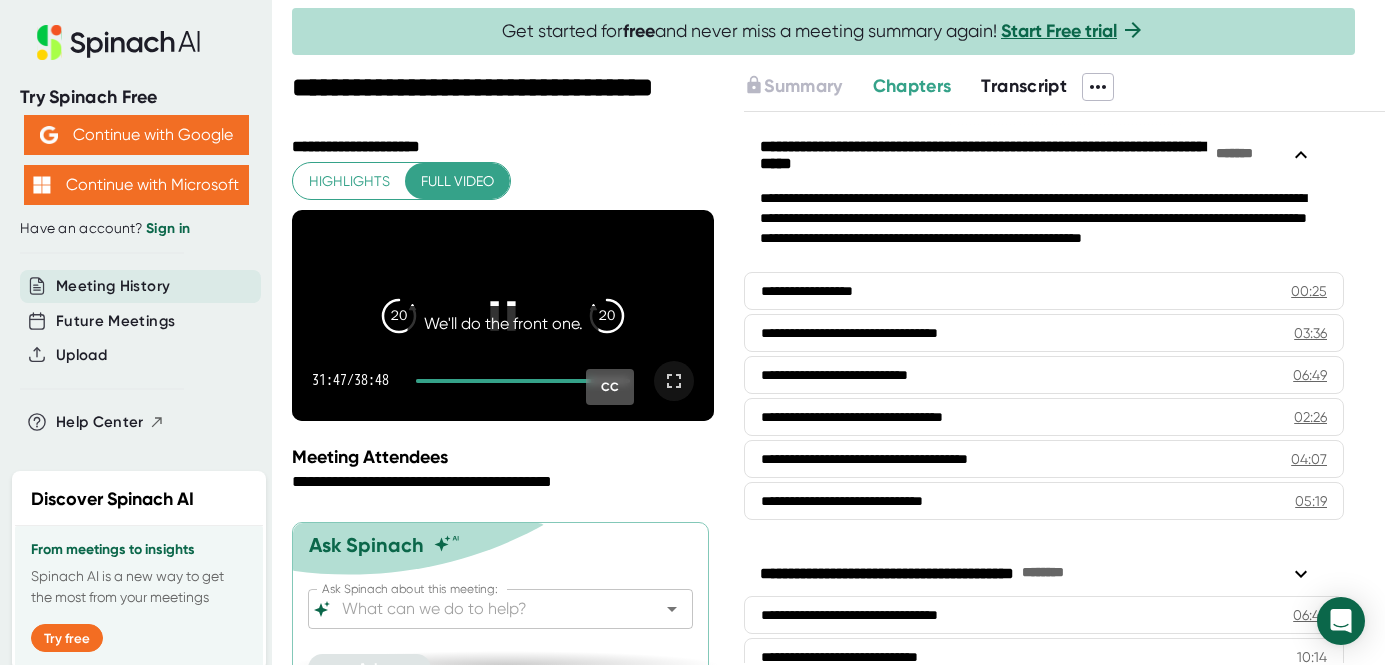 click 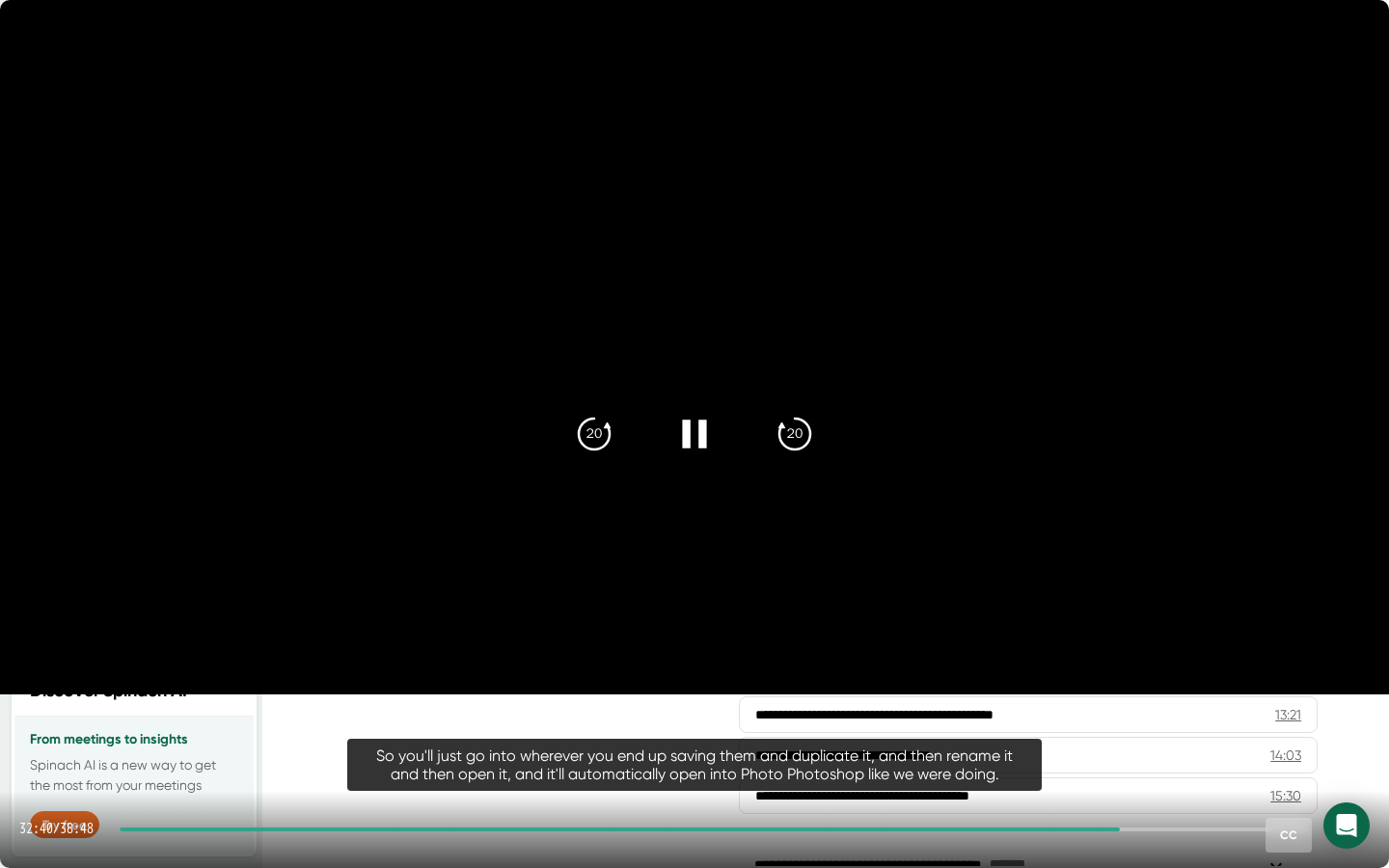click at bounding box center (694, 347) 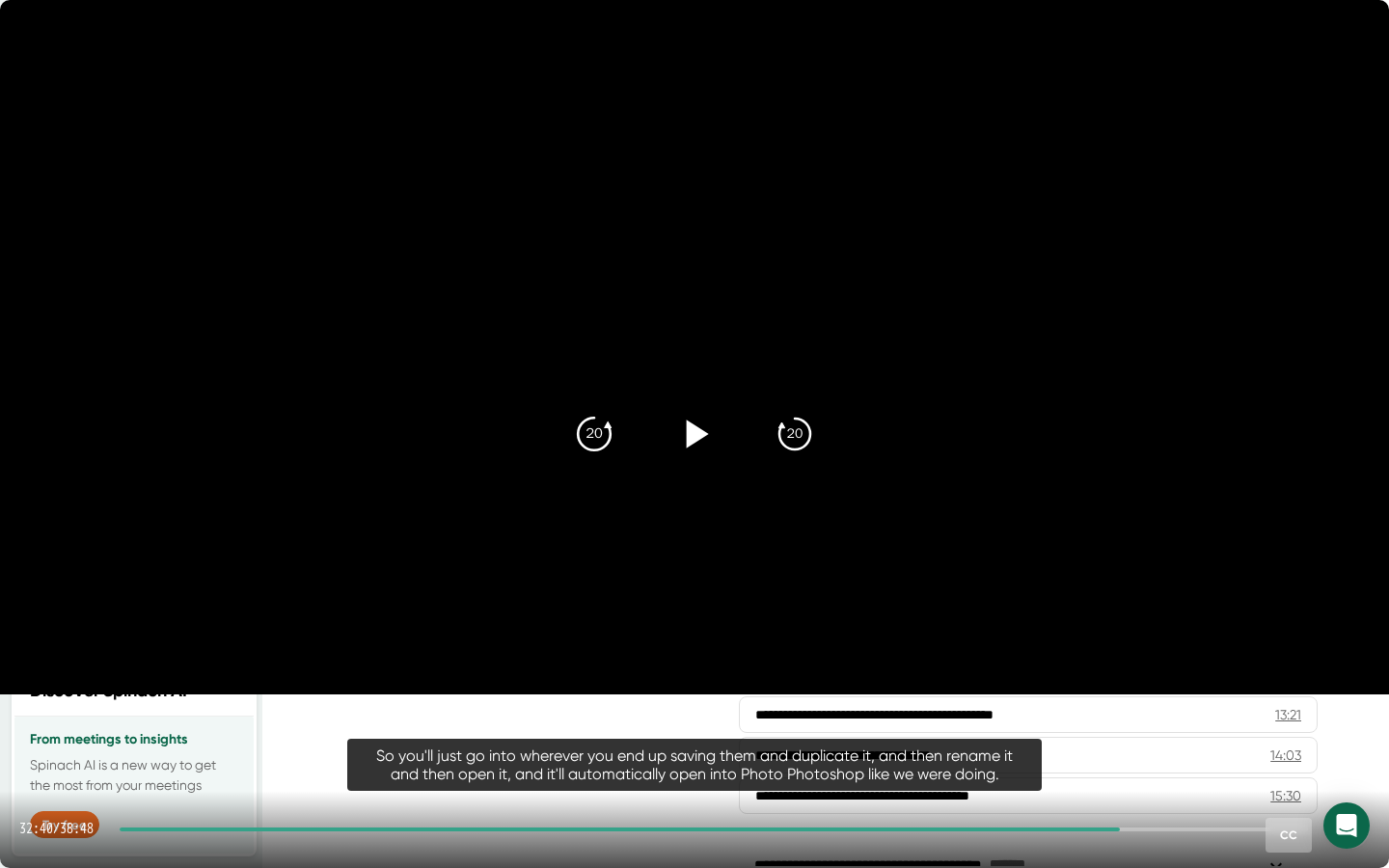 click on "20" 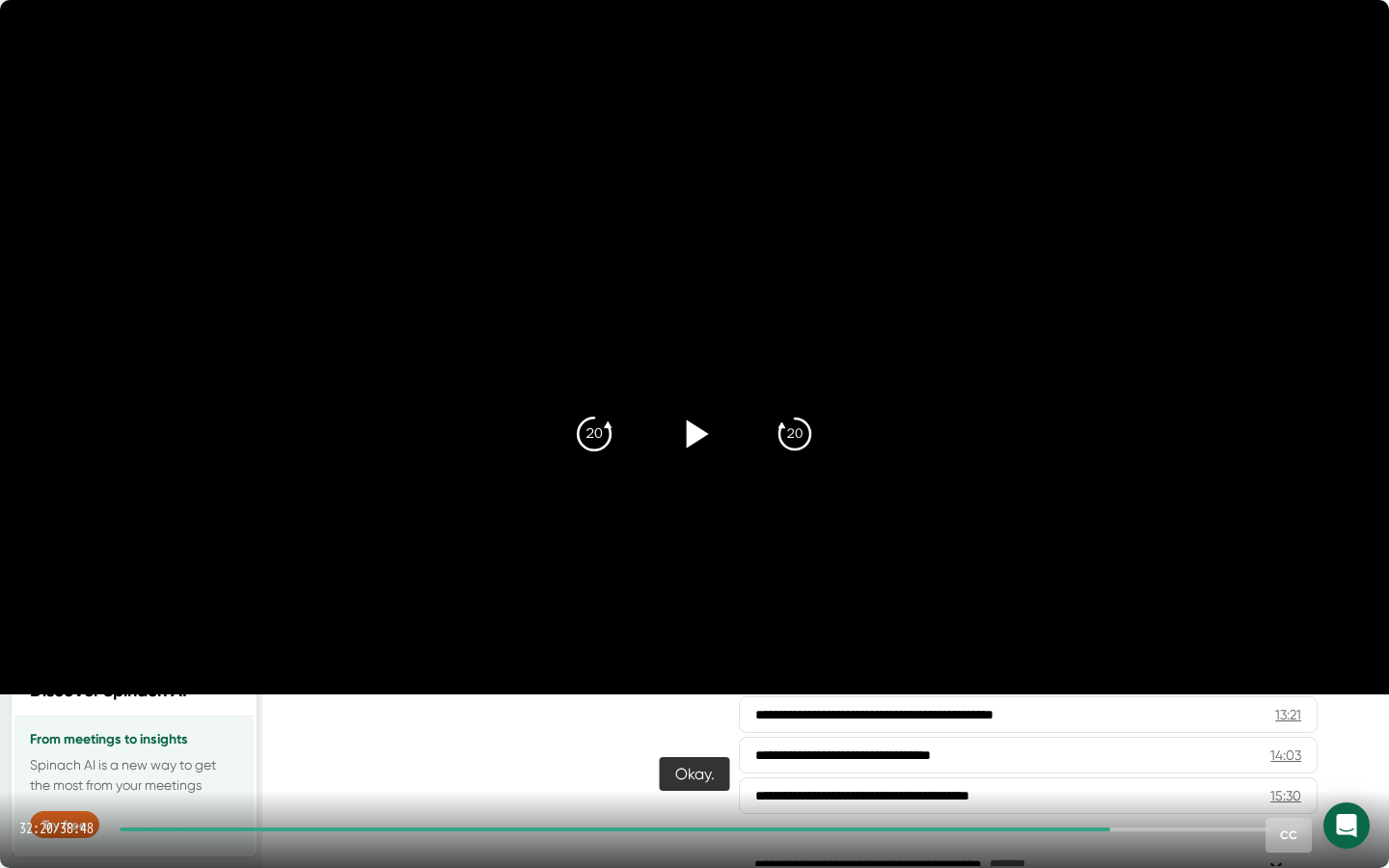 click on "20" 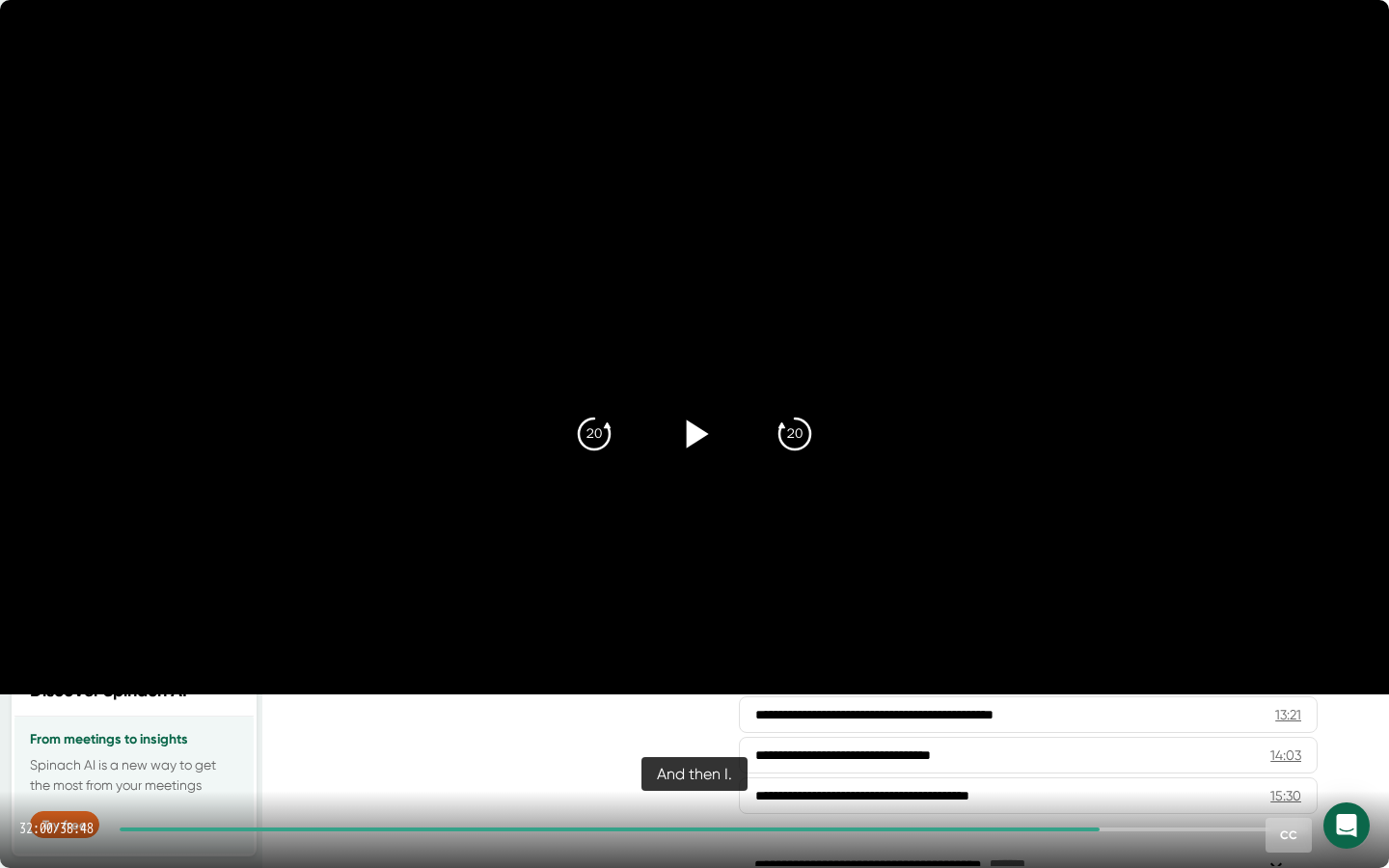click 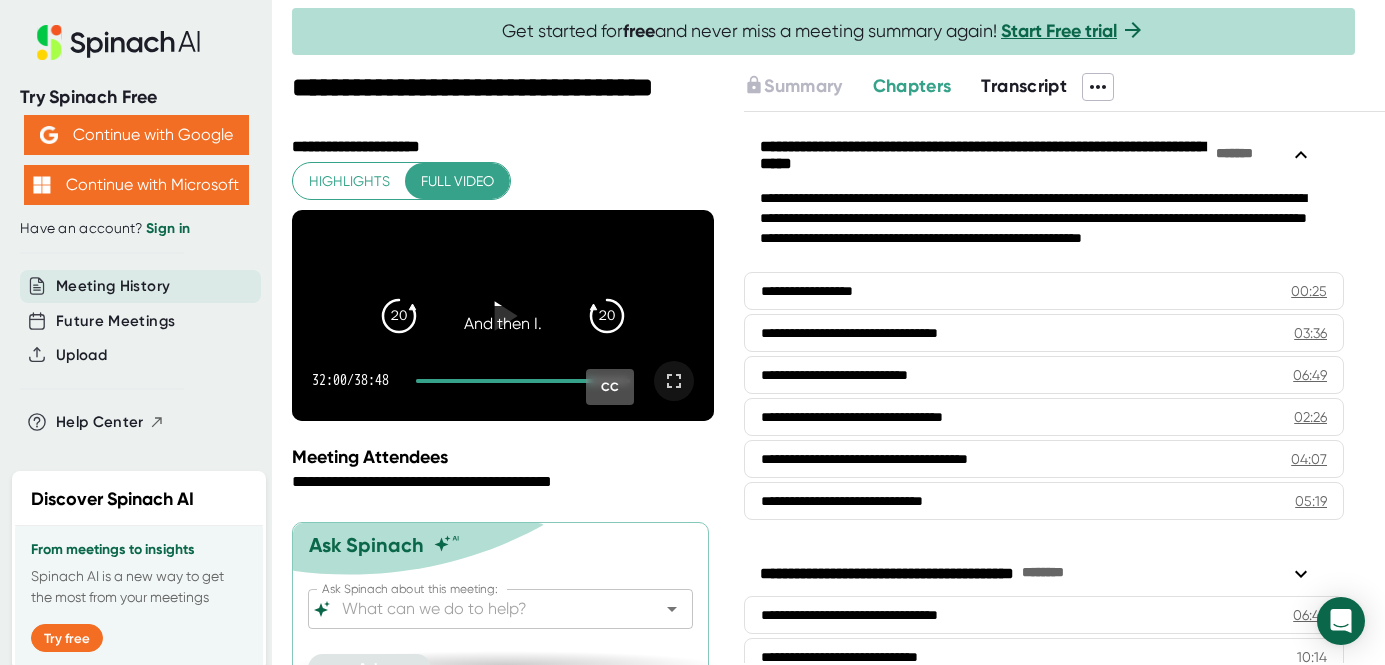 click on "20 20" at bounding box center (503, 316) 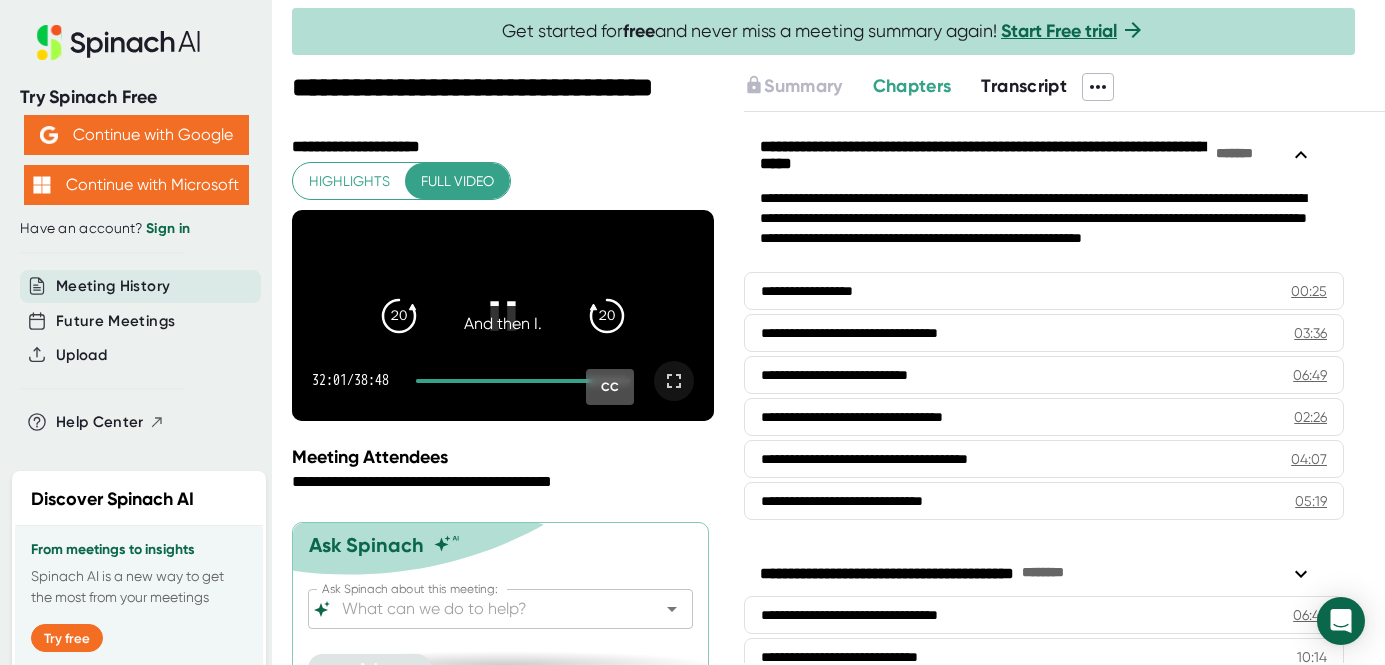 click 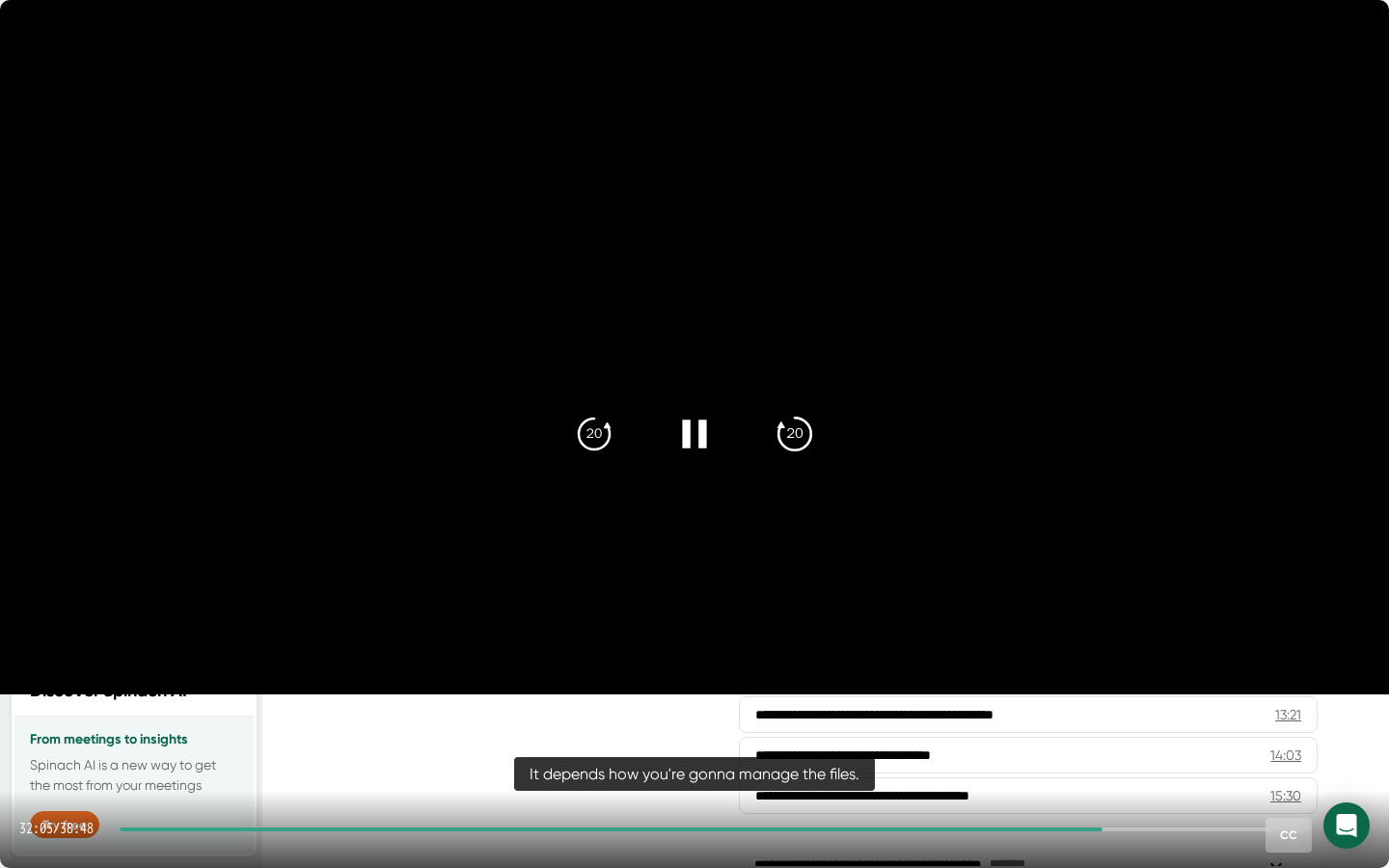 click on "20" 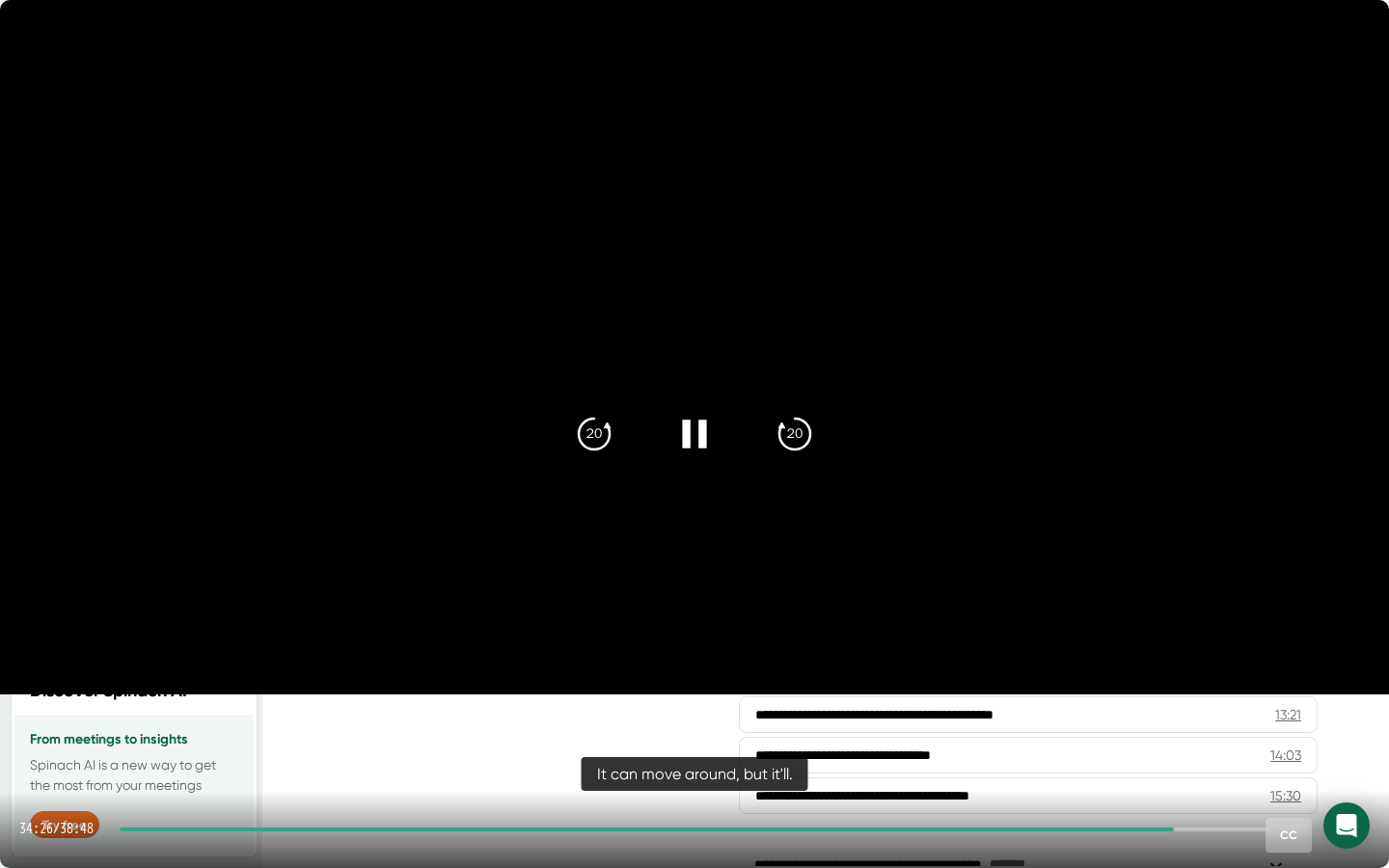 click 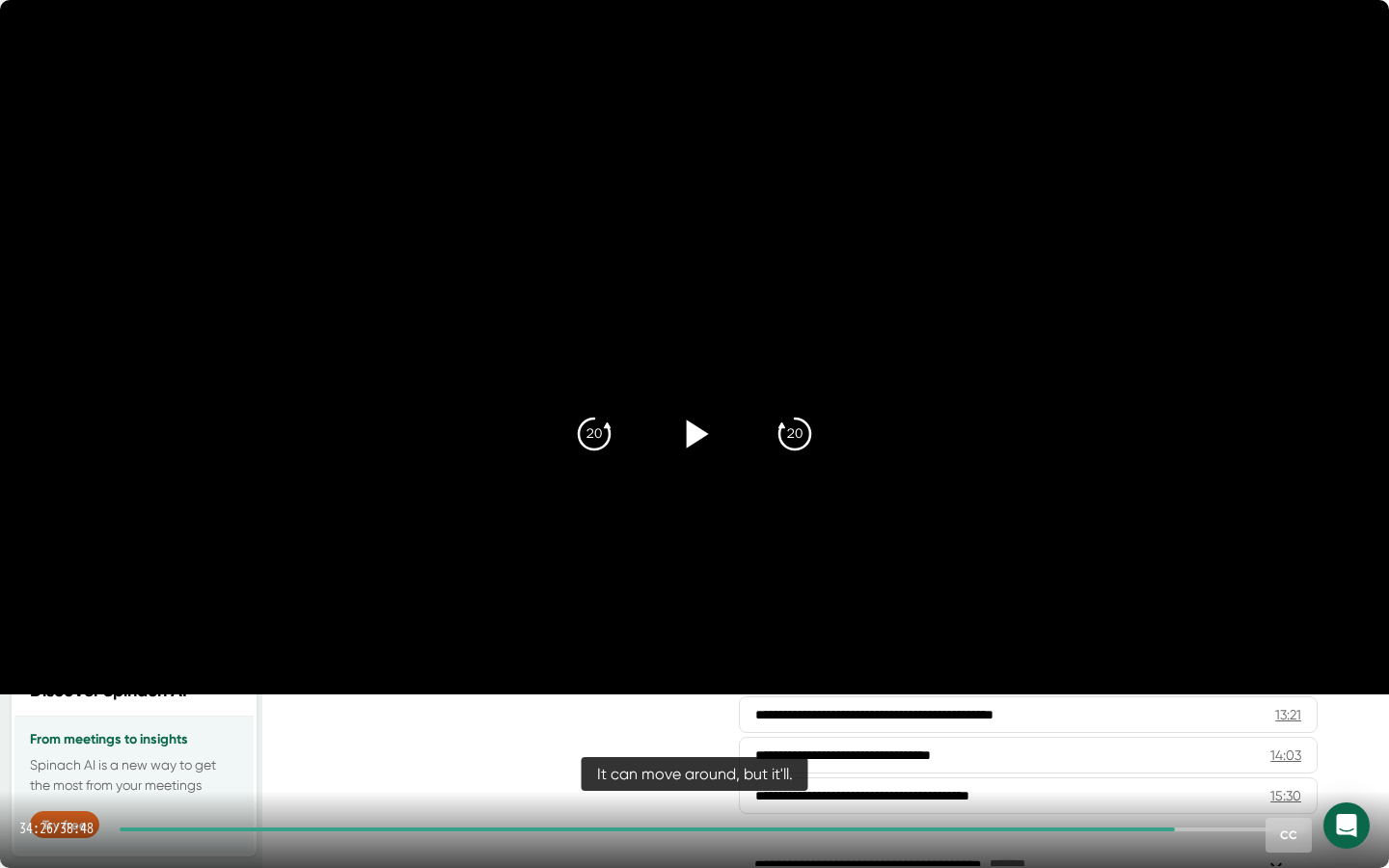 click 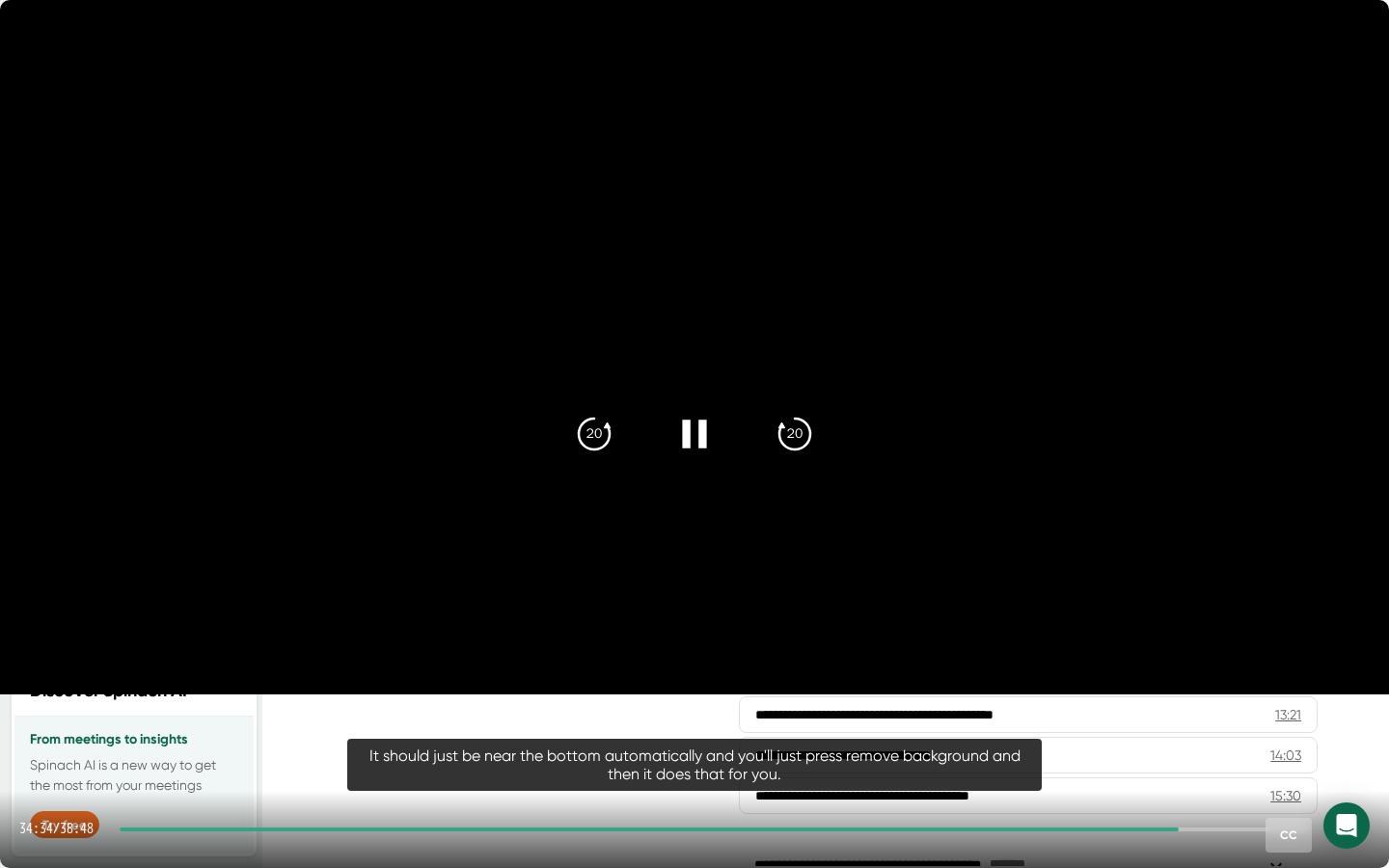 click 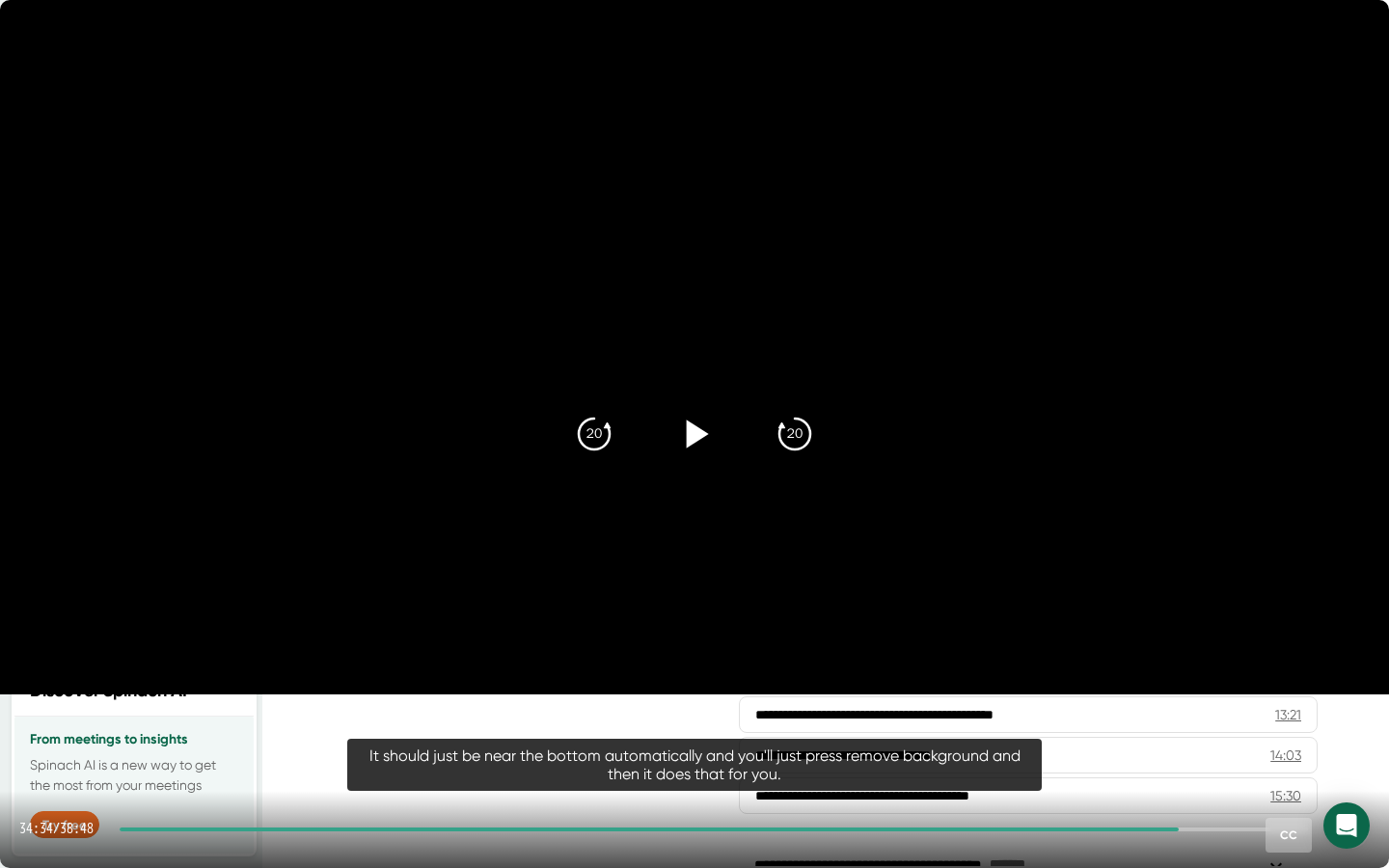 click 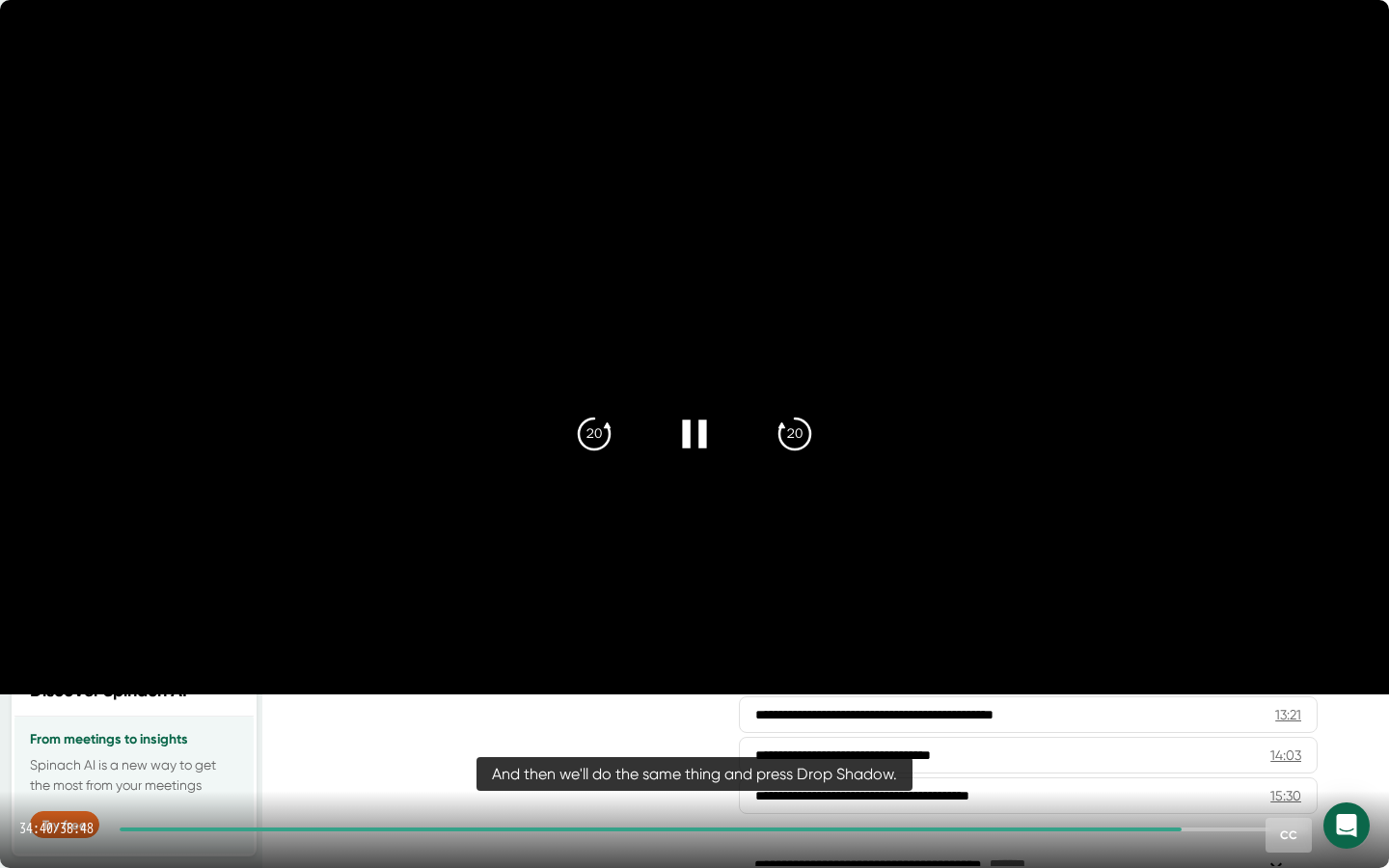 click 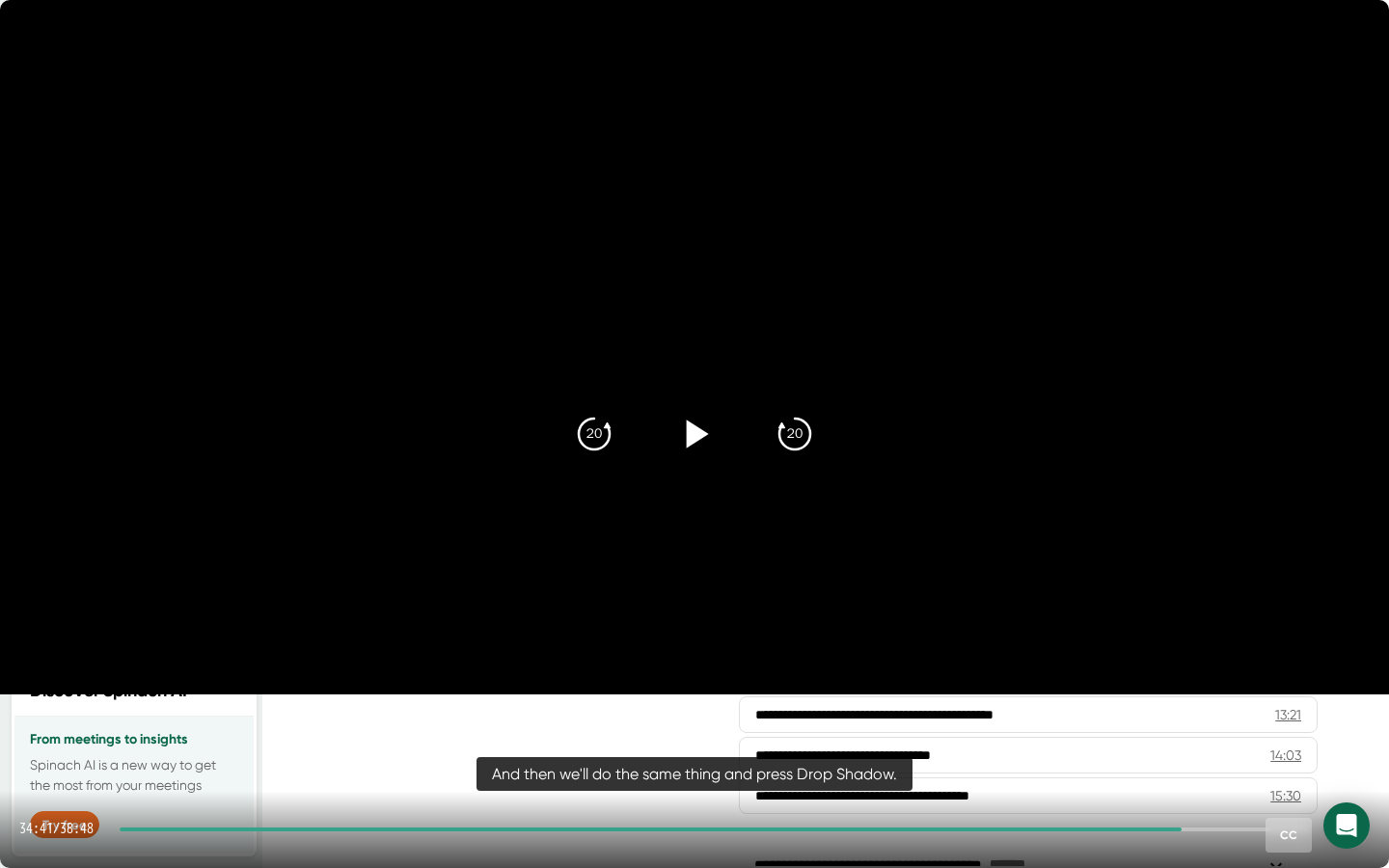 click 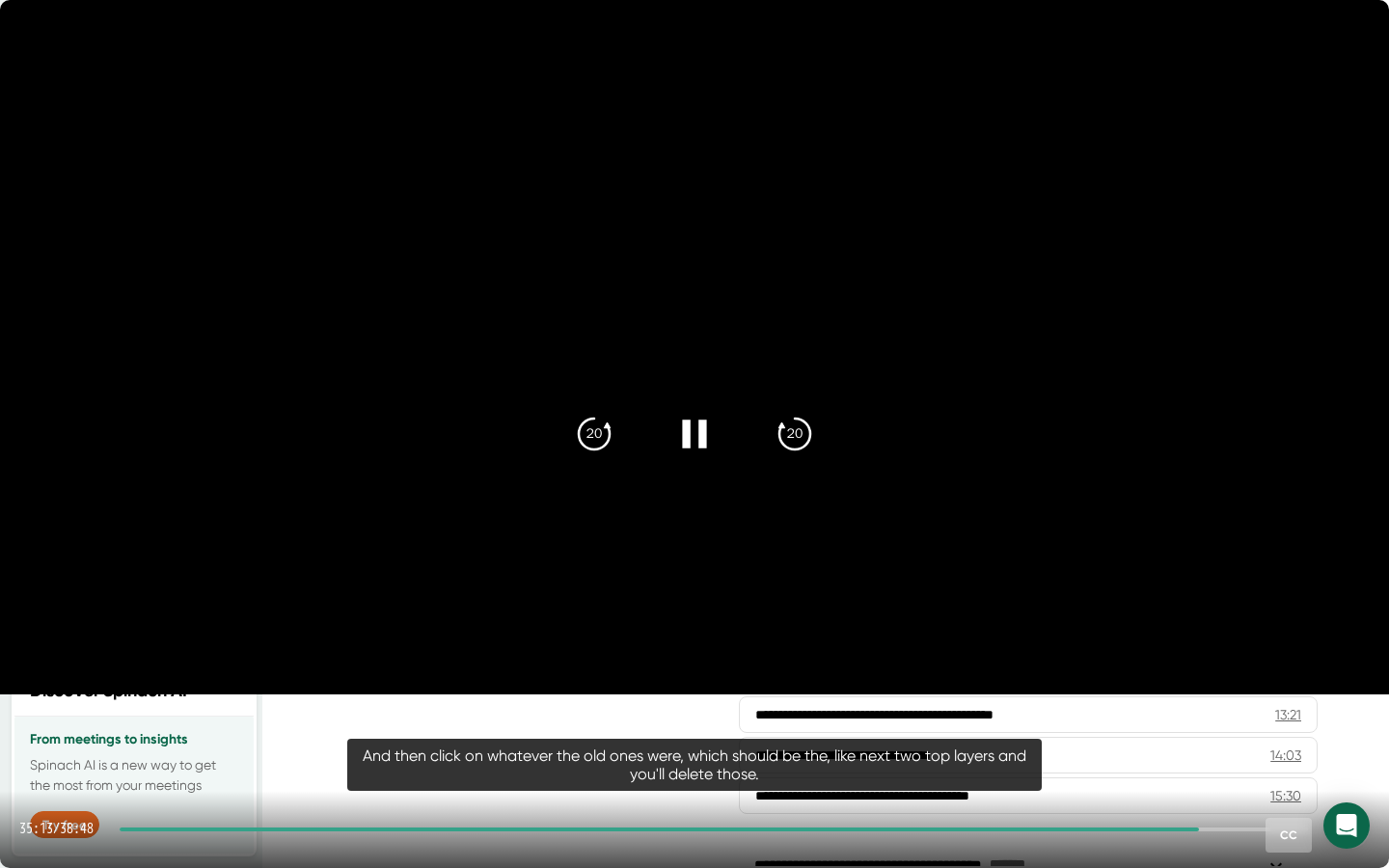 click 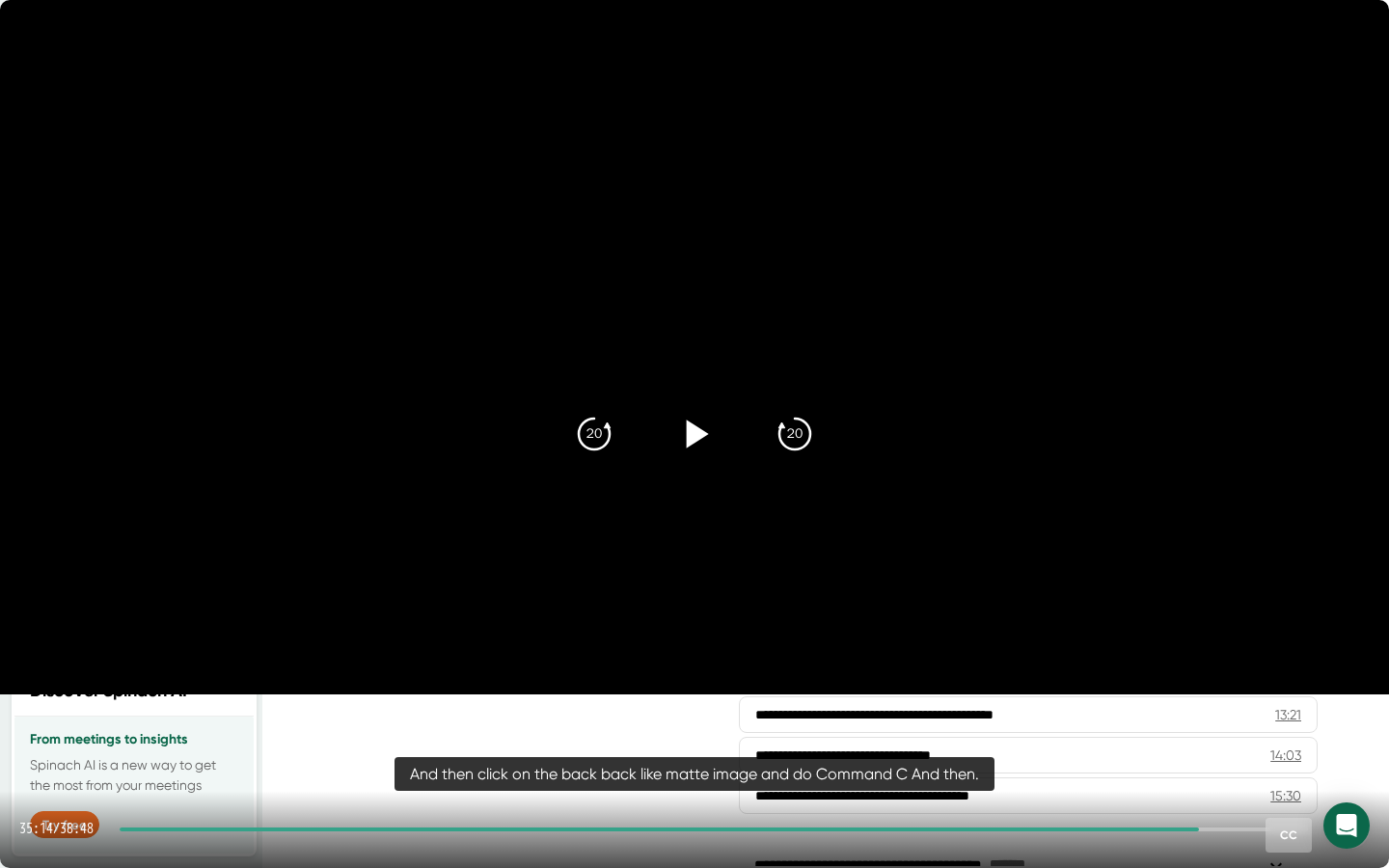 click 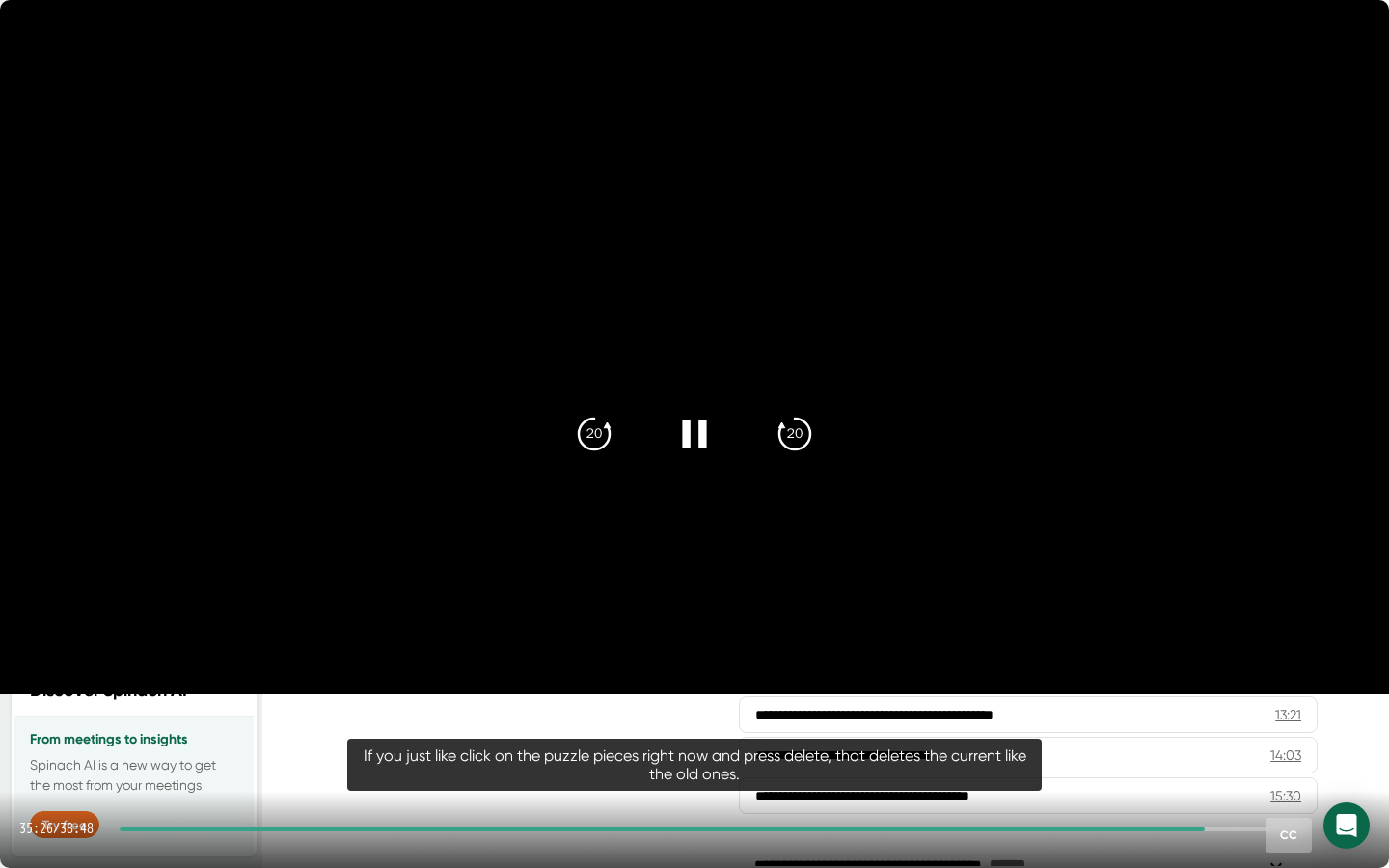 click at bounding box center (694, 347) 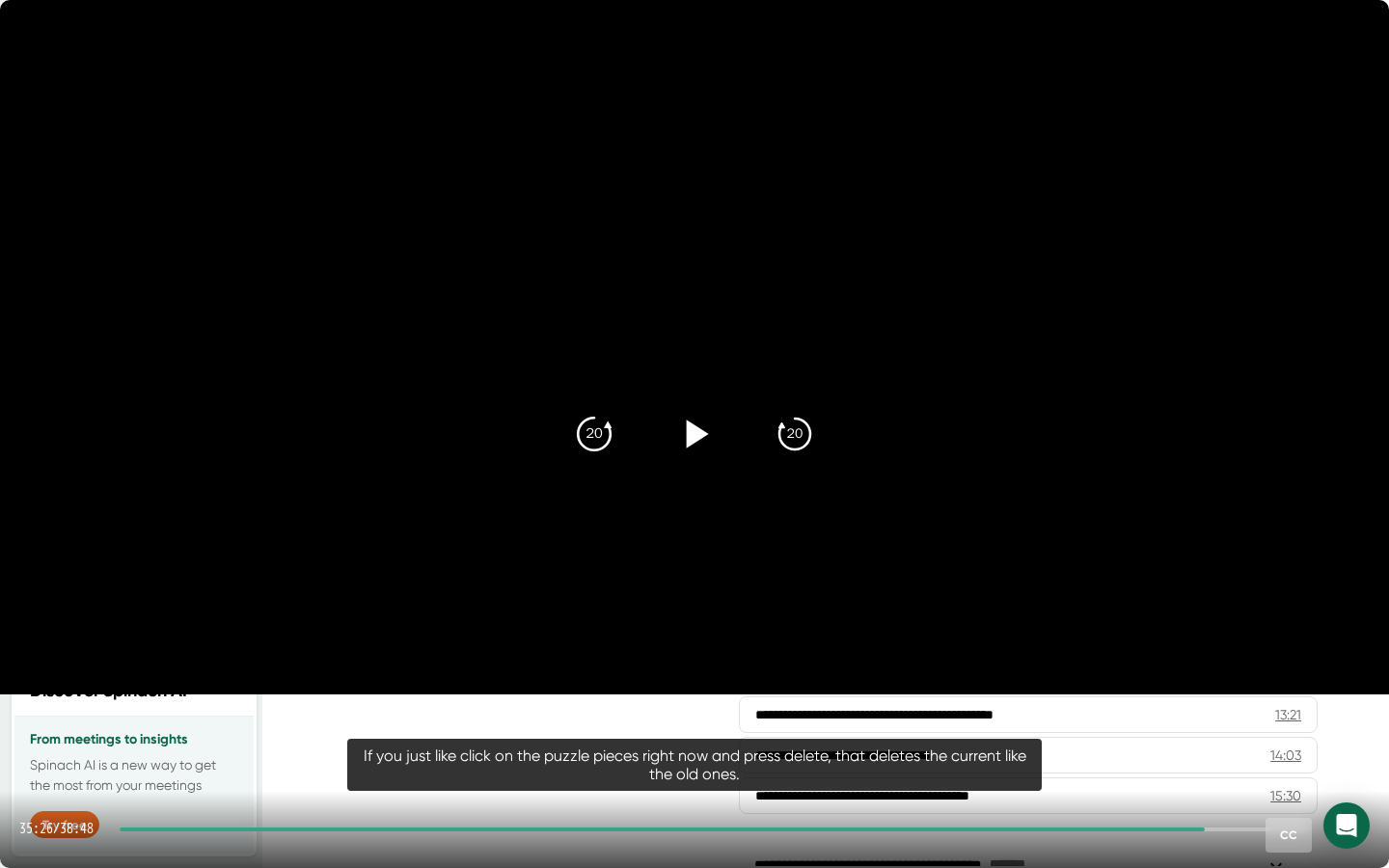 click on "20" 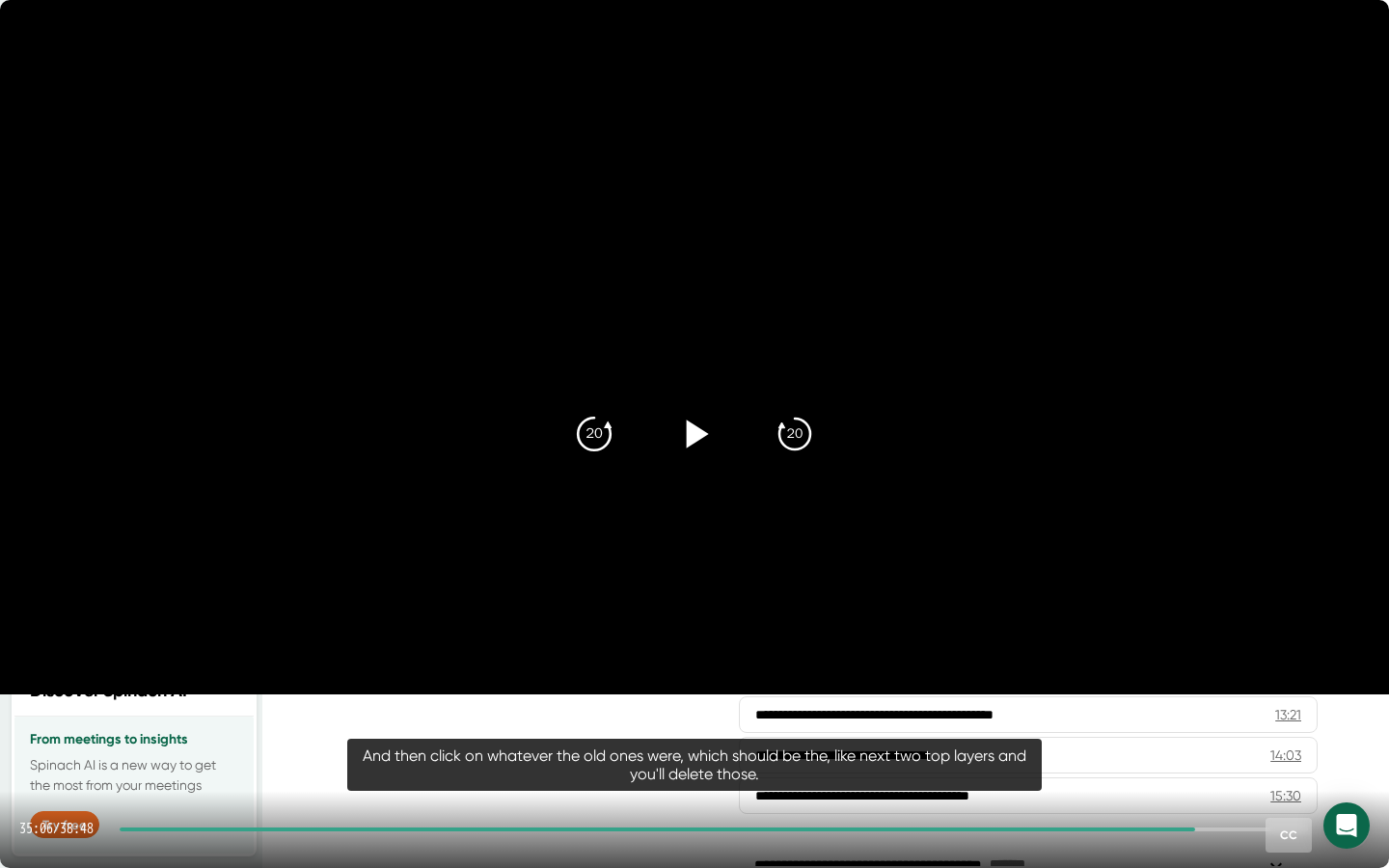 click on "20" 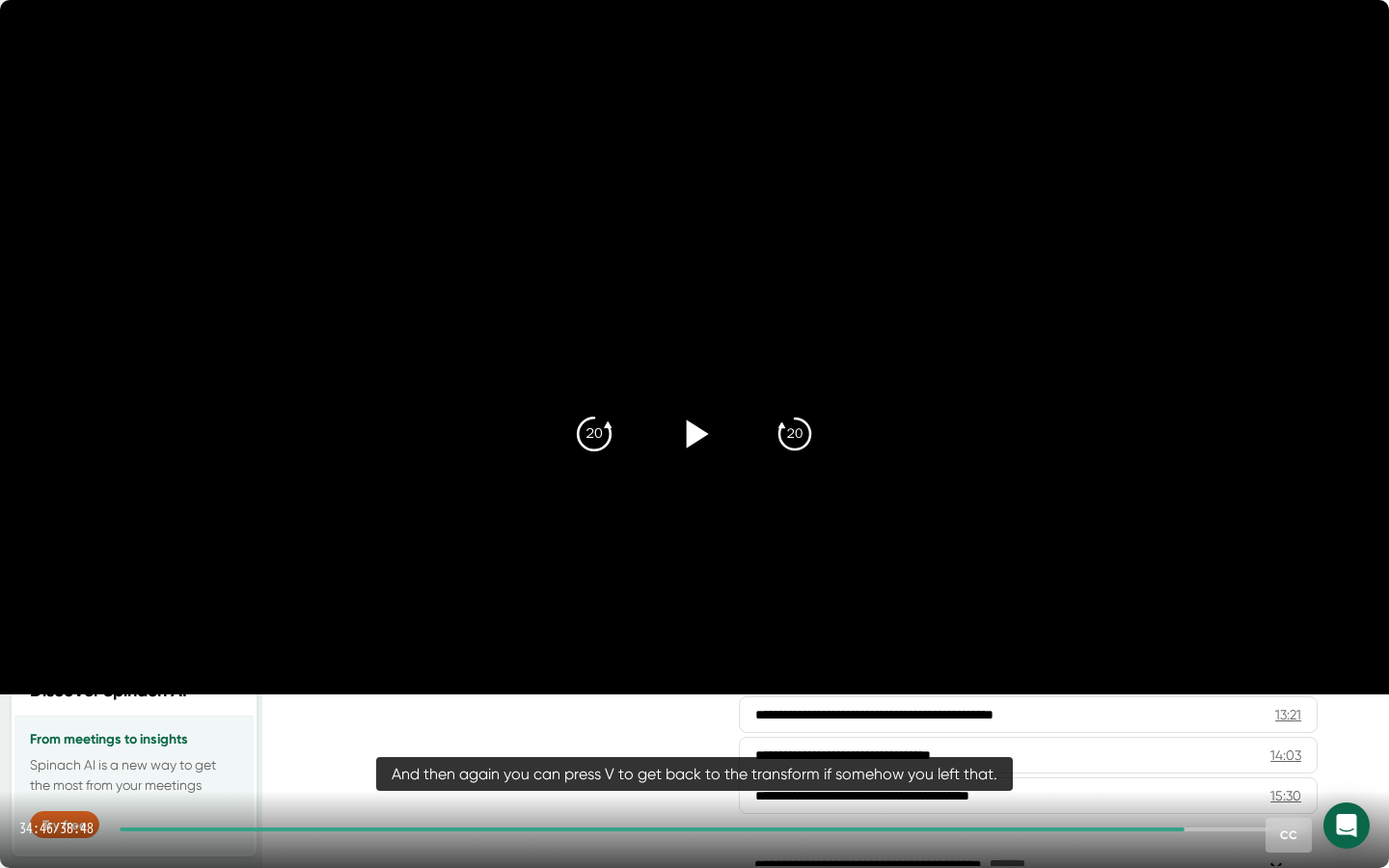 click on "20" 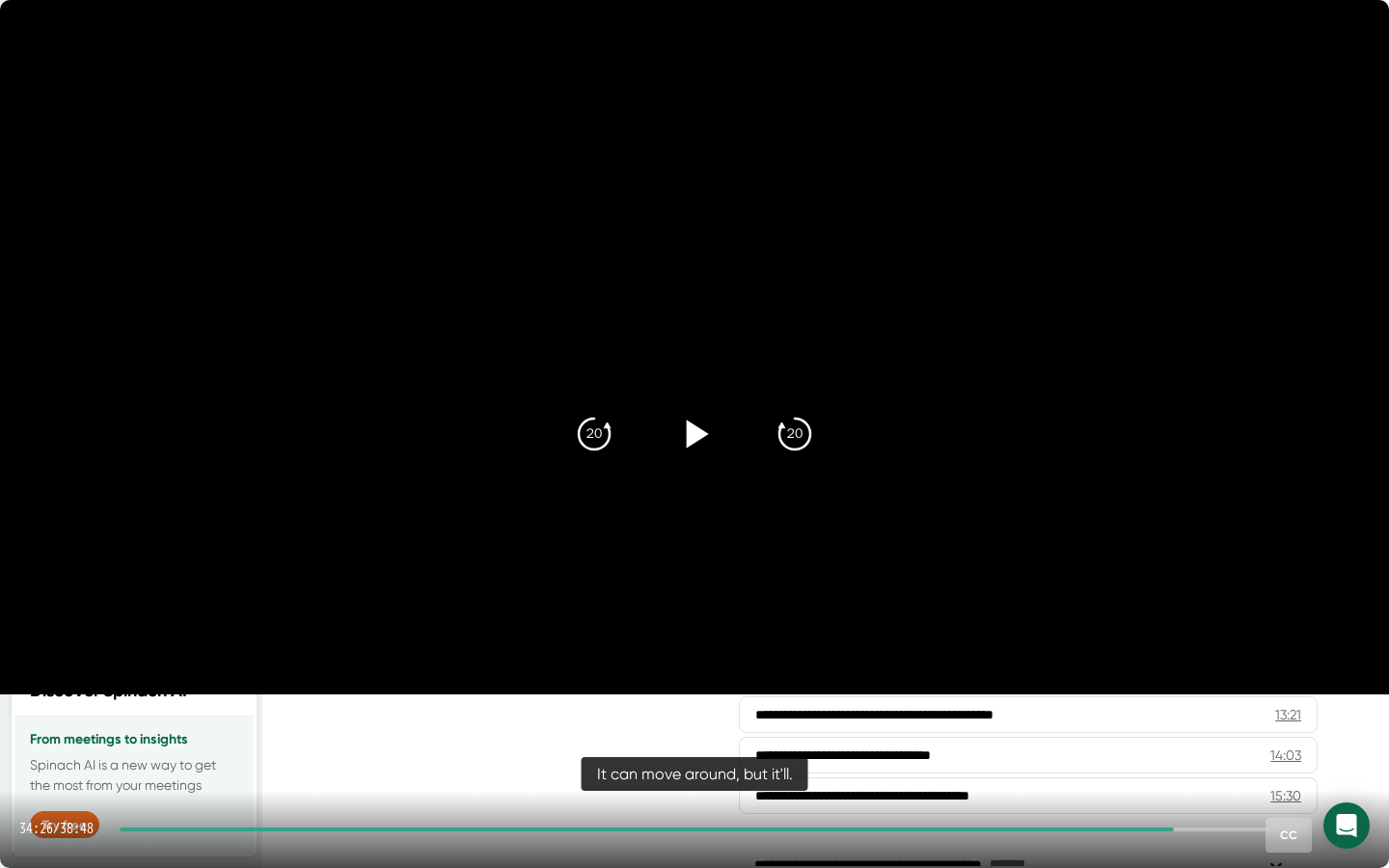 click 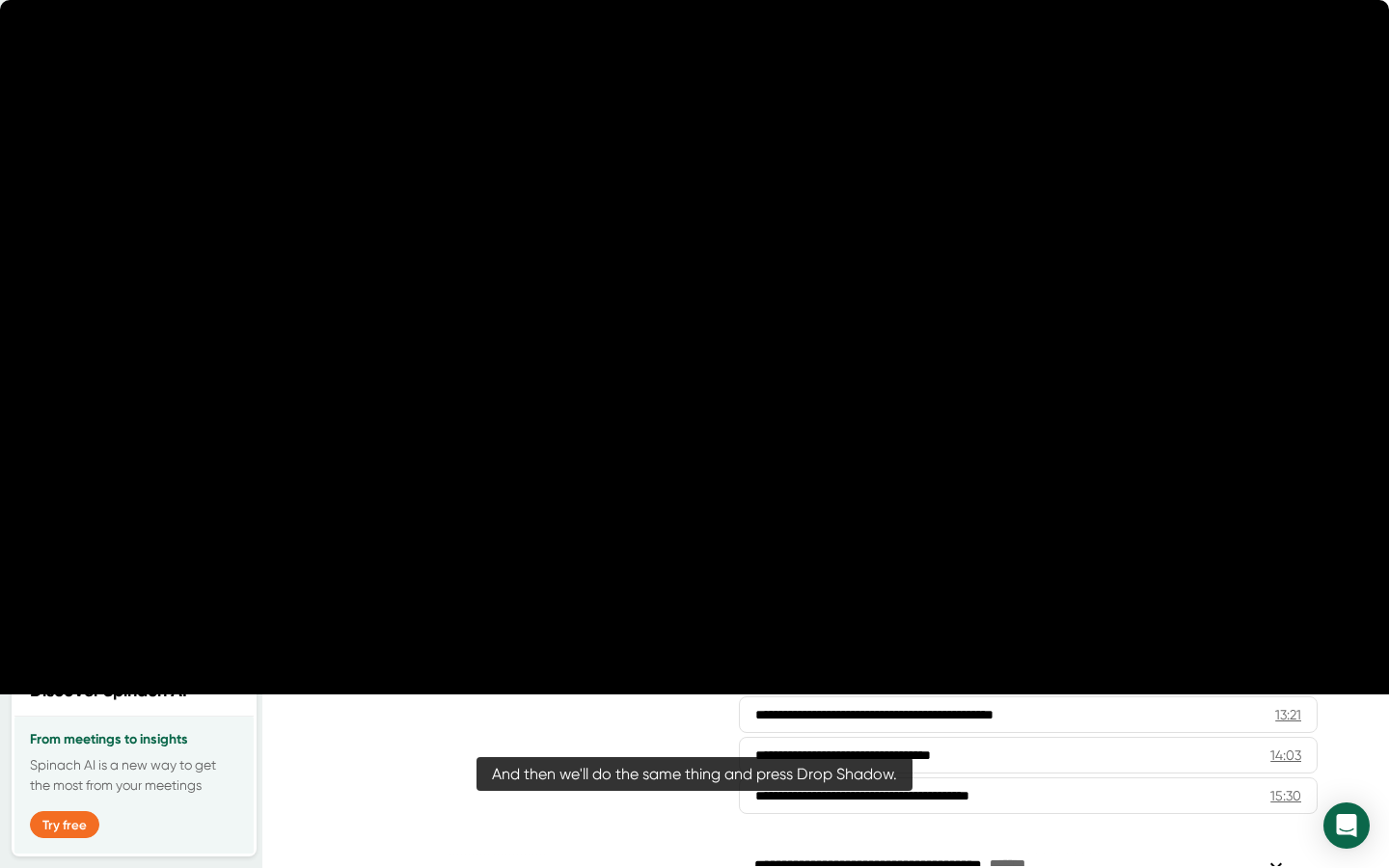 click at bounding box center [694, 347] 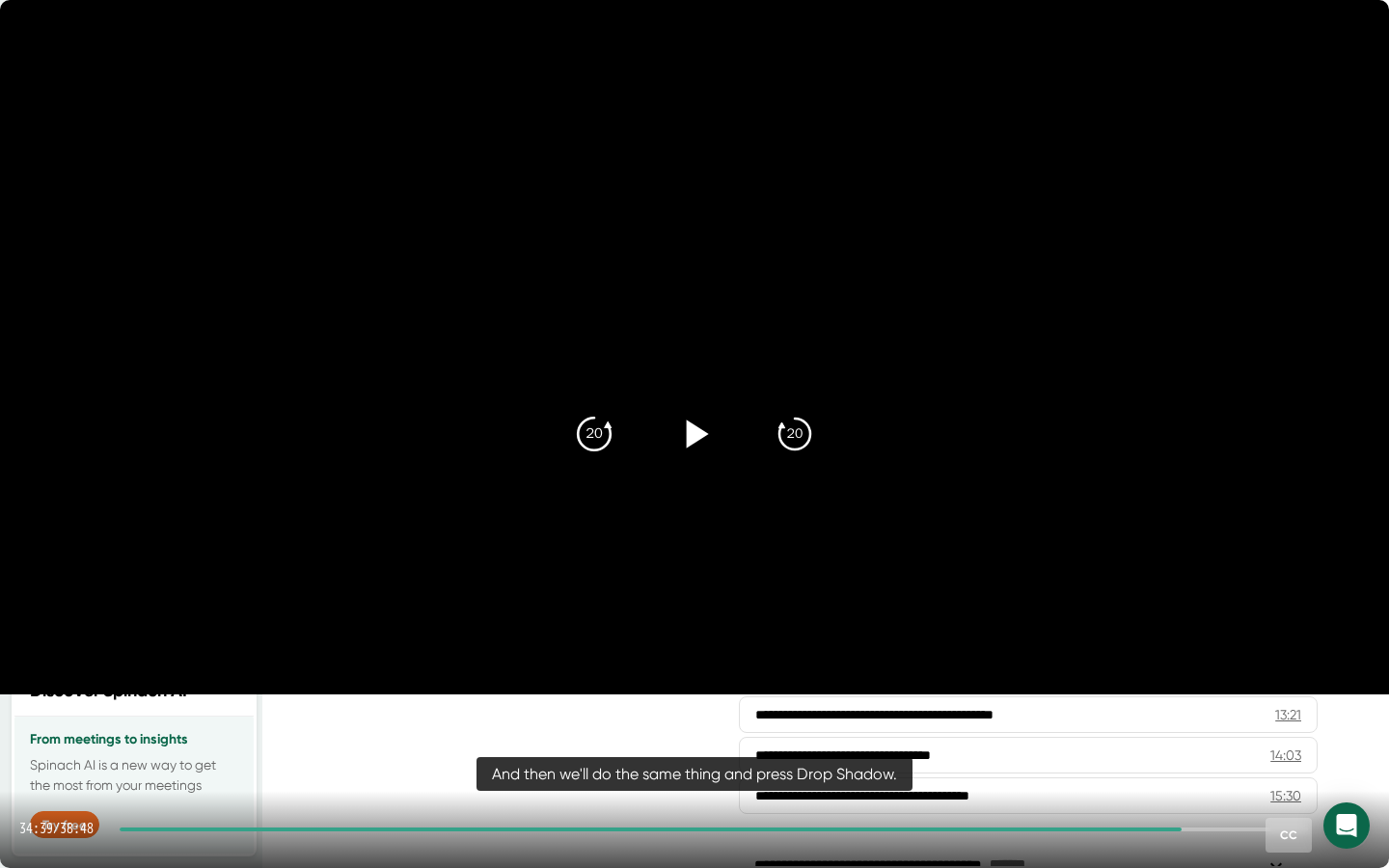 click on "20" at bounding box center [594, 434] 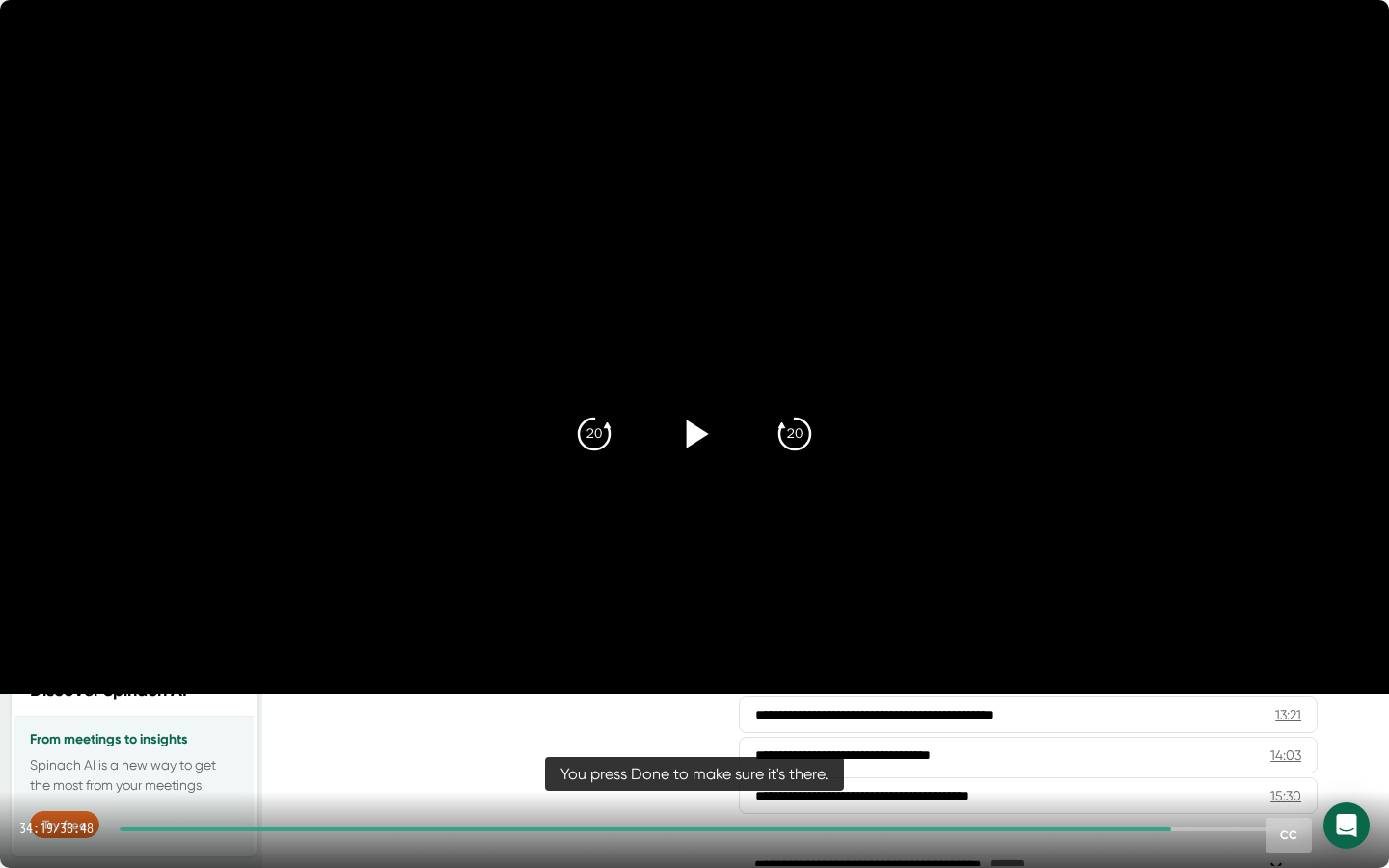 click 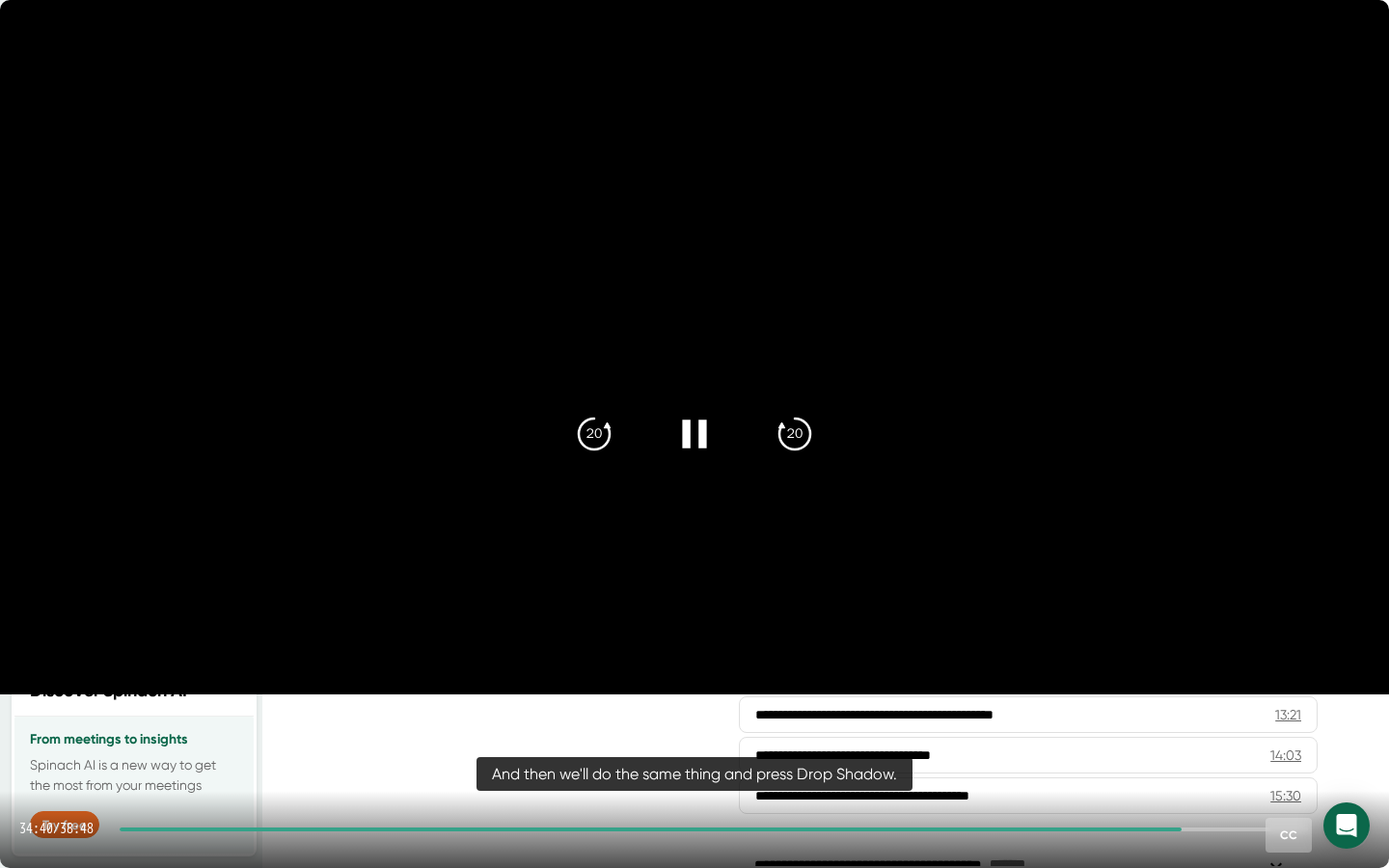 click 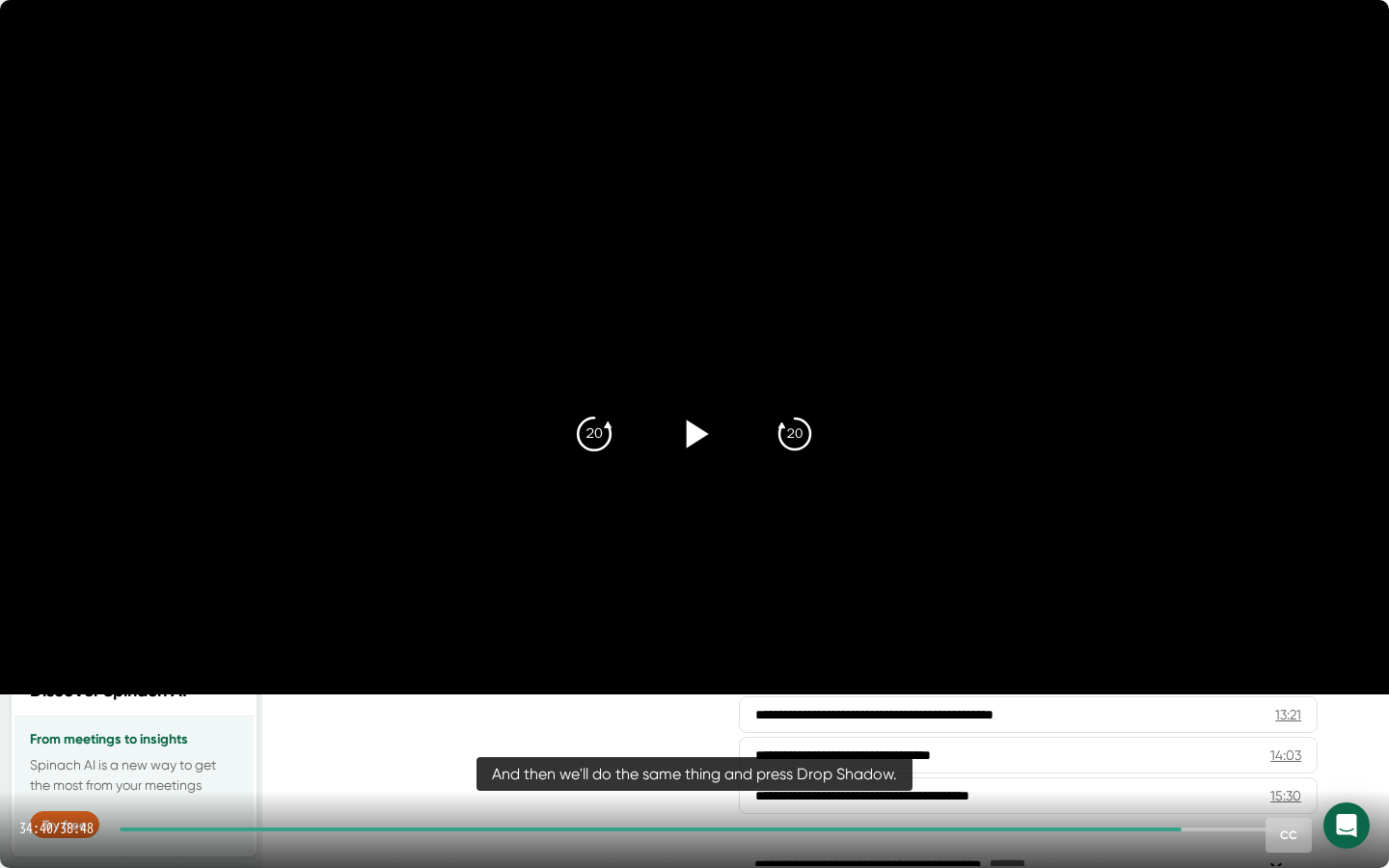 click on "20" 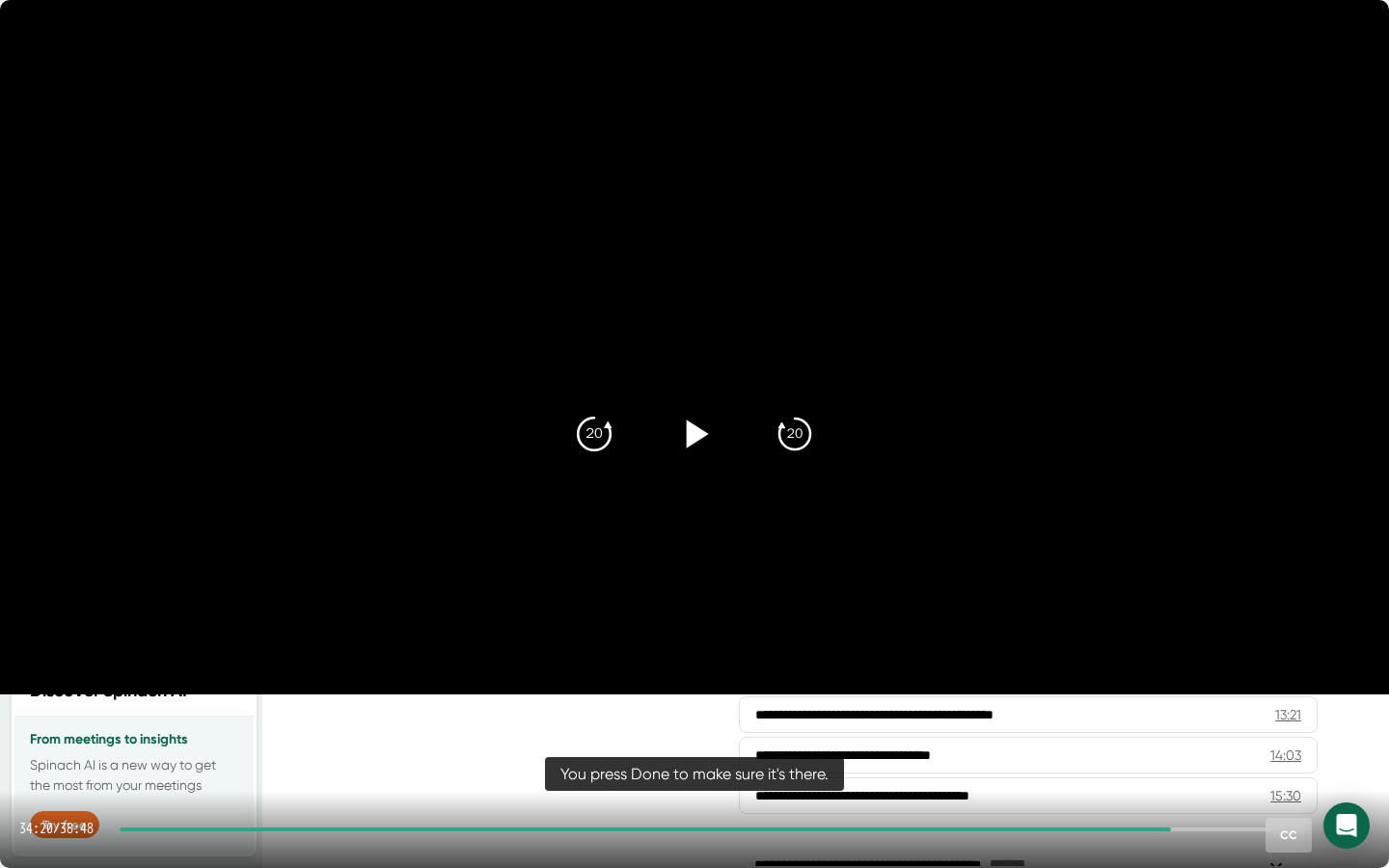 click on "20" 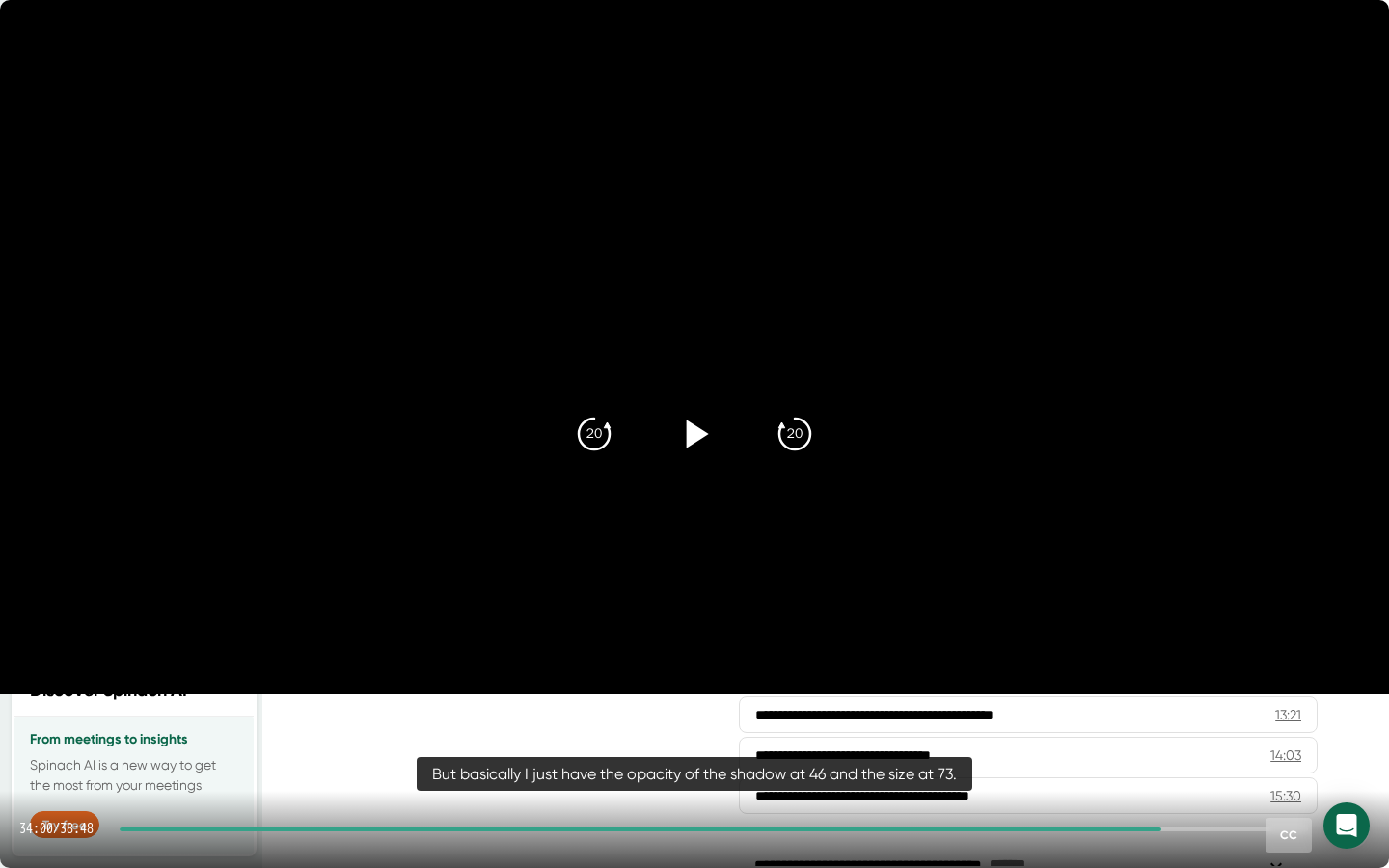 click 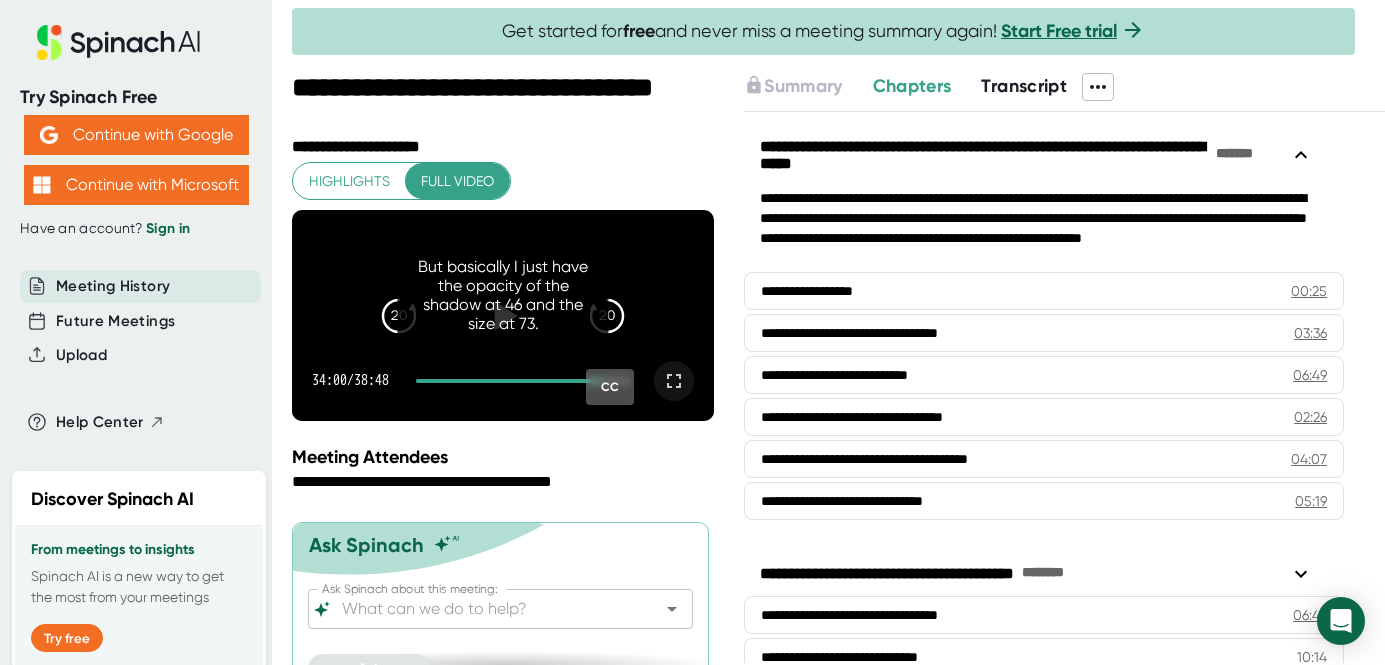 click at bounding box center [503, 315] 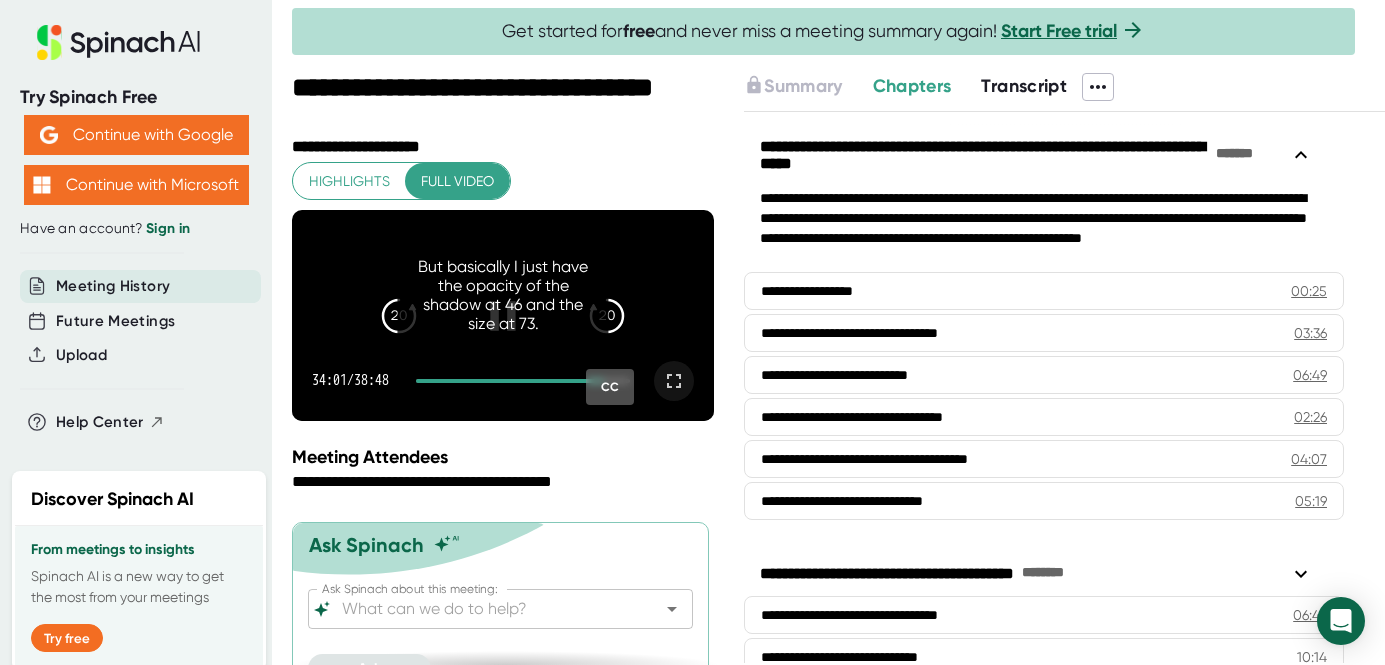 click 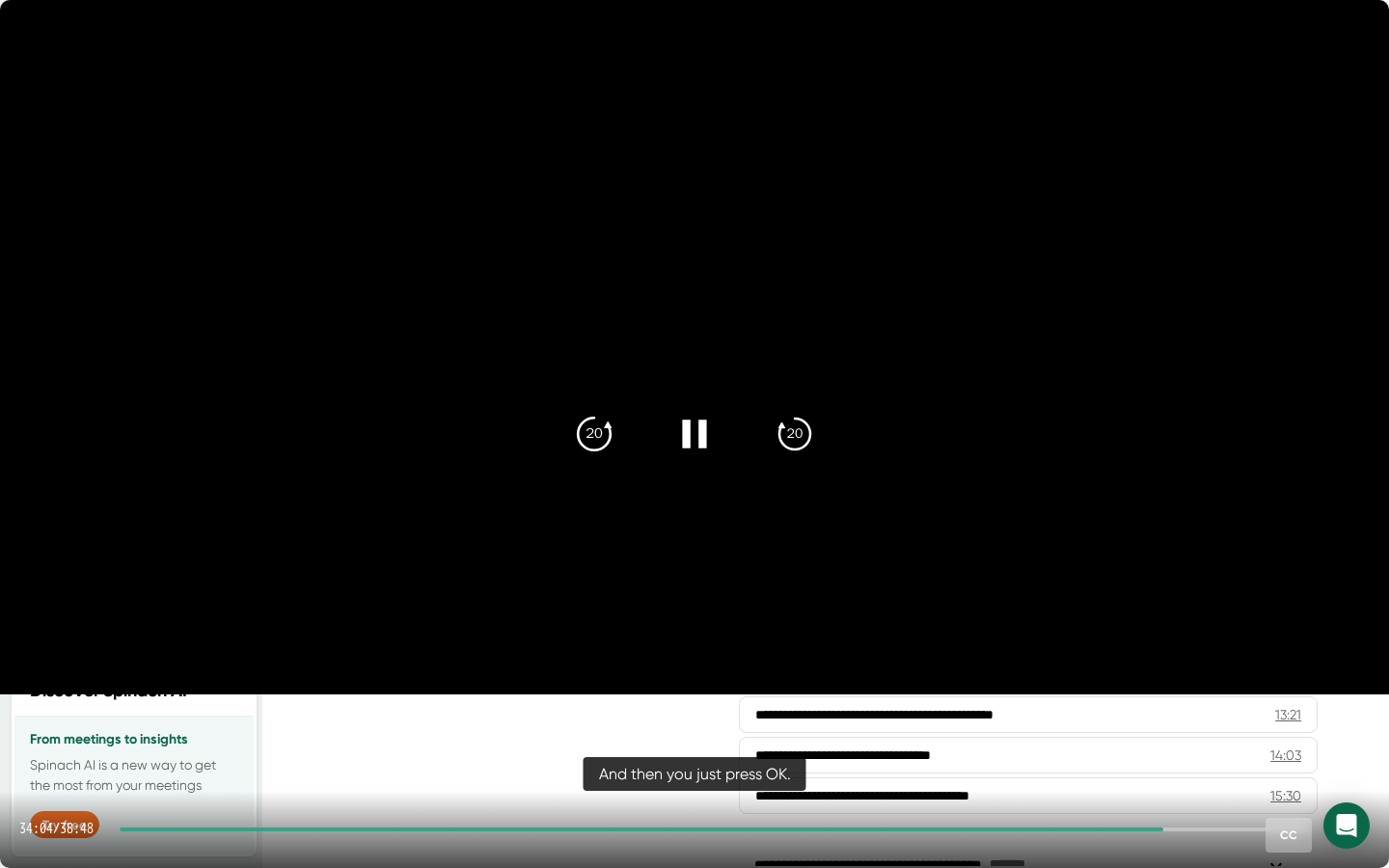 click on "20" 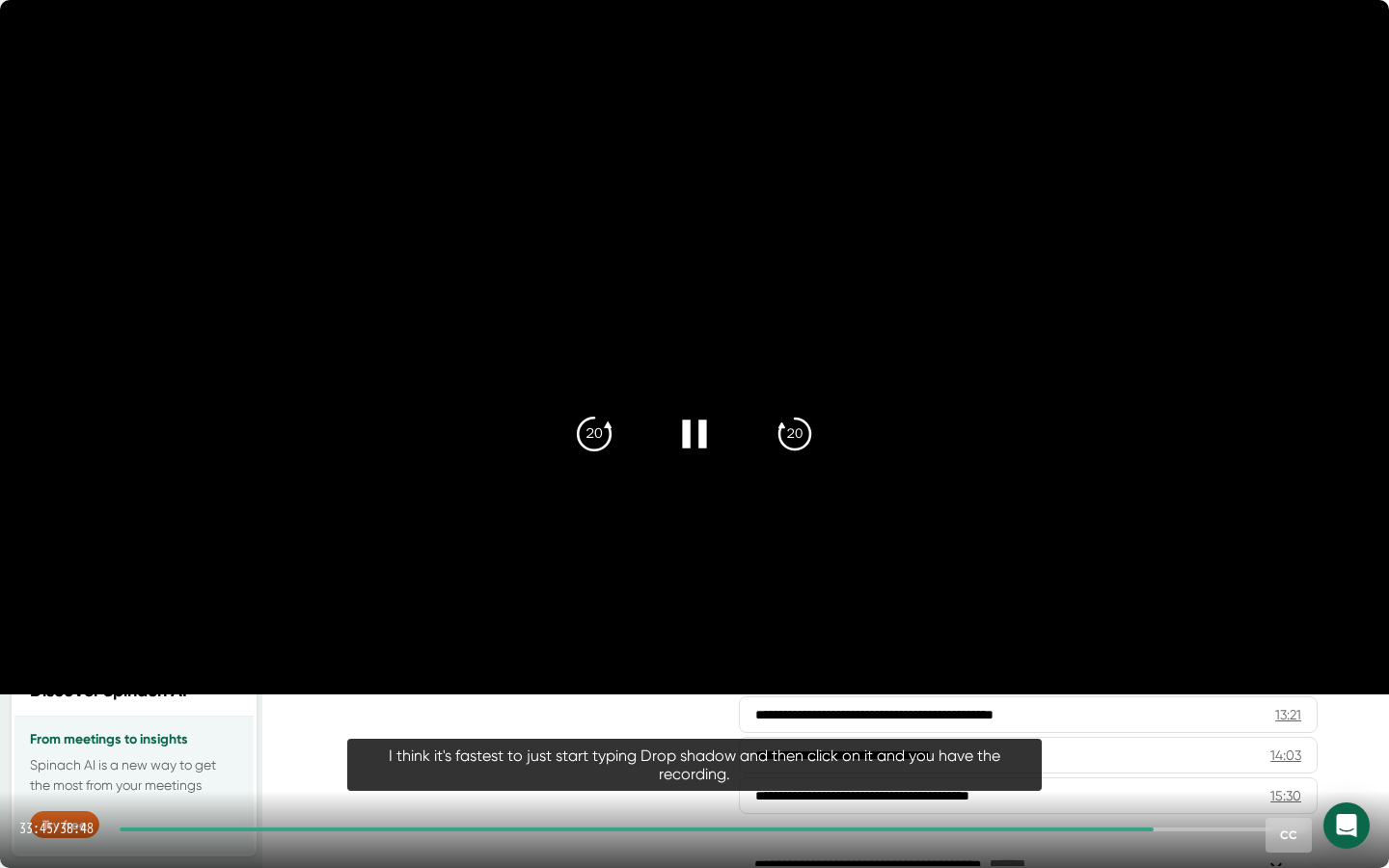 click on "20" 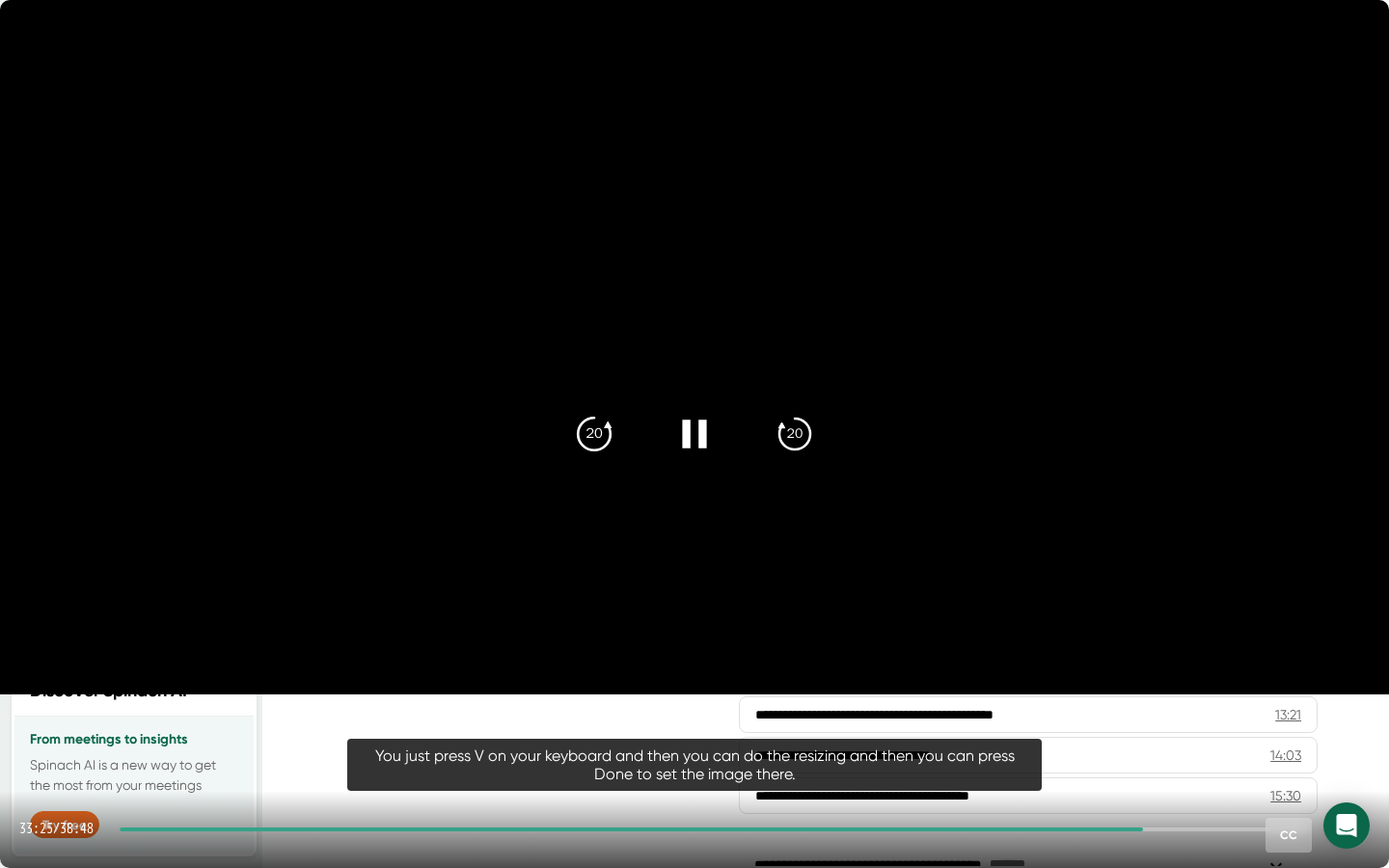 click on "20" 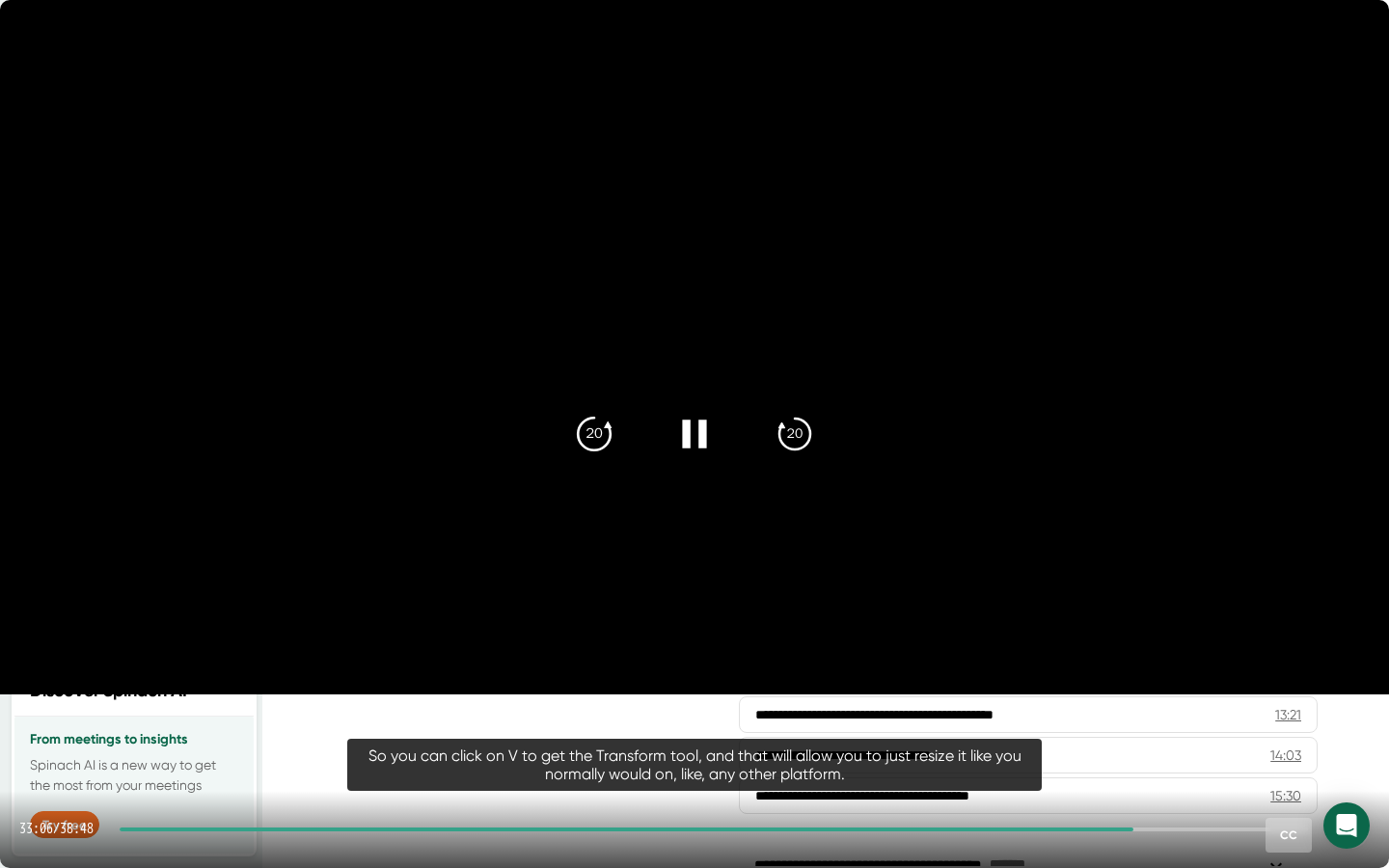 click on "20" 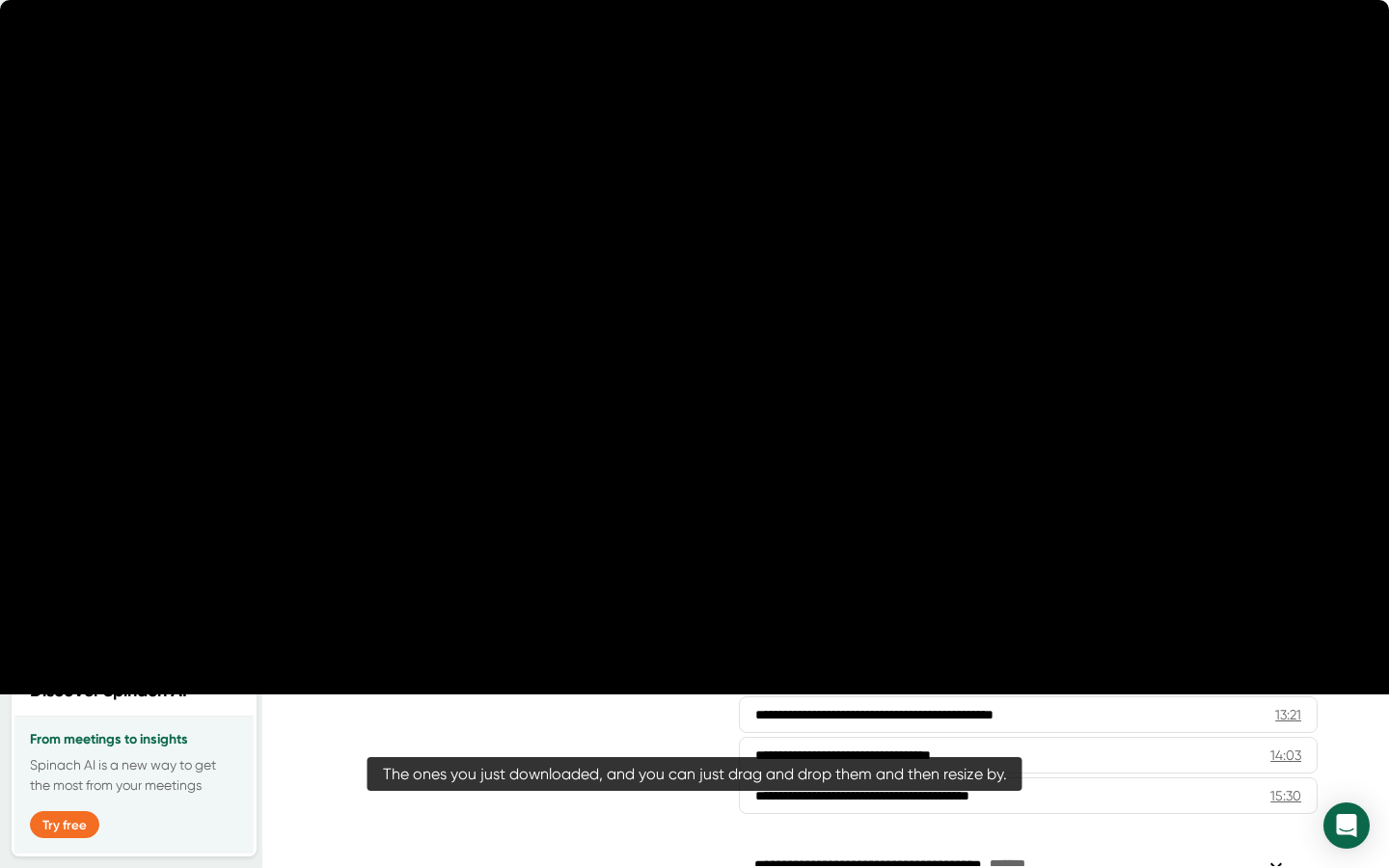 click on "20" 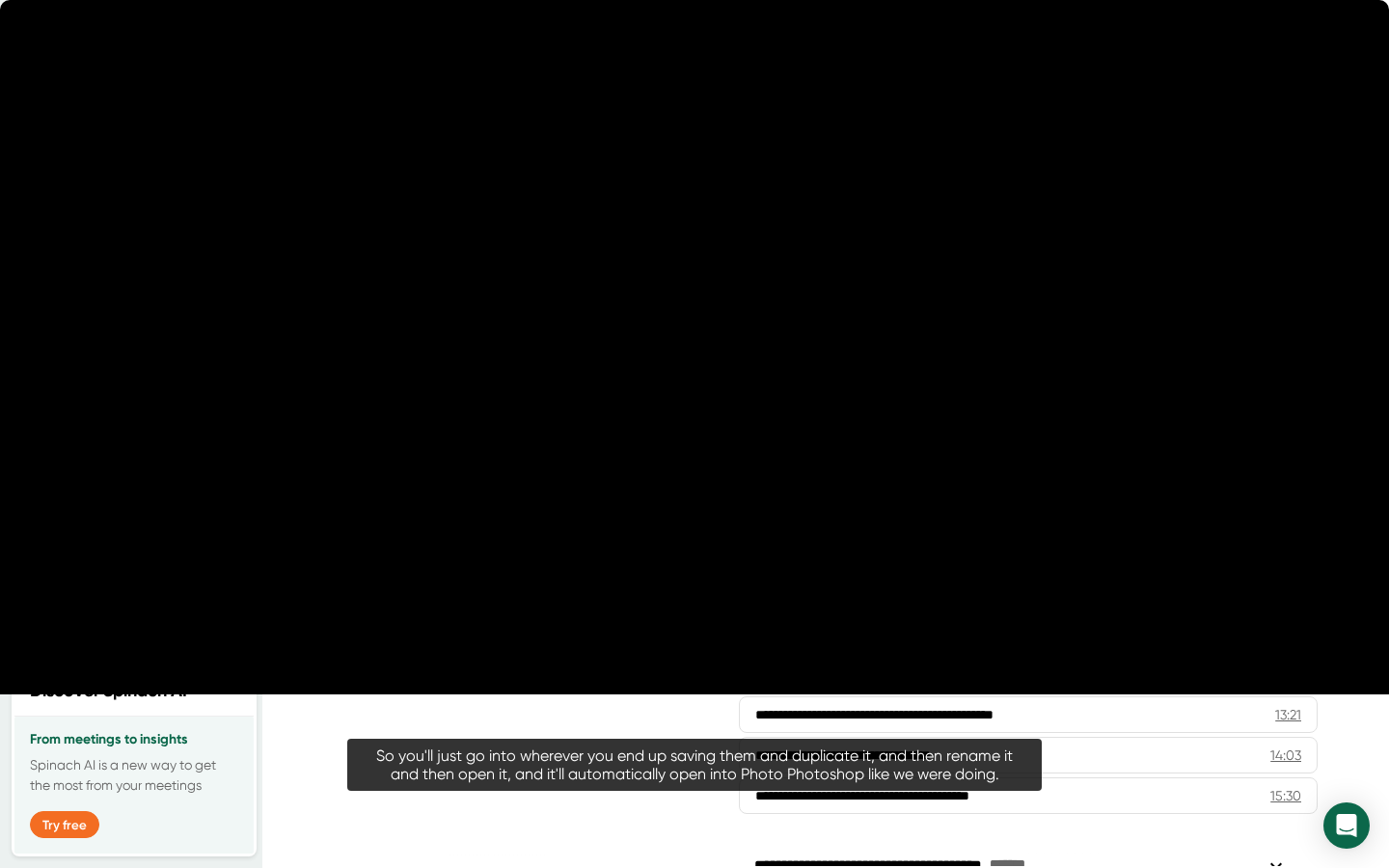 click on "20" 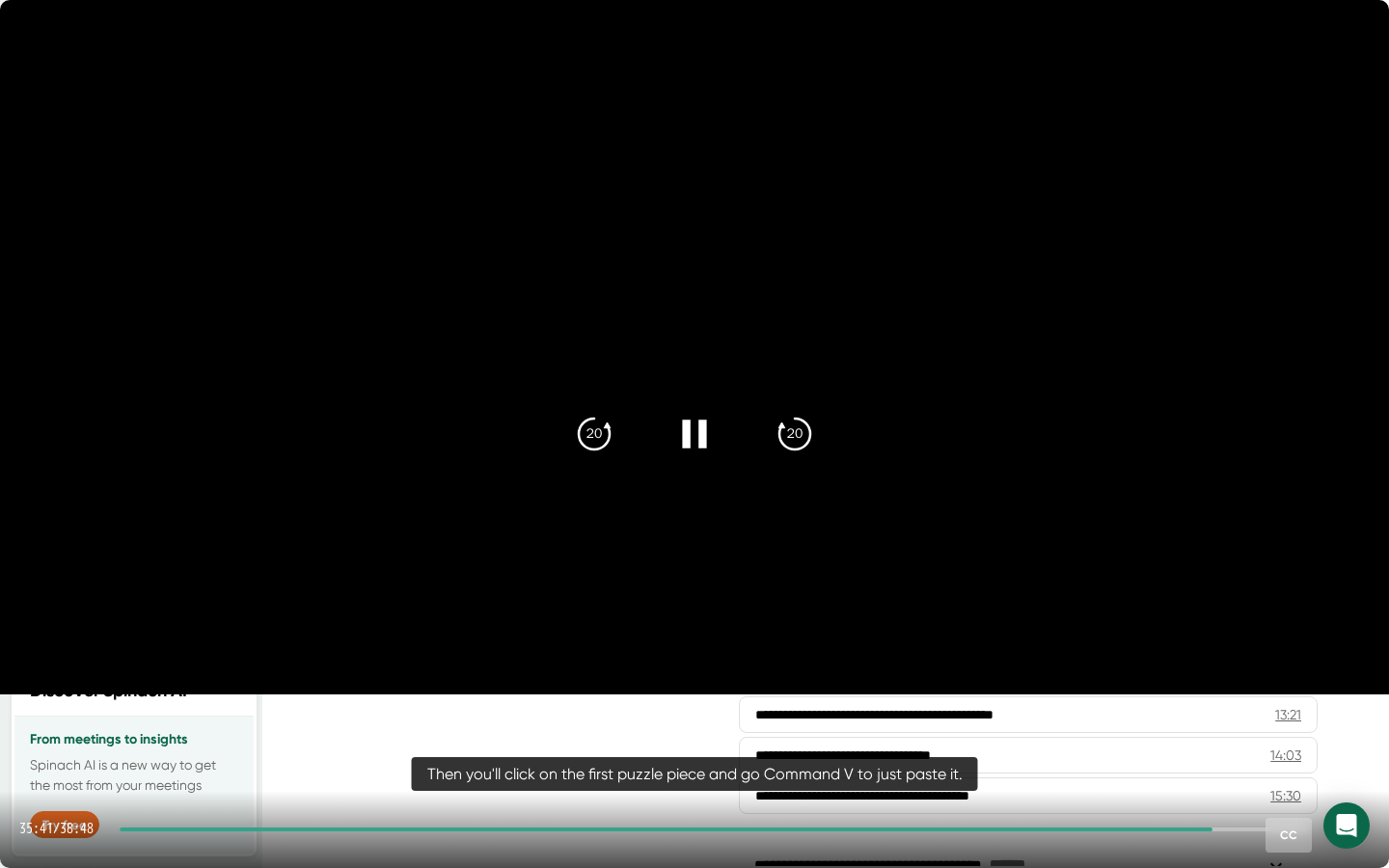 click 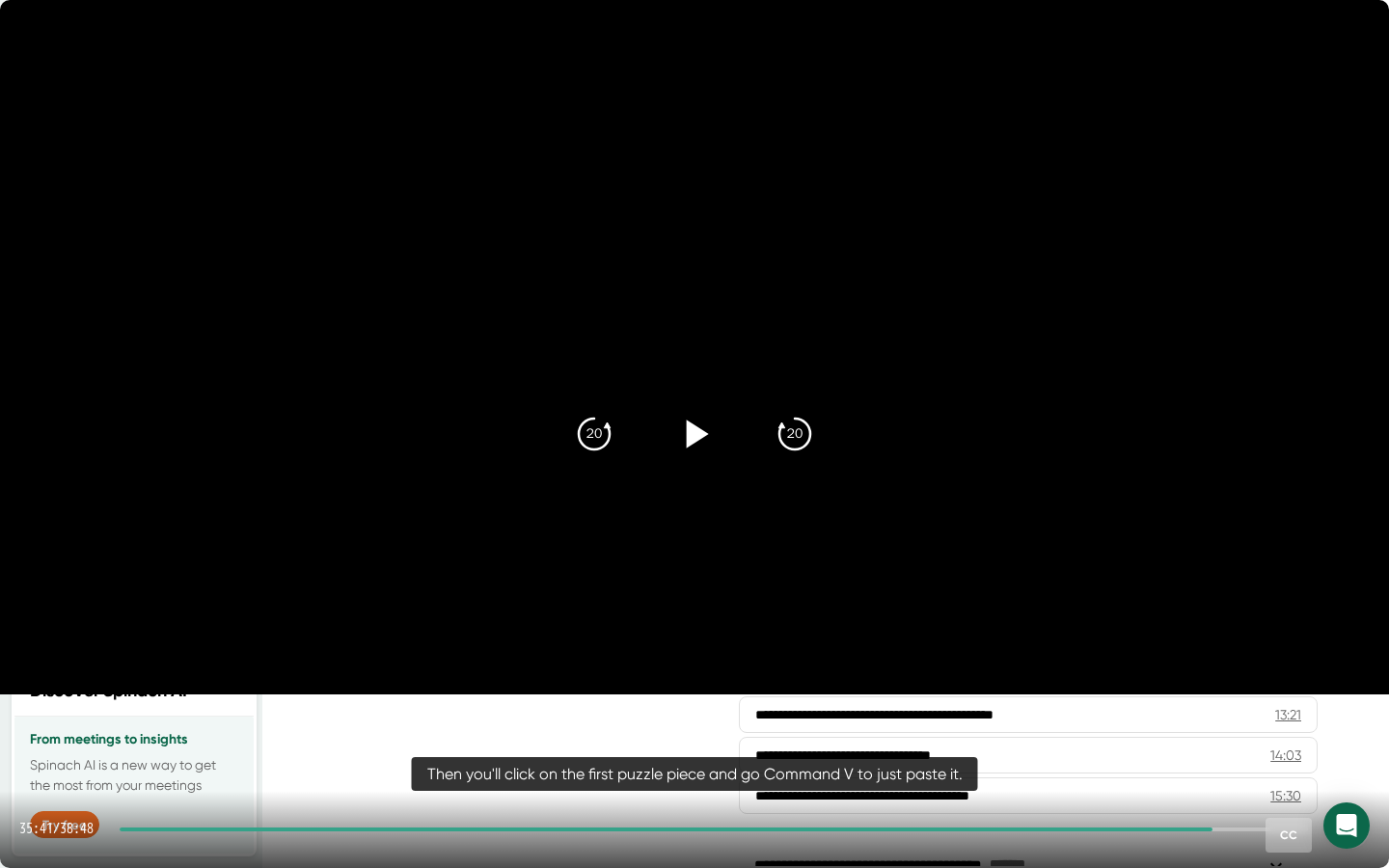 click 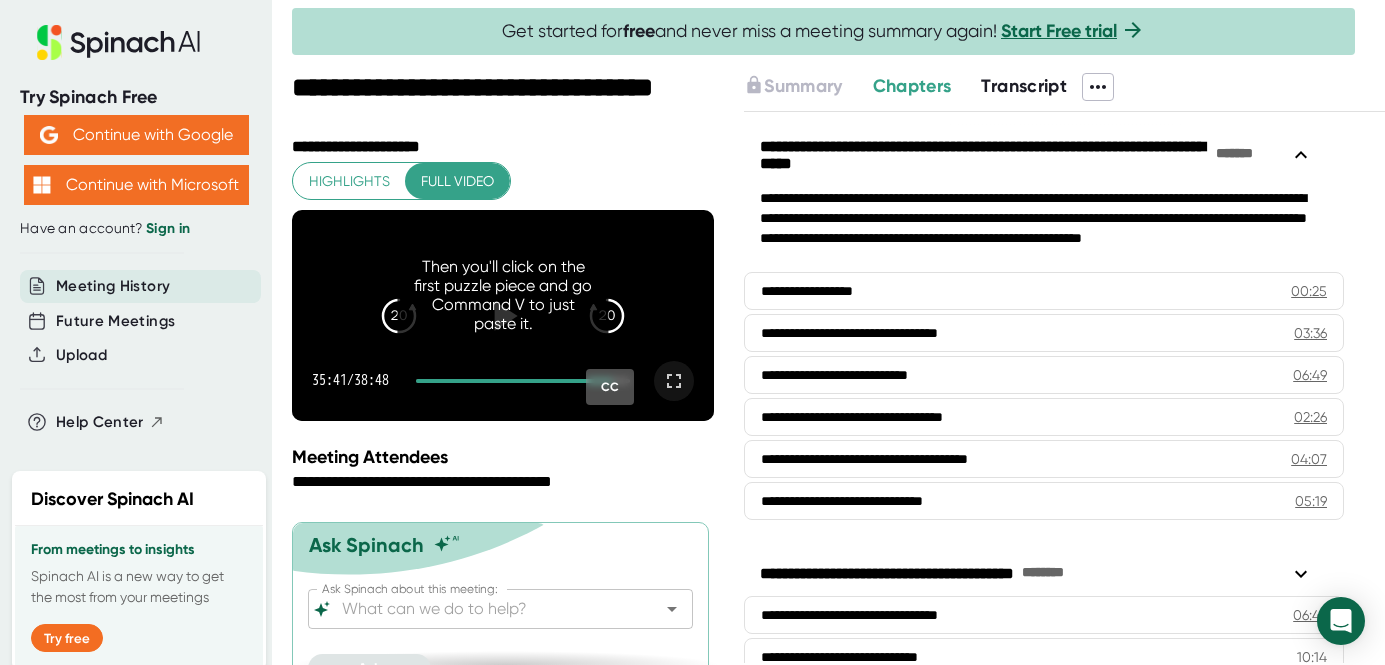 click on "Then you'll click on the first puzzle piece and go Command V to just paste it." at bounding box center [503, 295] 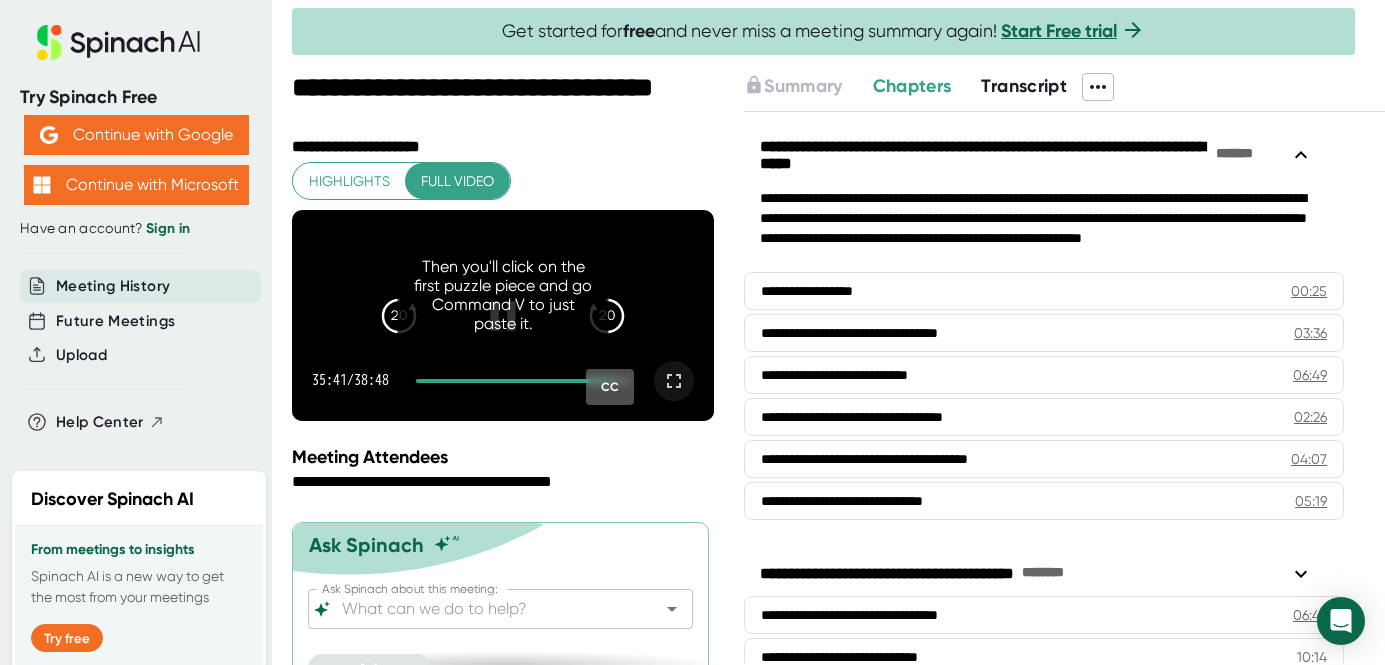 click at bounding box center [503, 315] 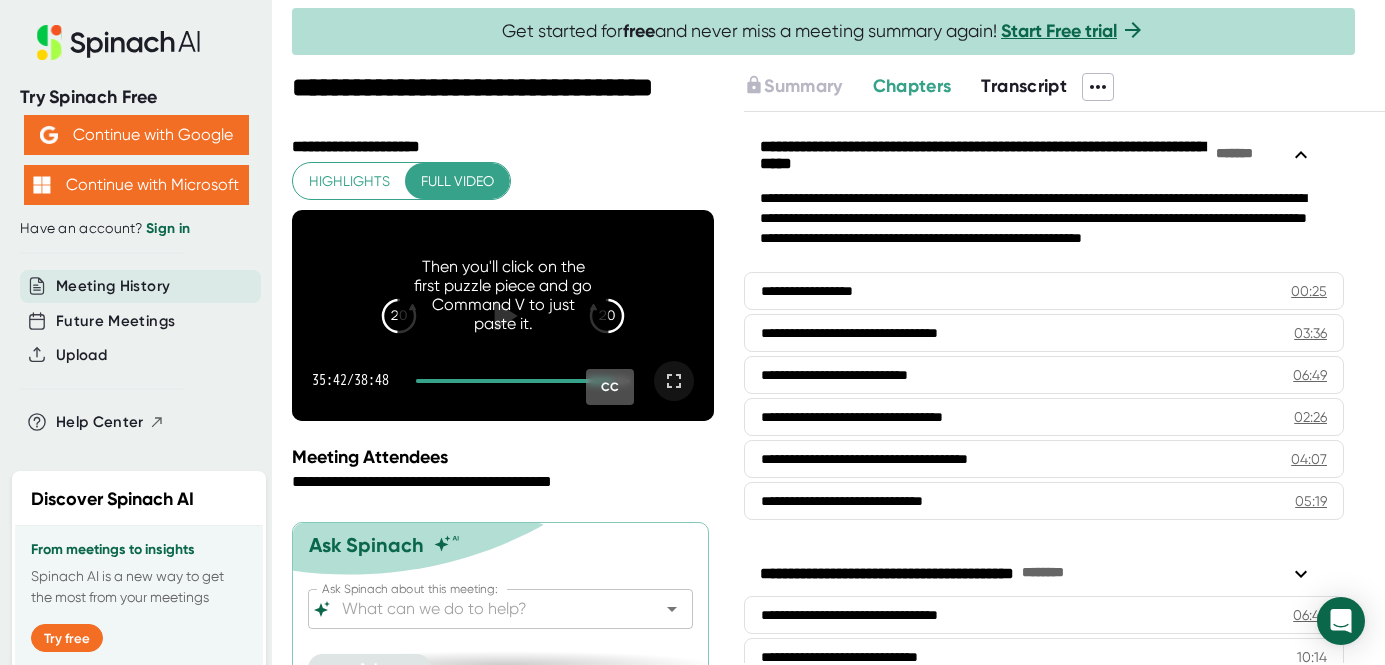 click at bounding box center (503, 315) 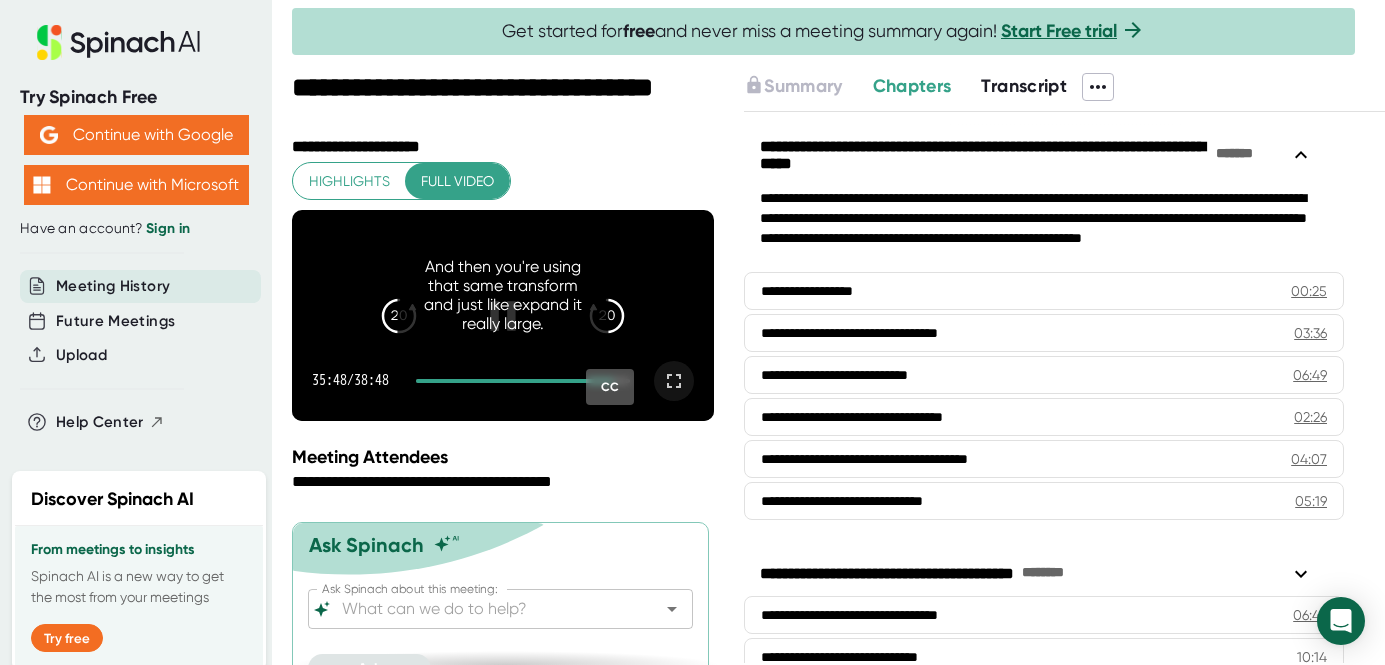 click 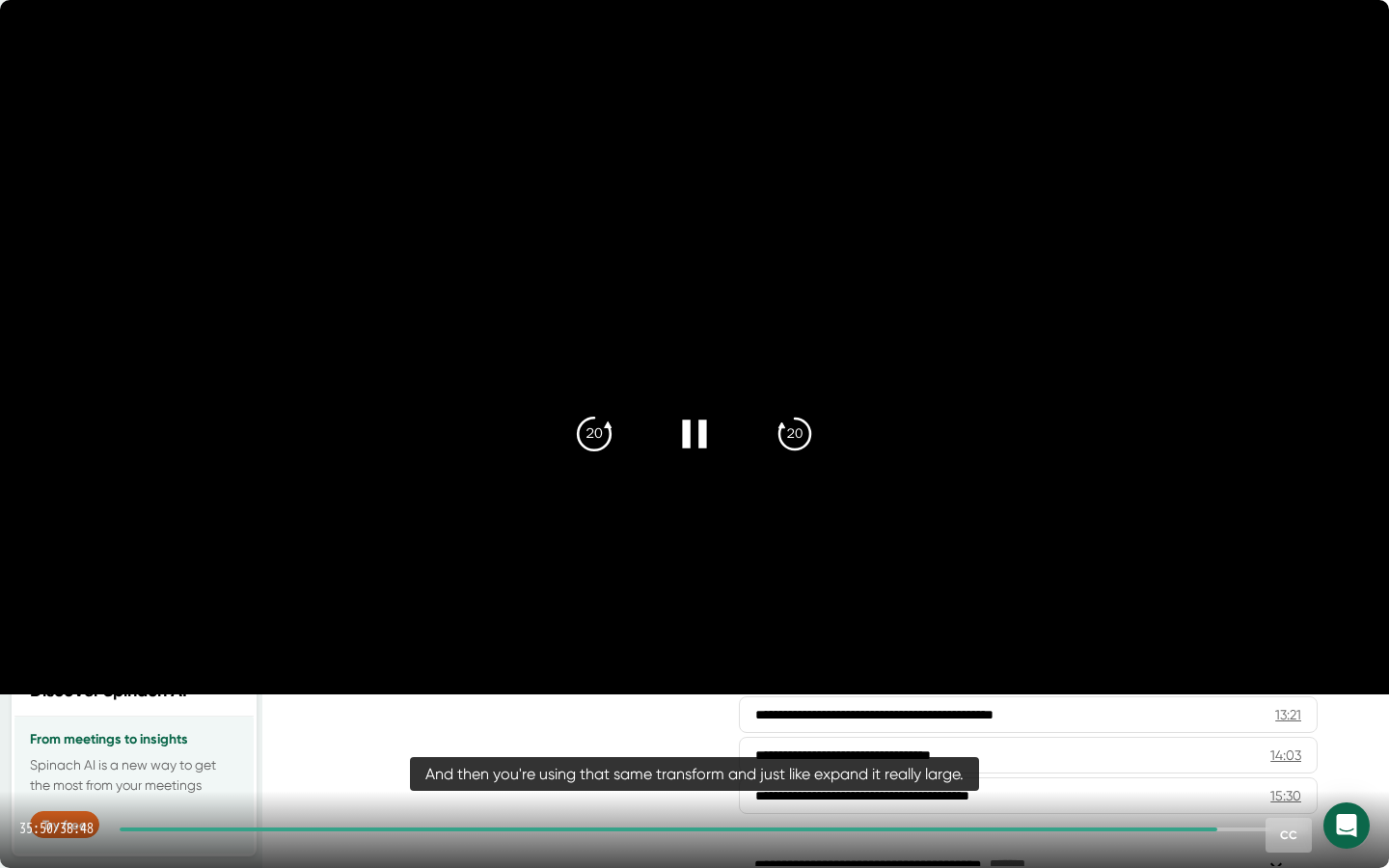 click on "20" 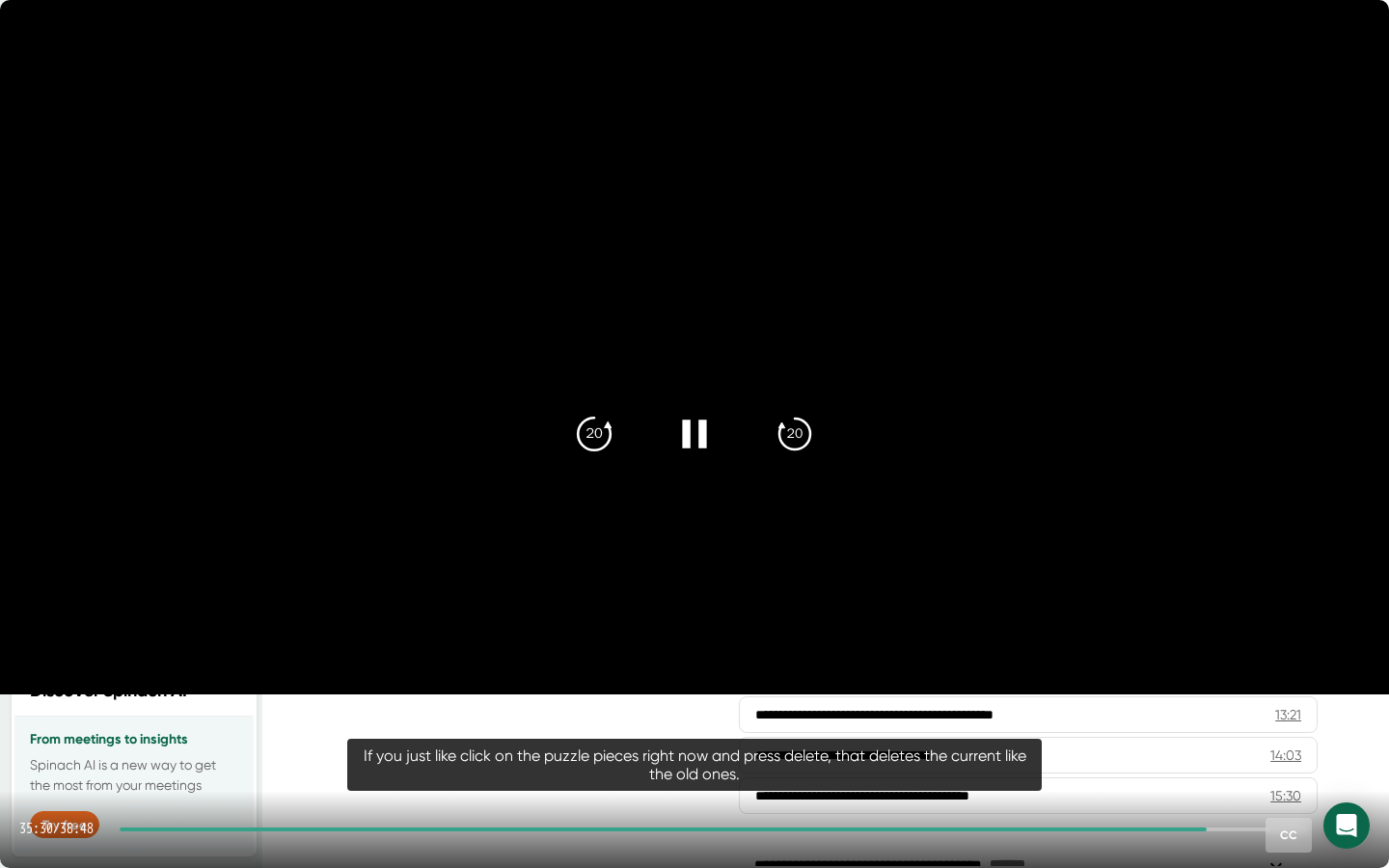 click on "20" 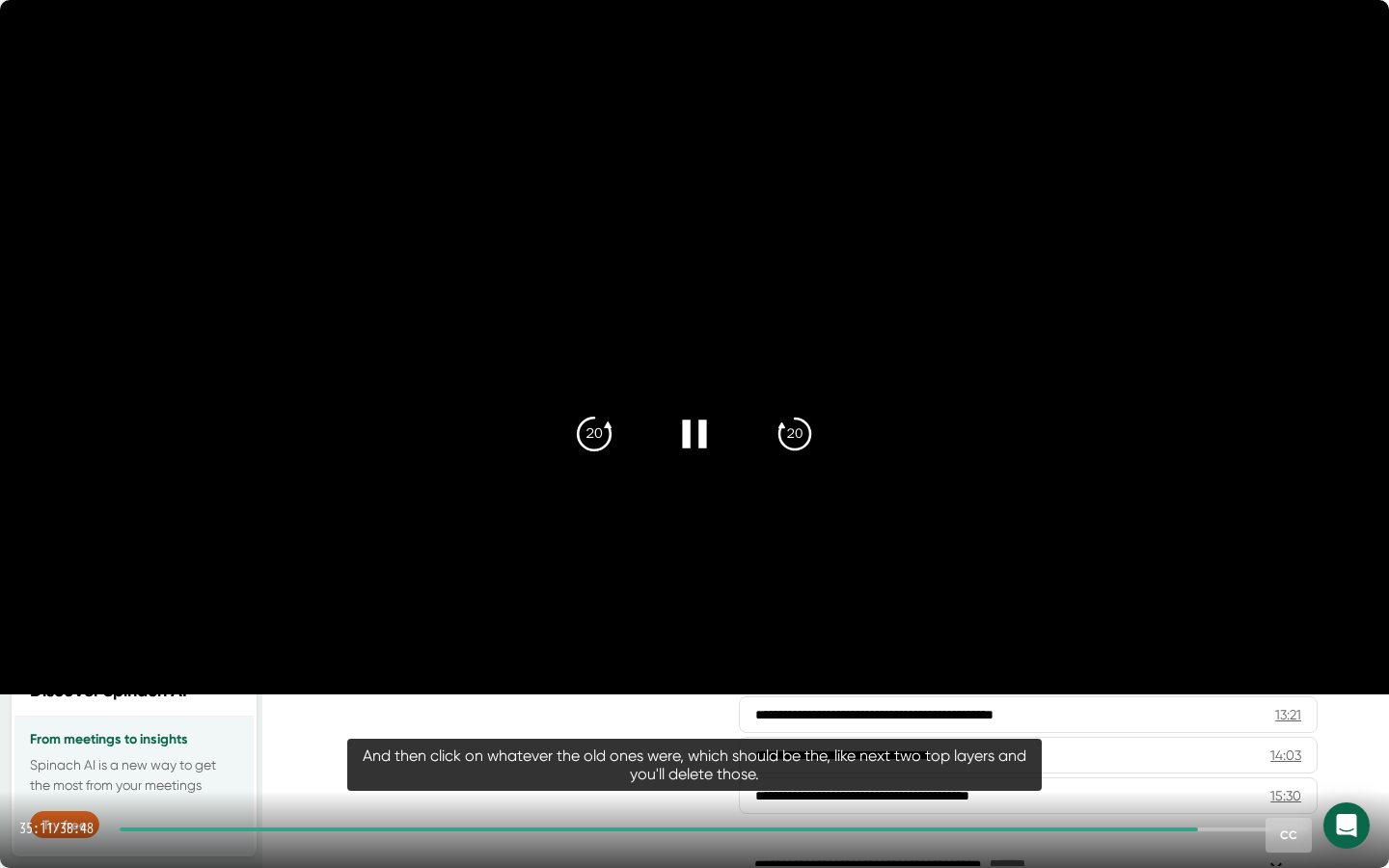 click on "20" 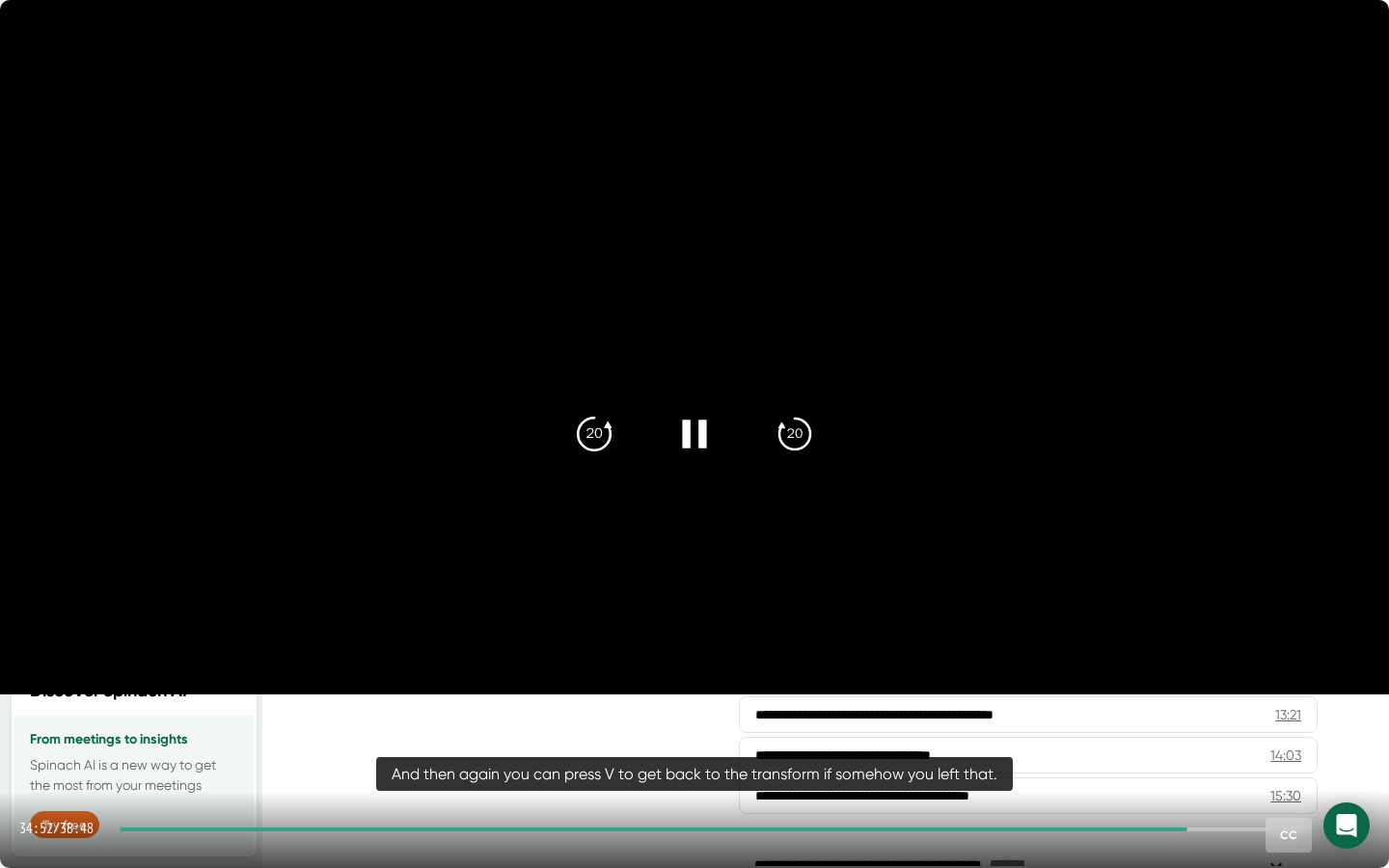 click on "20" 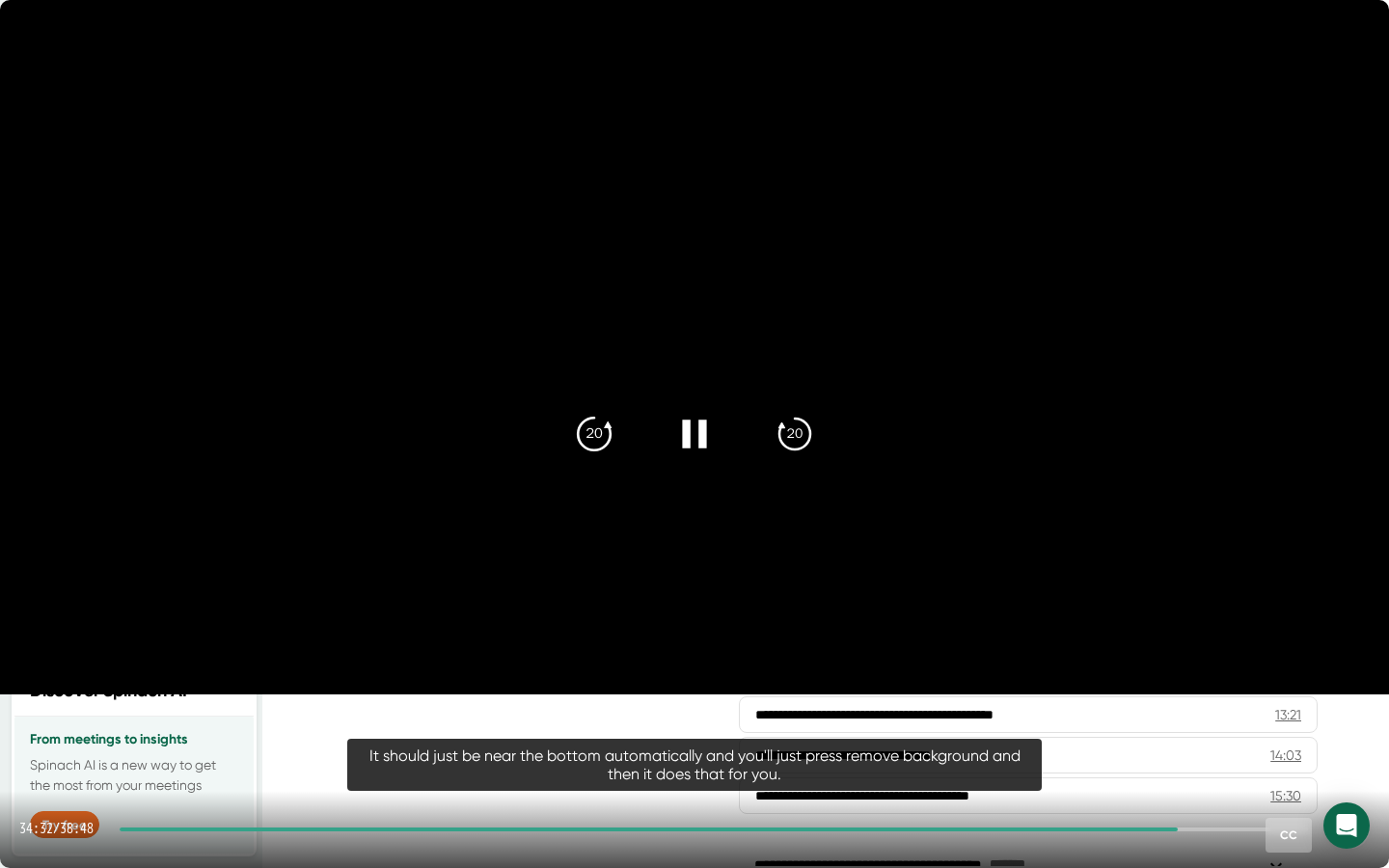 click on "20" 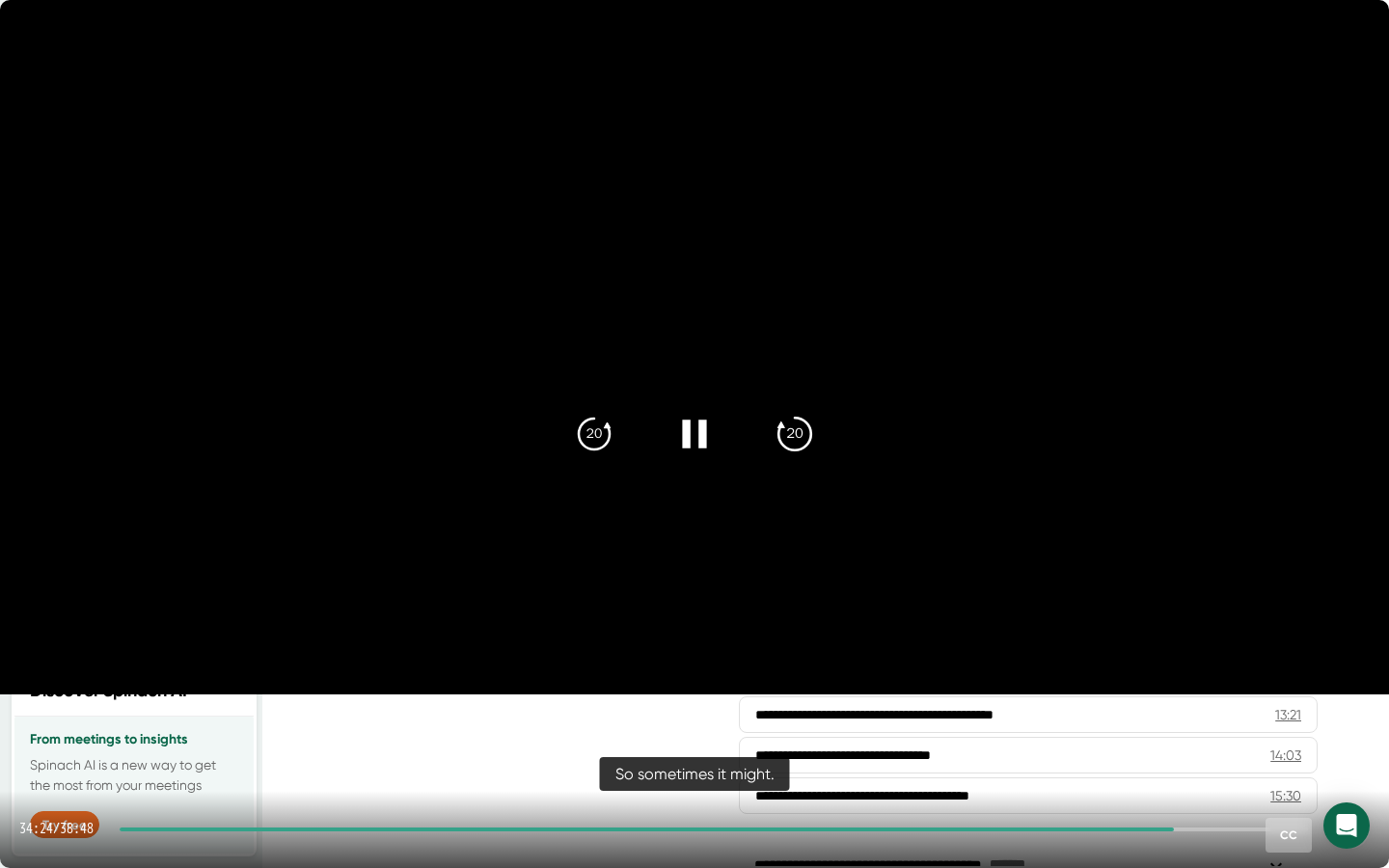 click on "20" 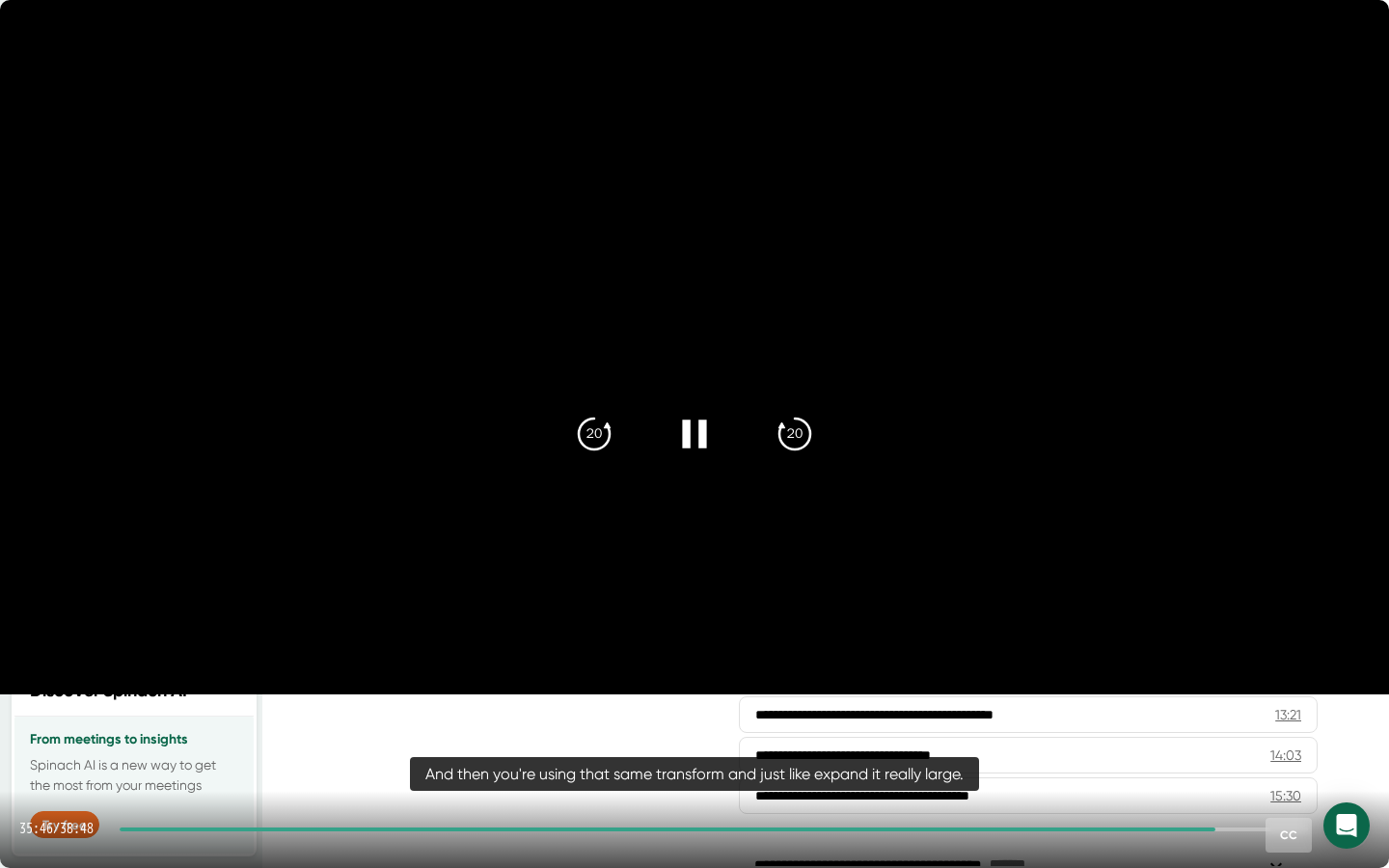 click 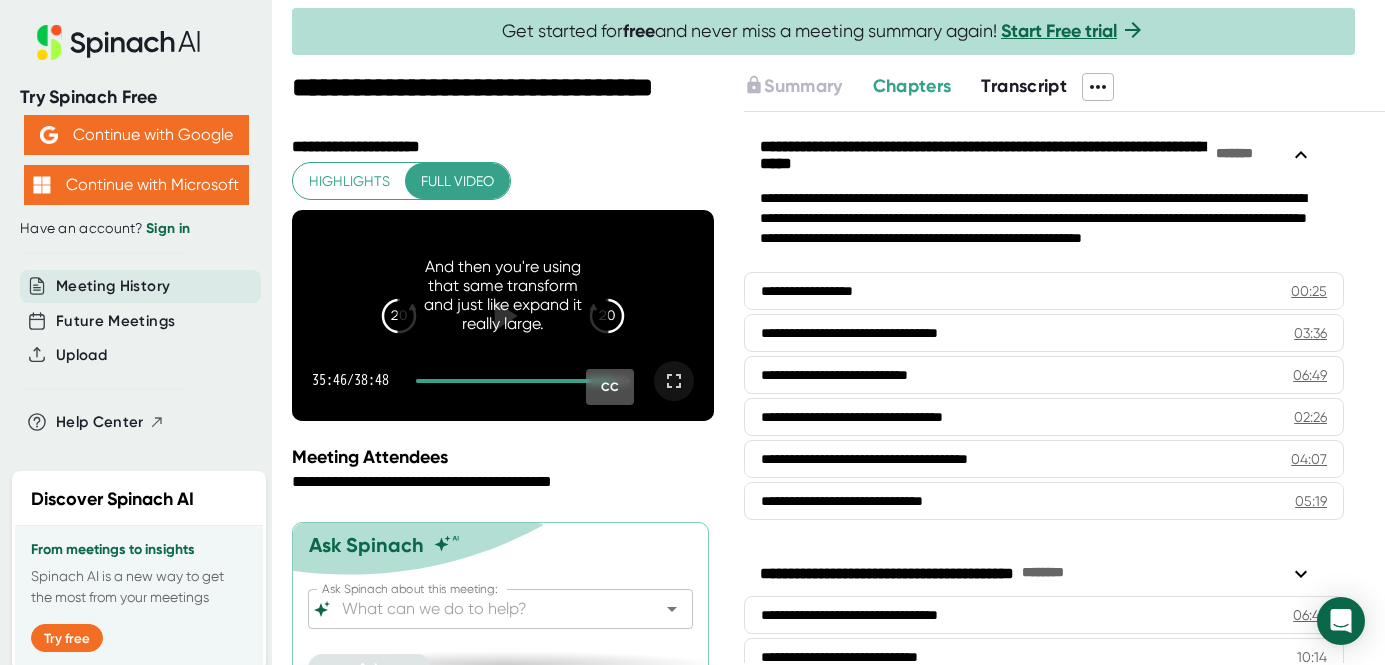 click 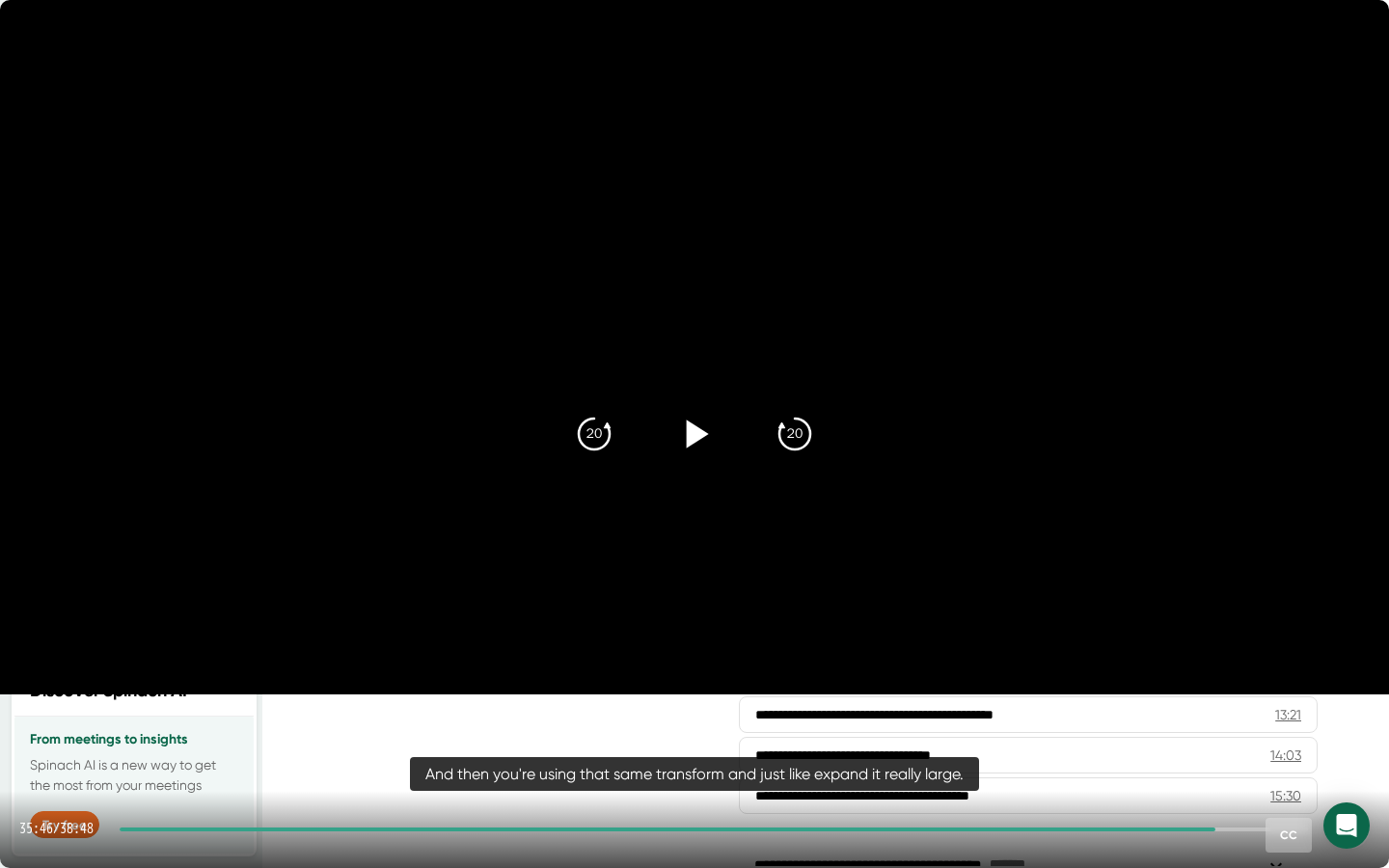 click 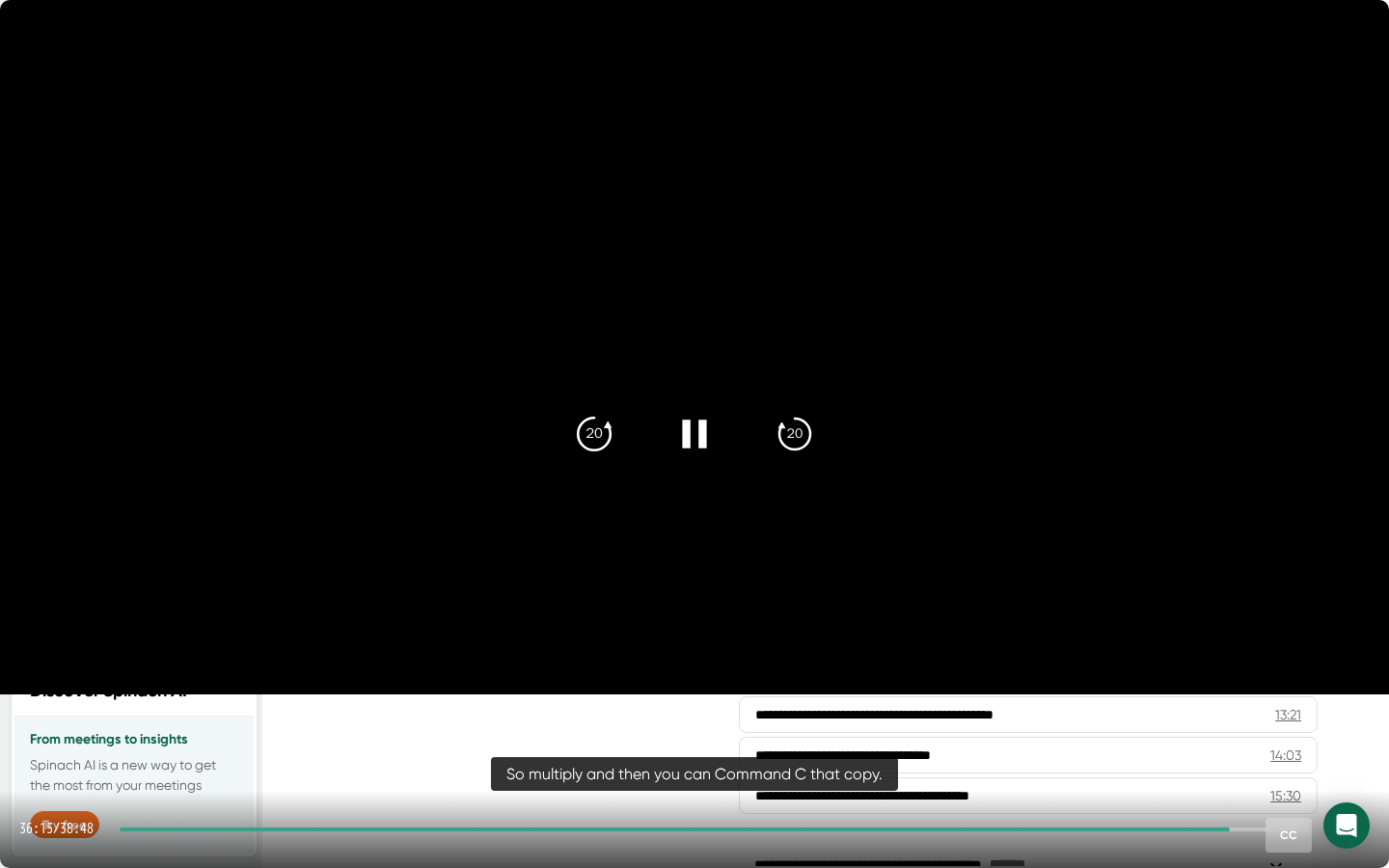 click on "20" 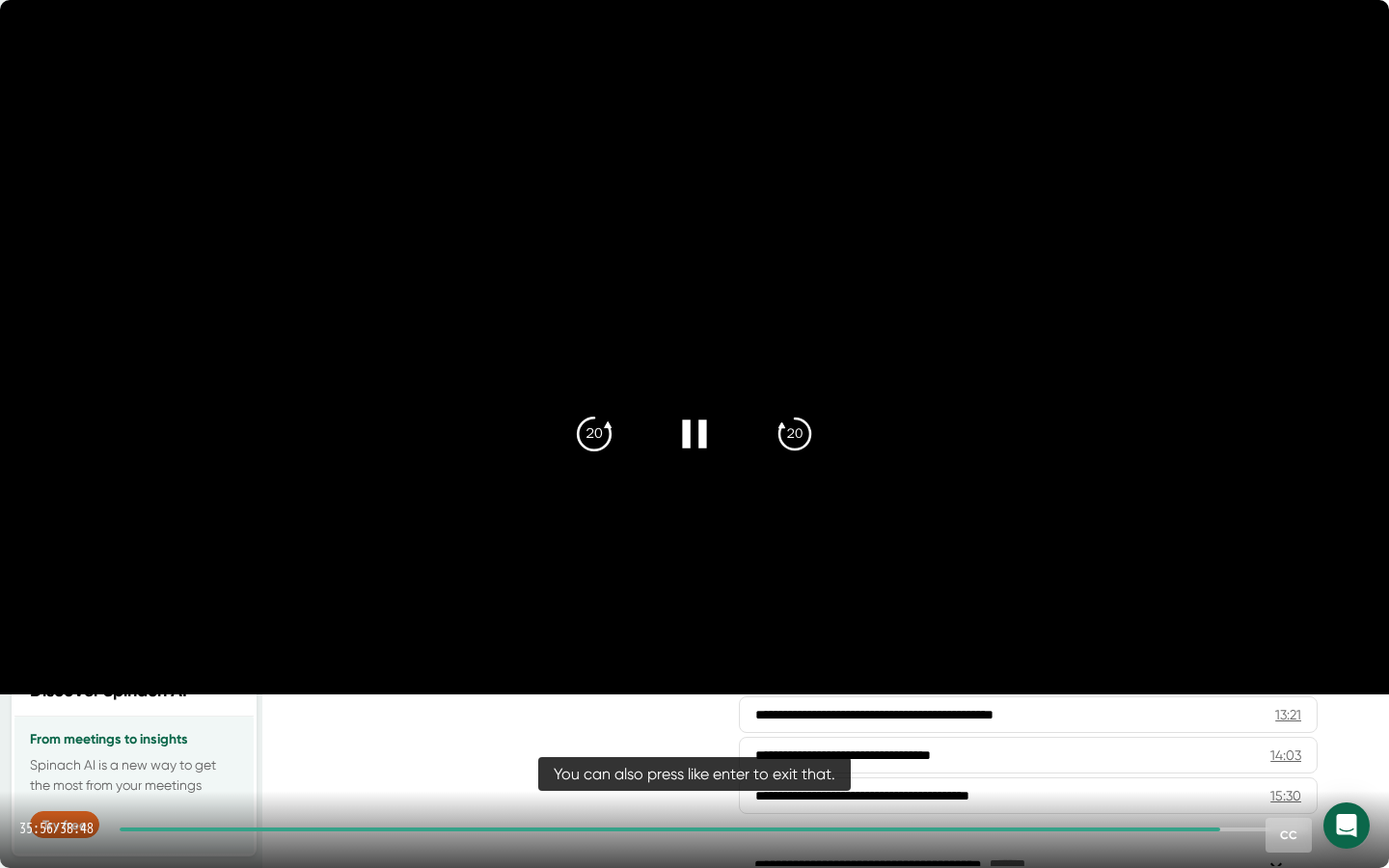 click on "20" 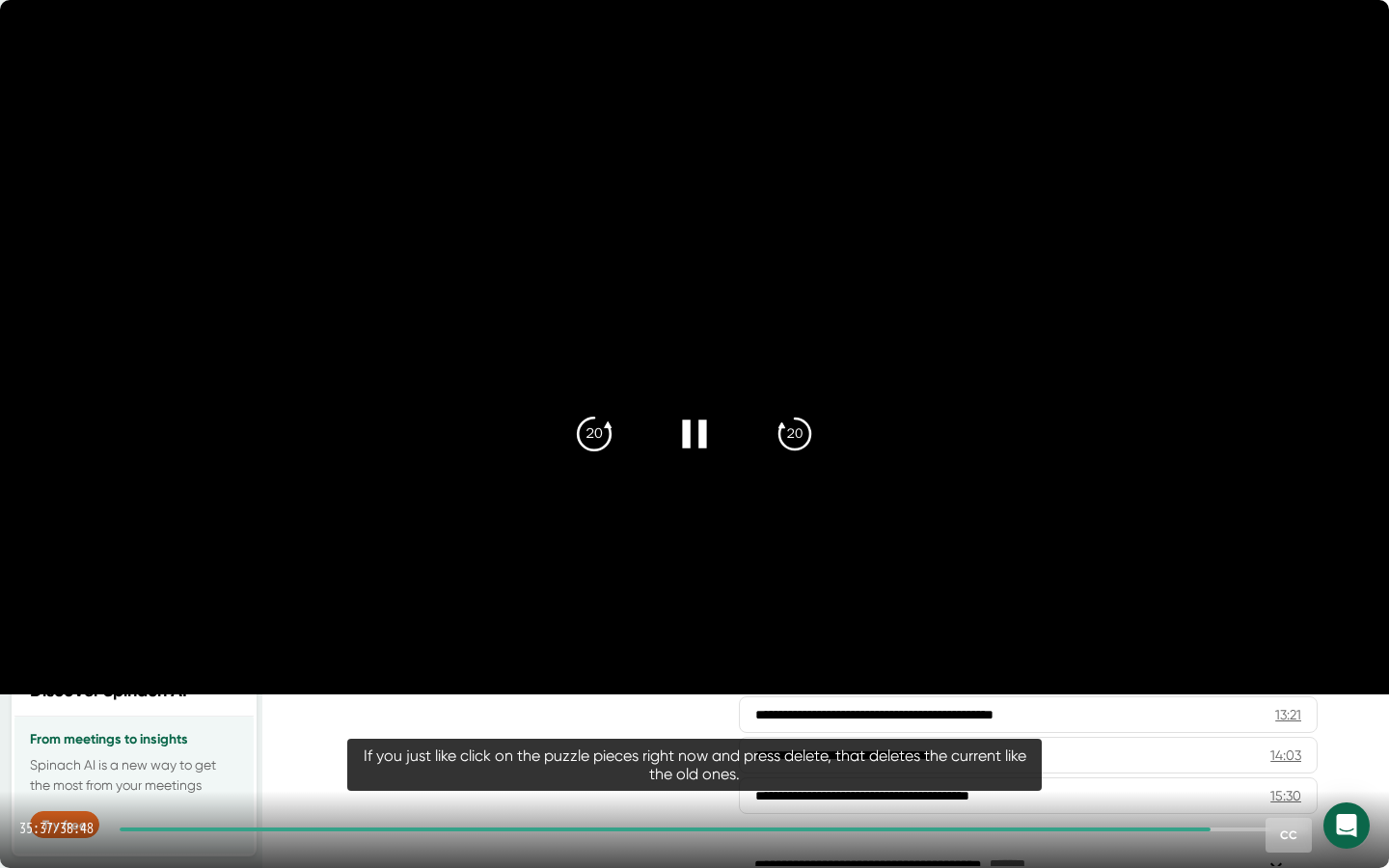 click on "20" 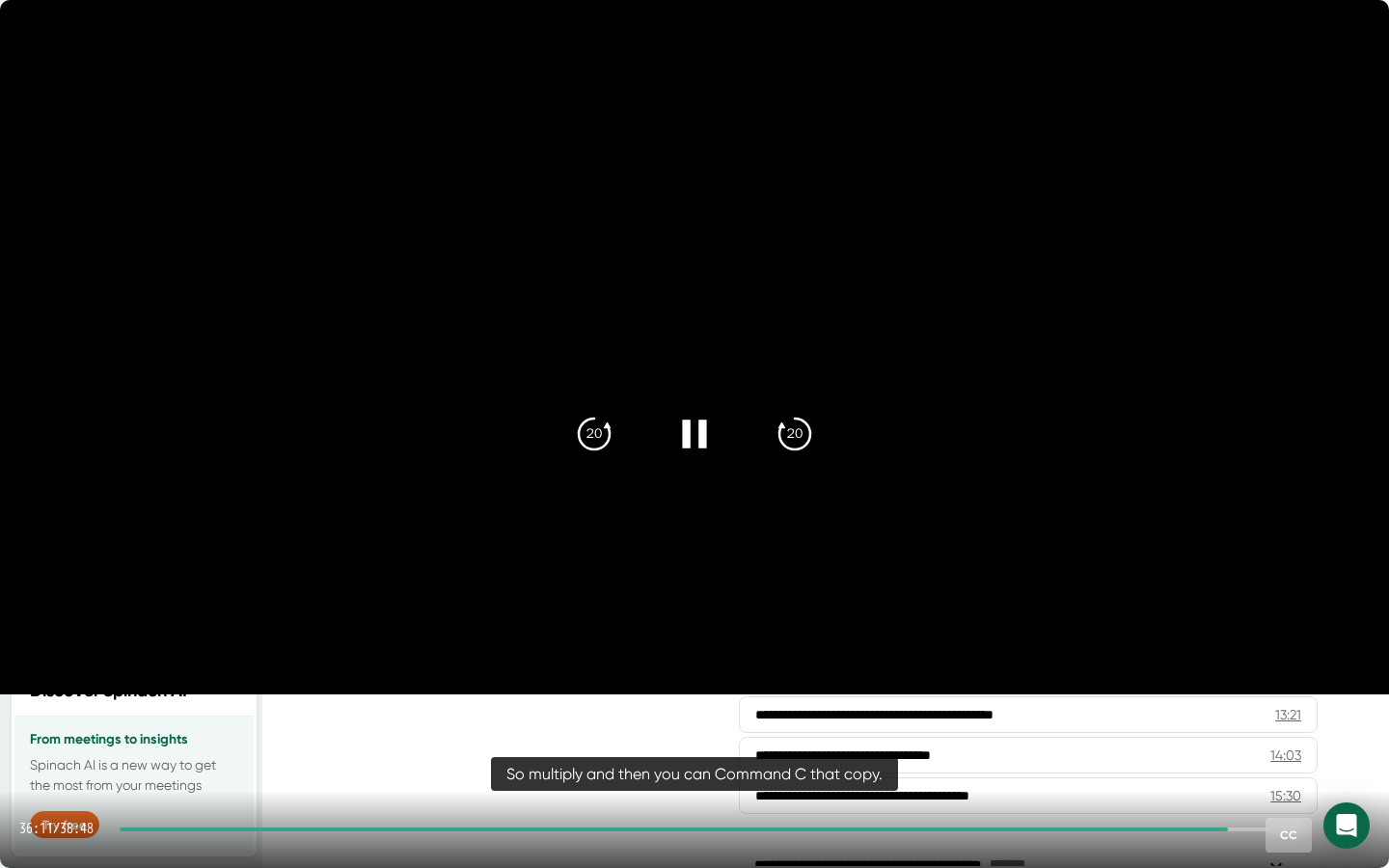 click 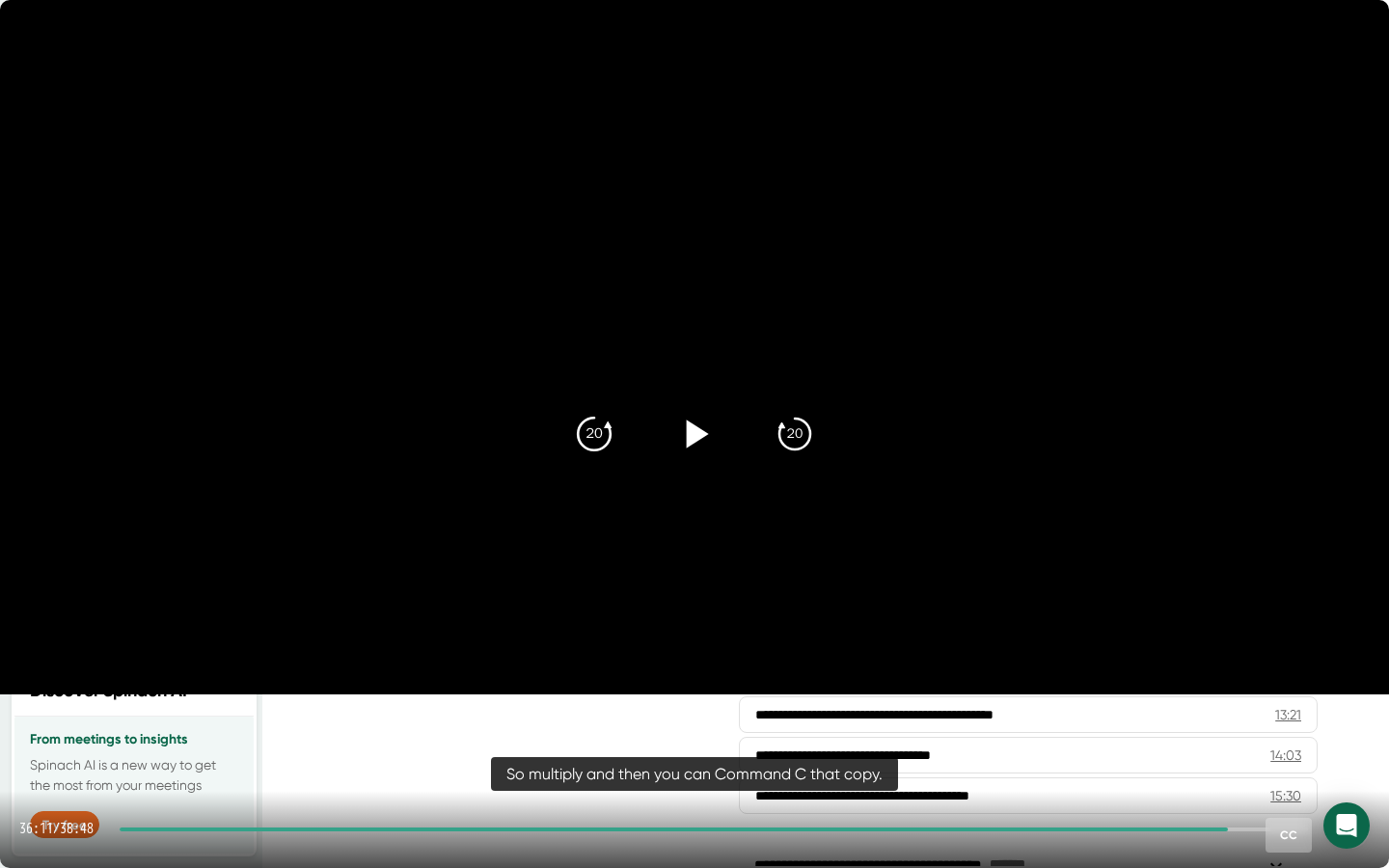 click on "20" 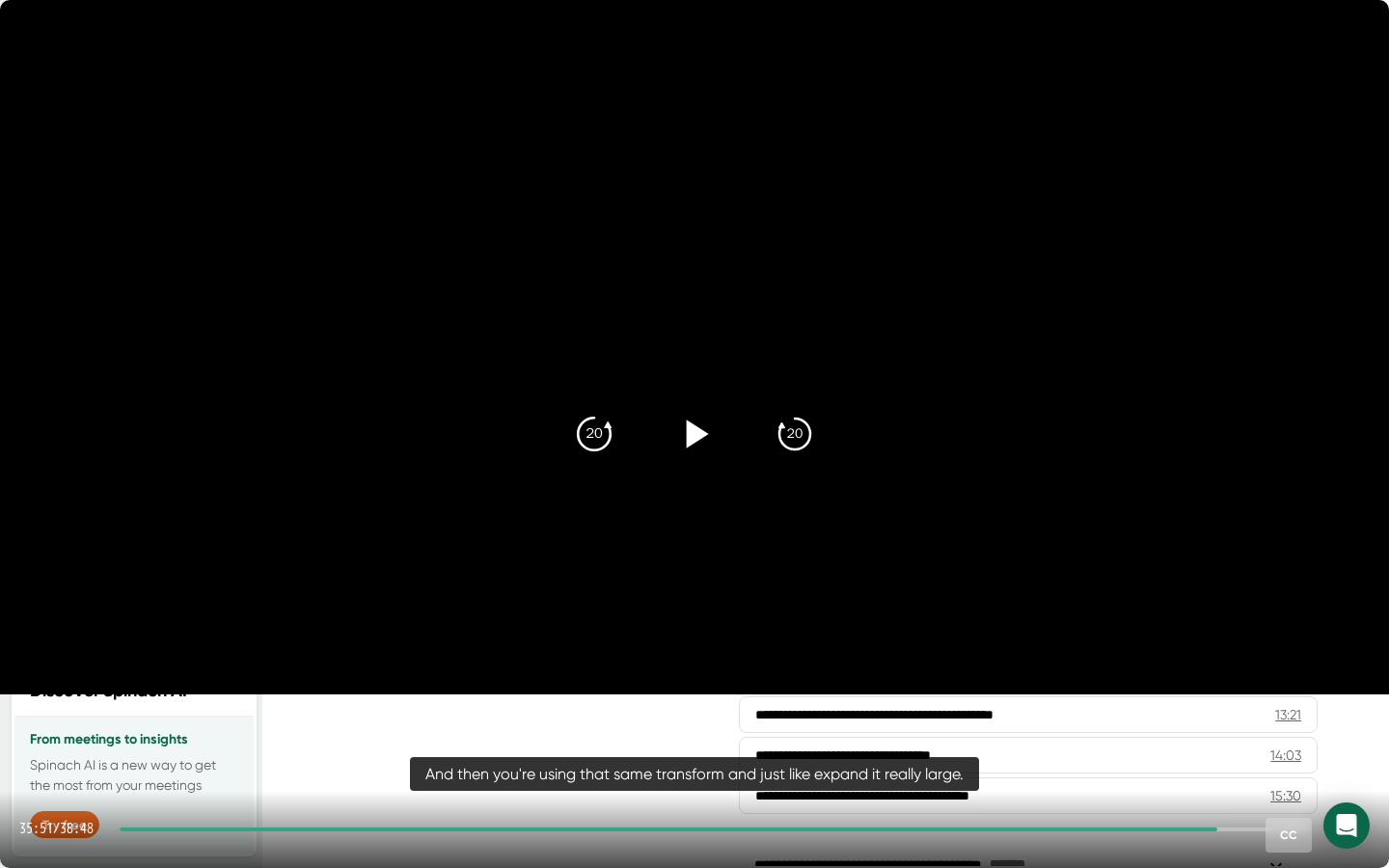 click on "20" 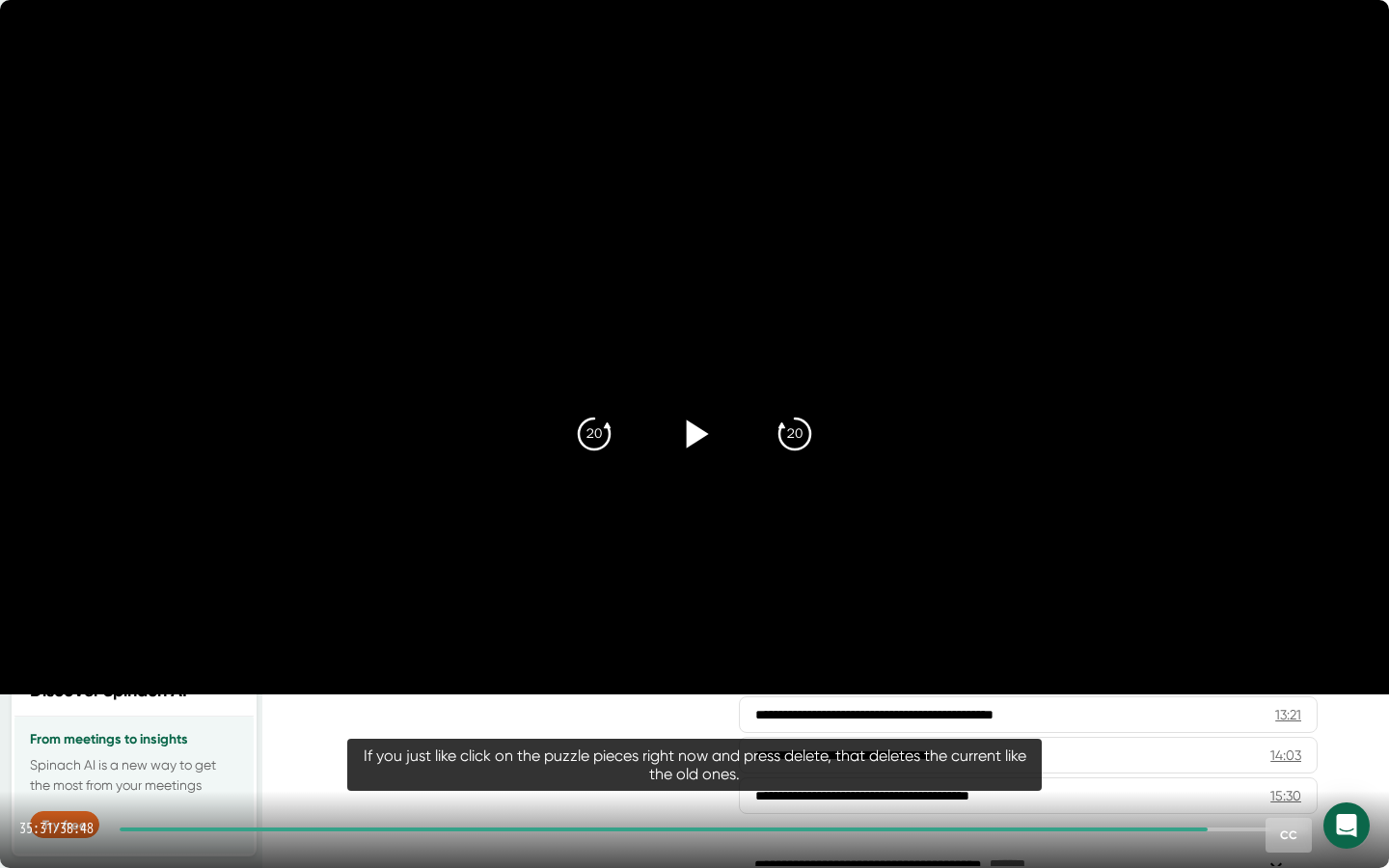 click 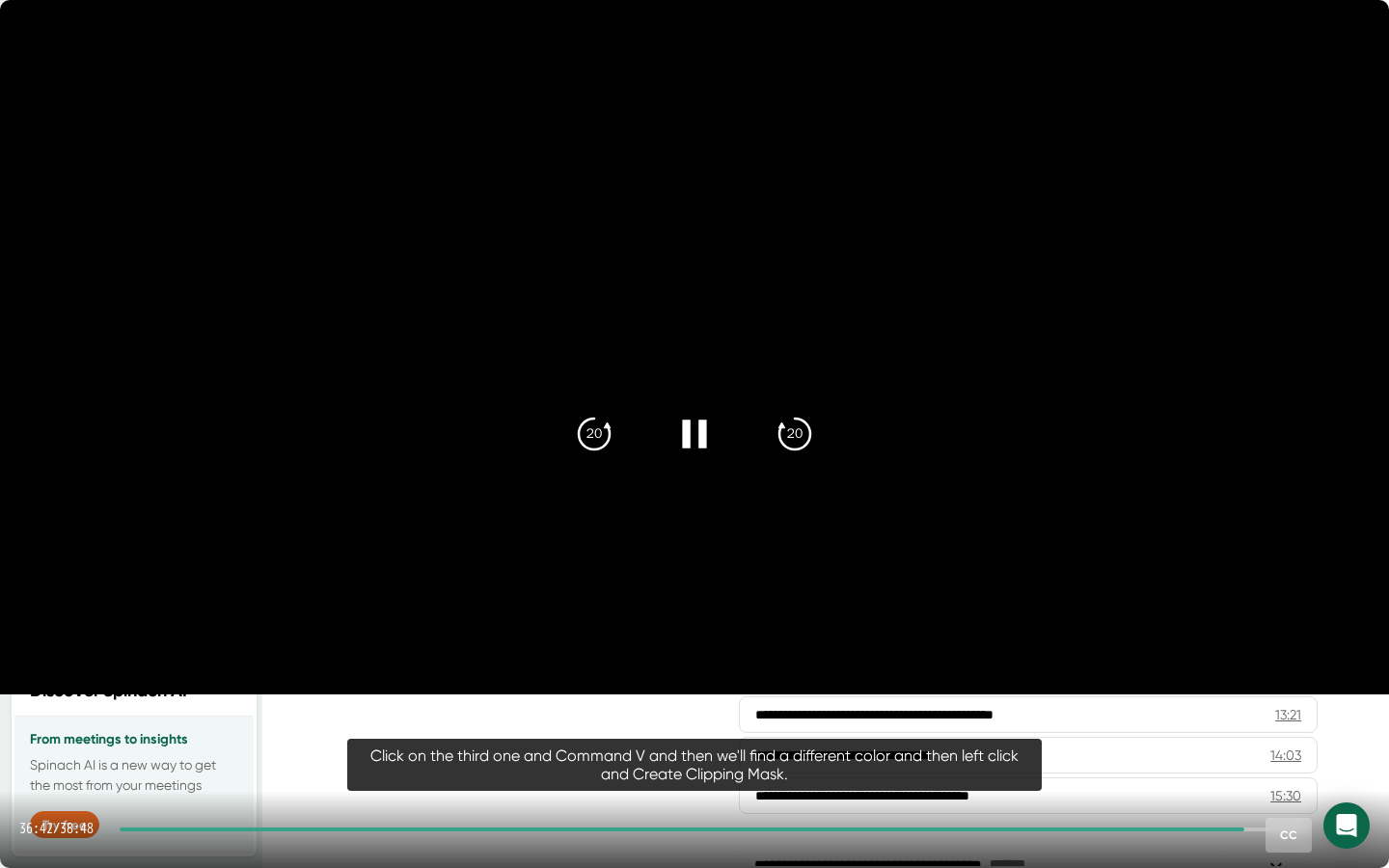 click 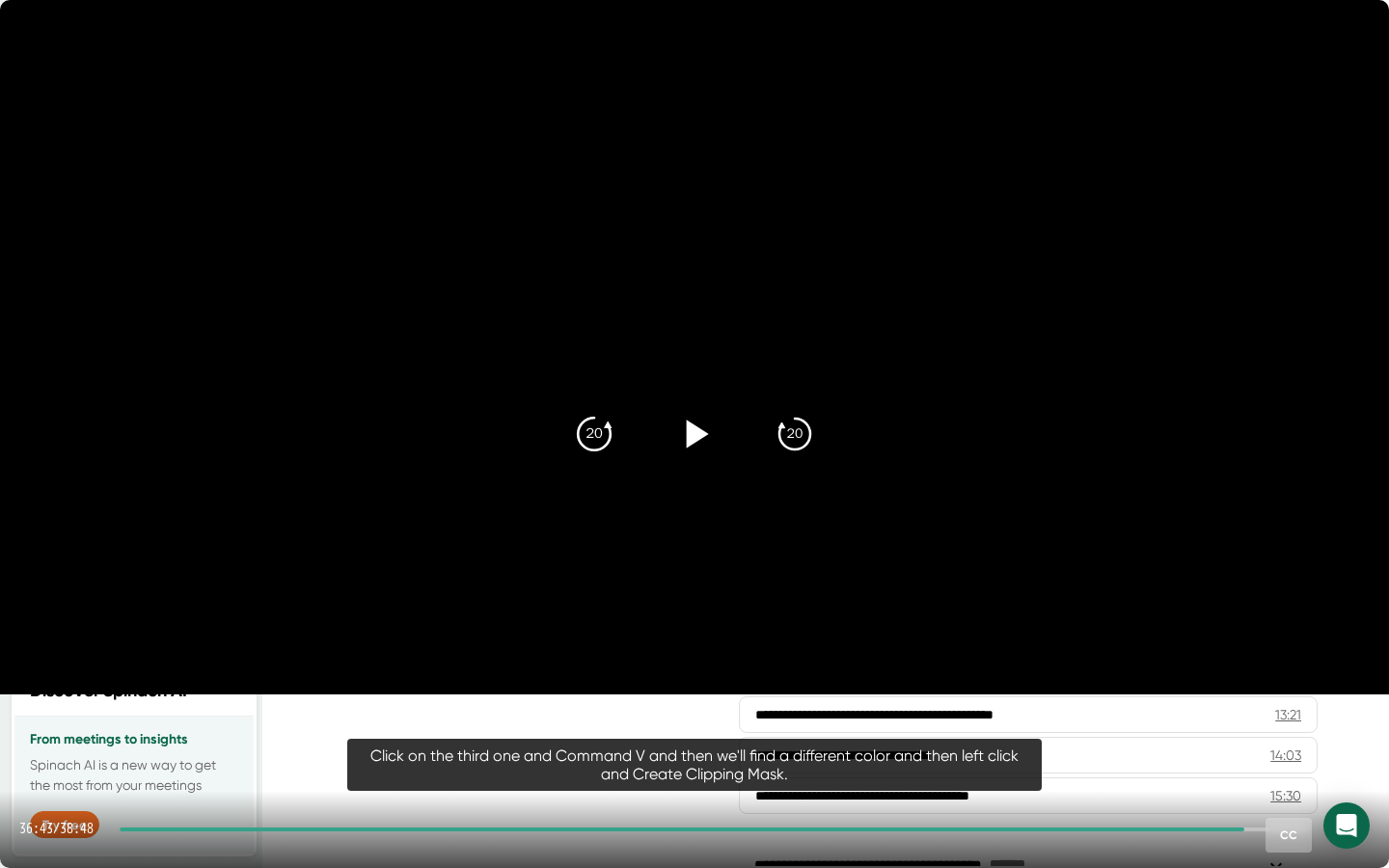 click on "20" 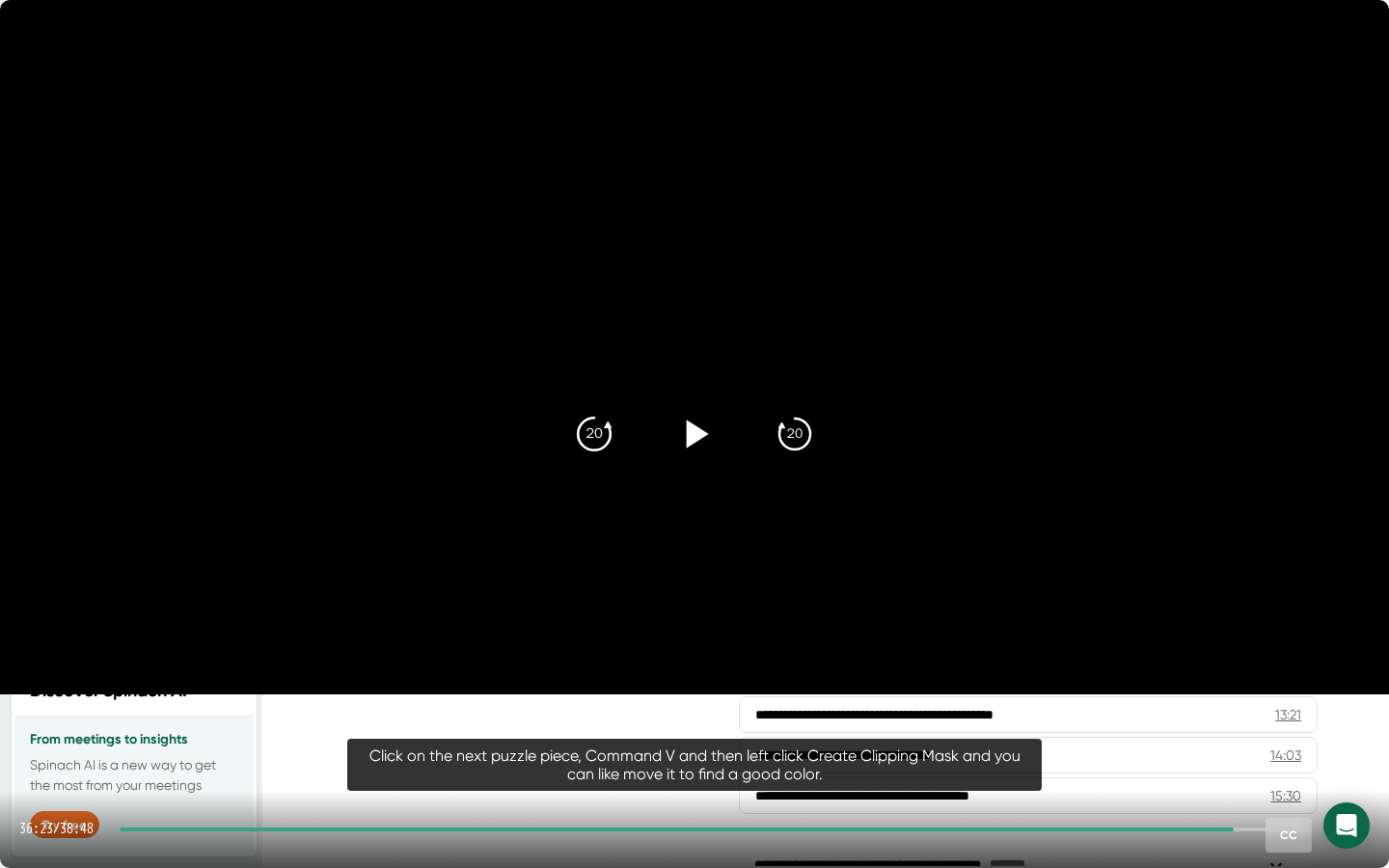 click on "20" 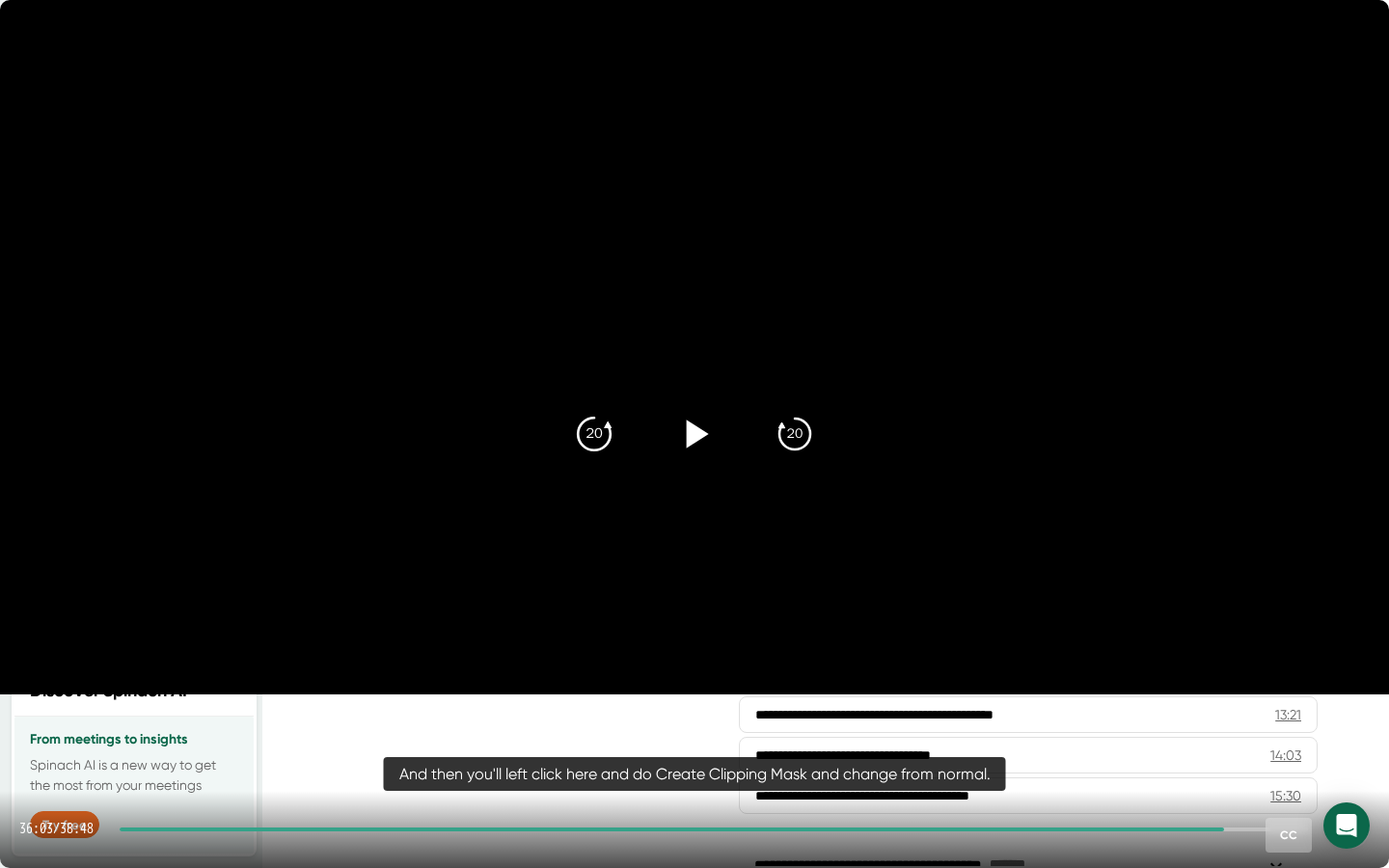 click on "20" 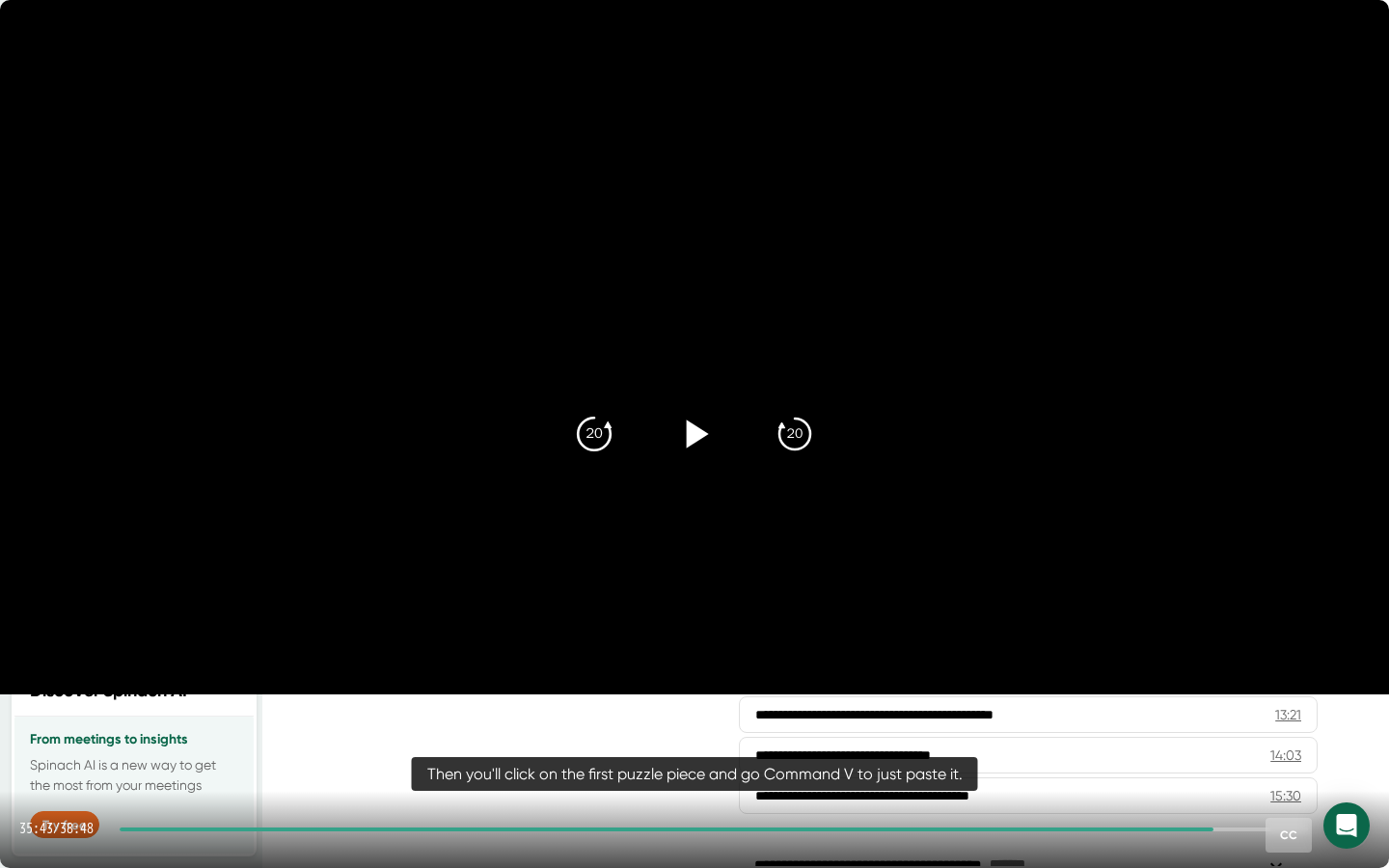 click on "20" 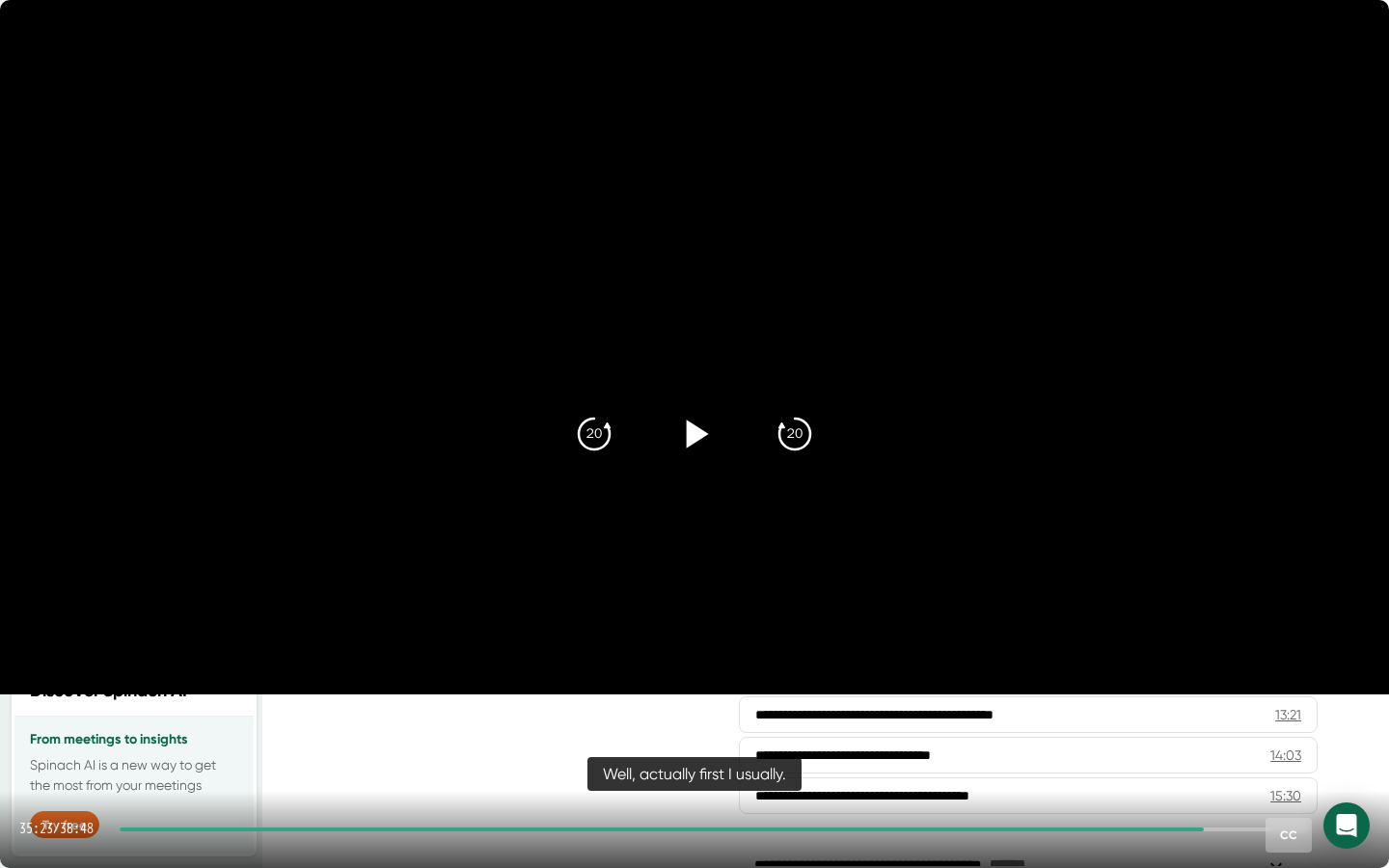 click 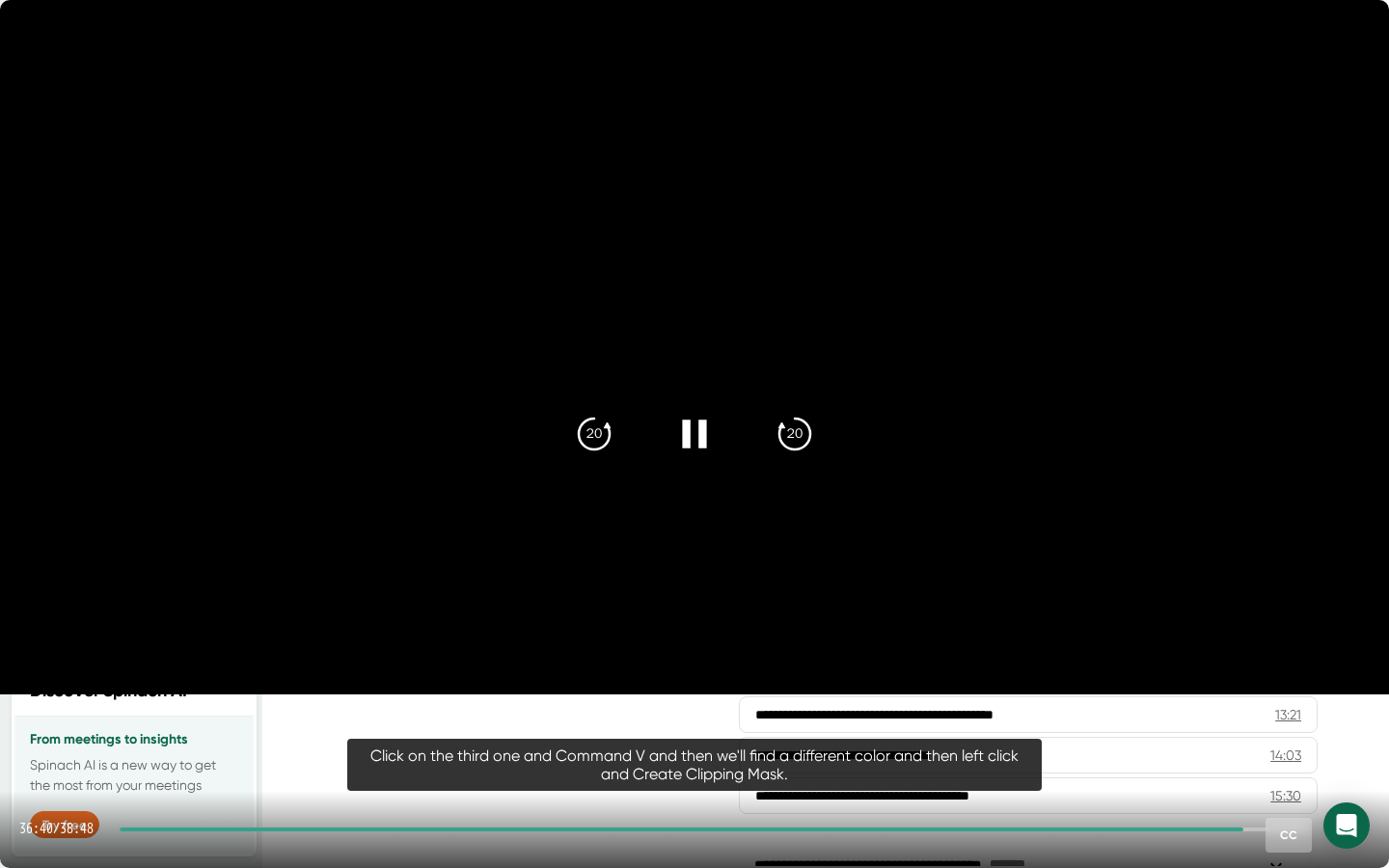 click 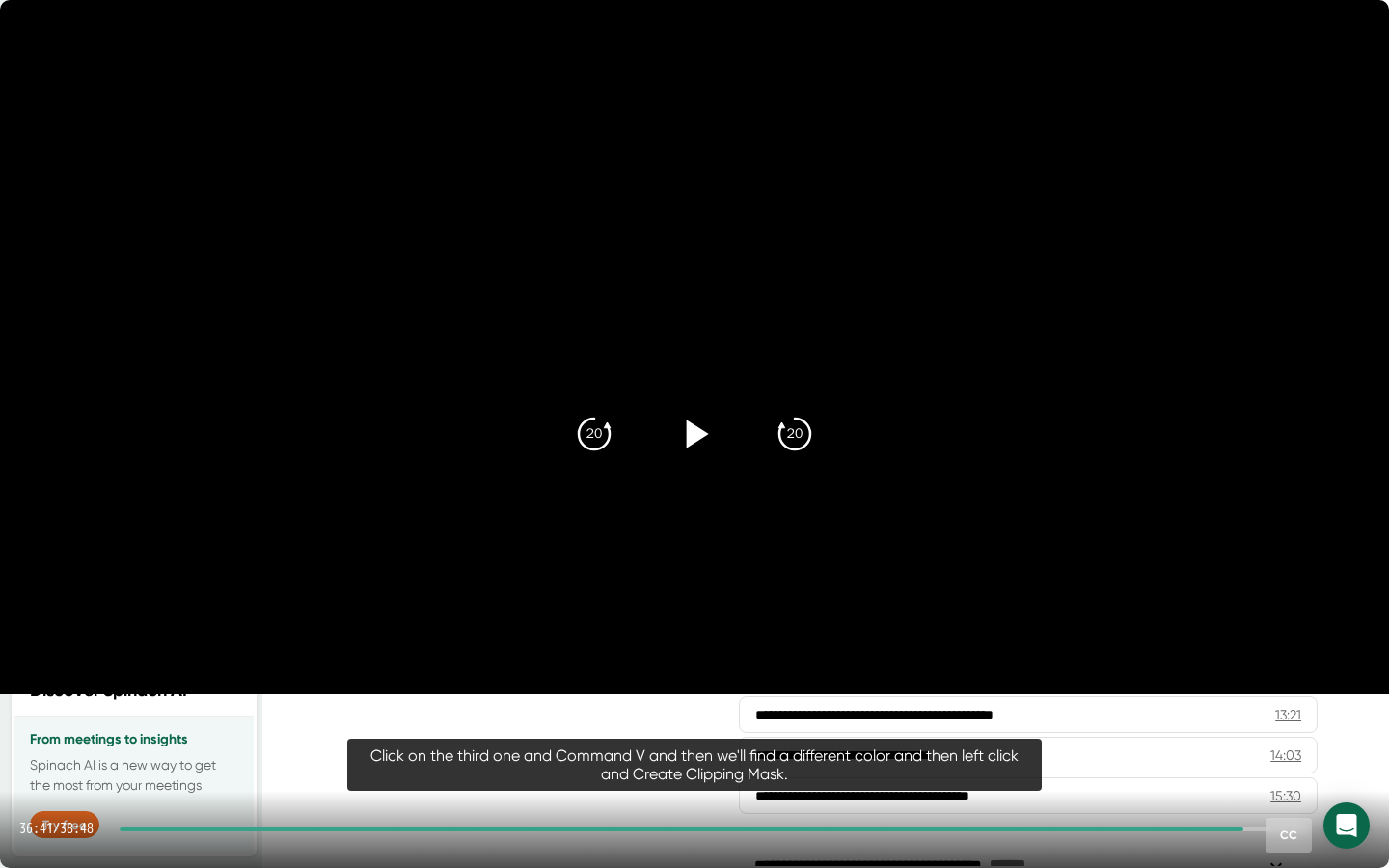 click 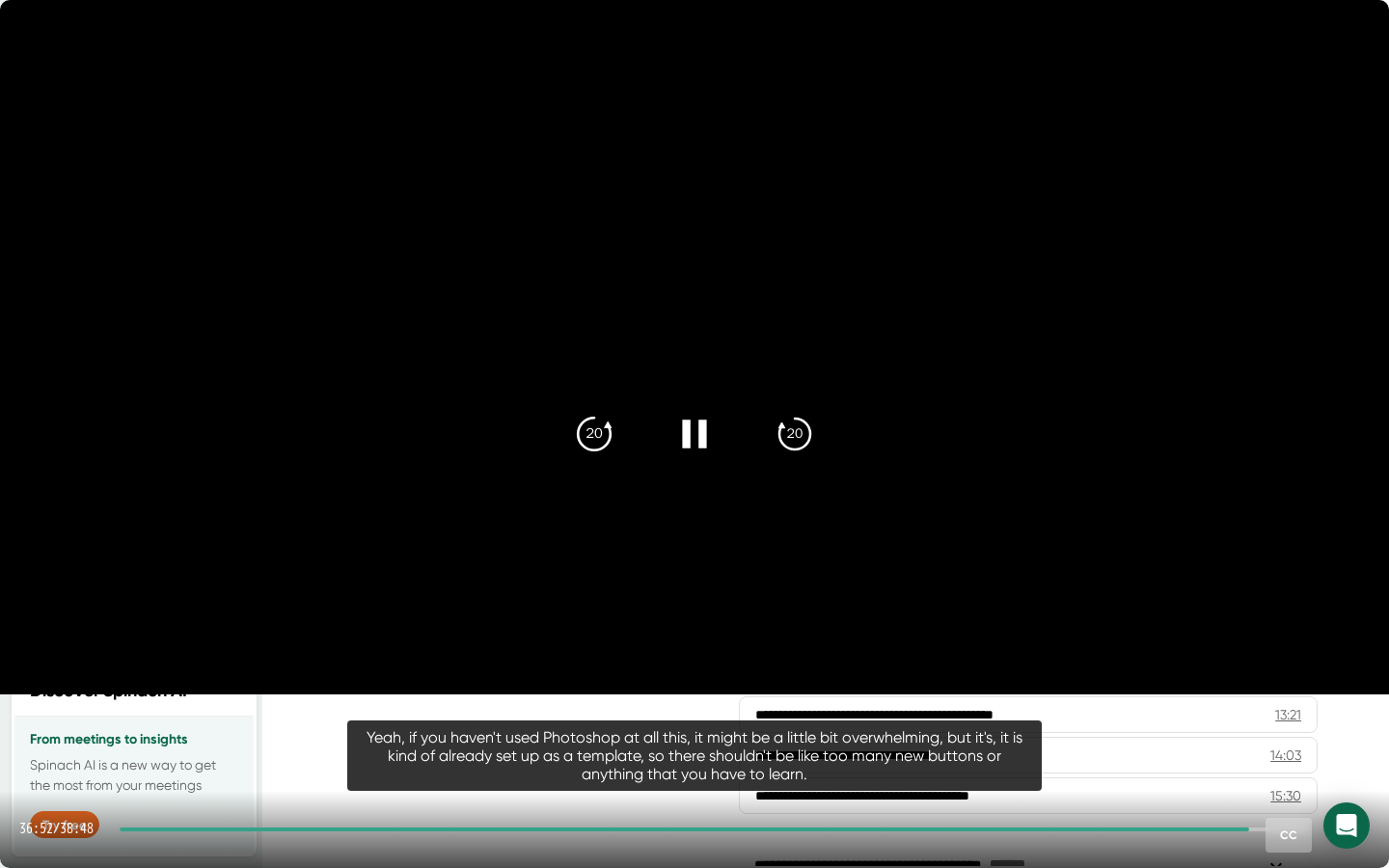 click on "20" 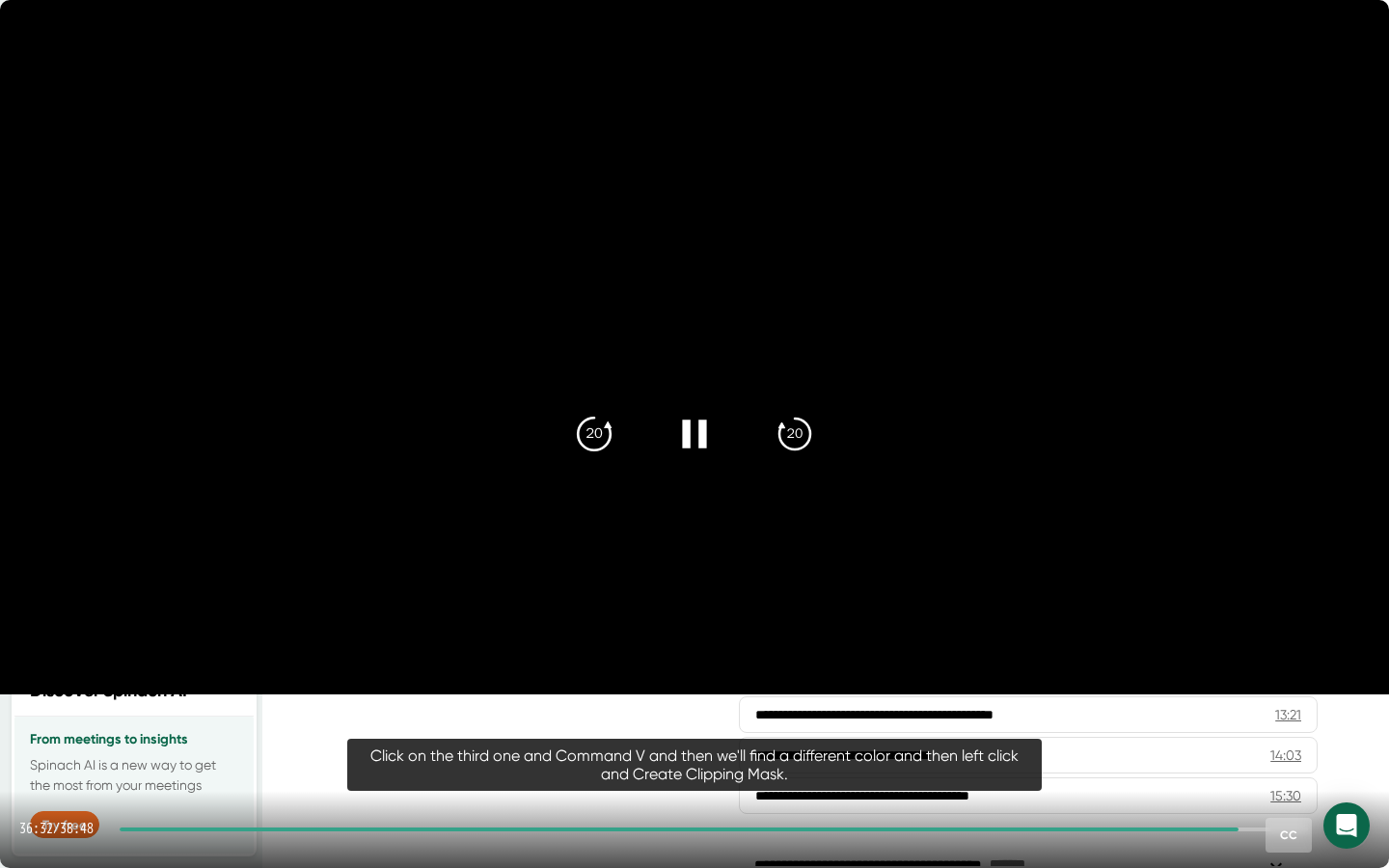 click on "20" 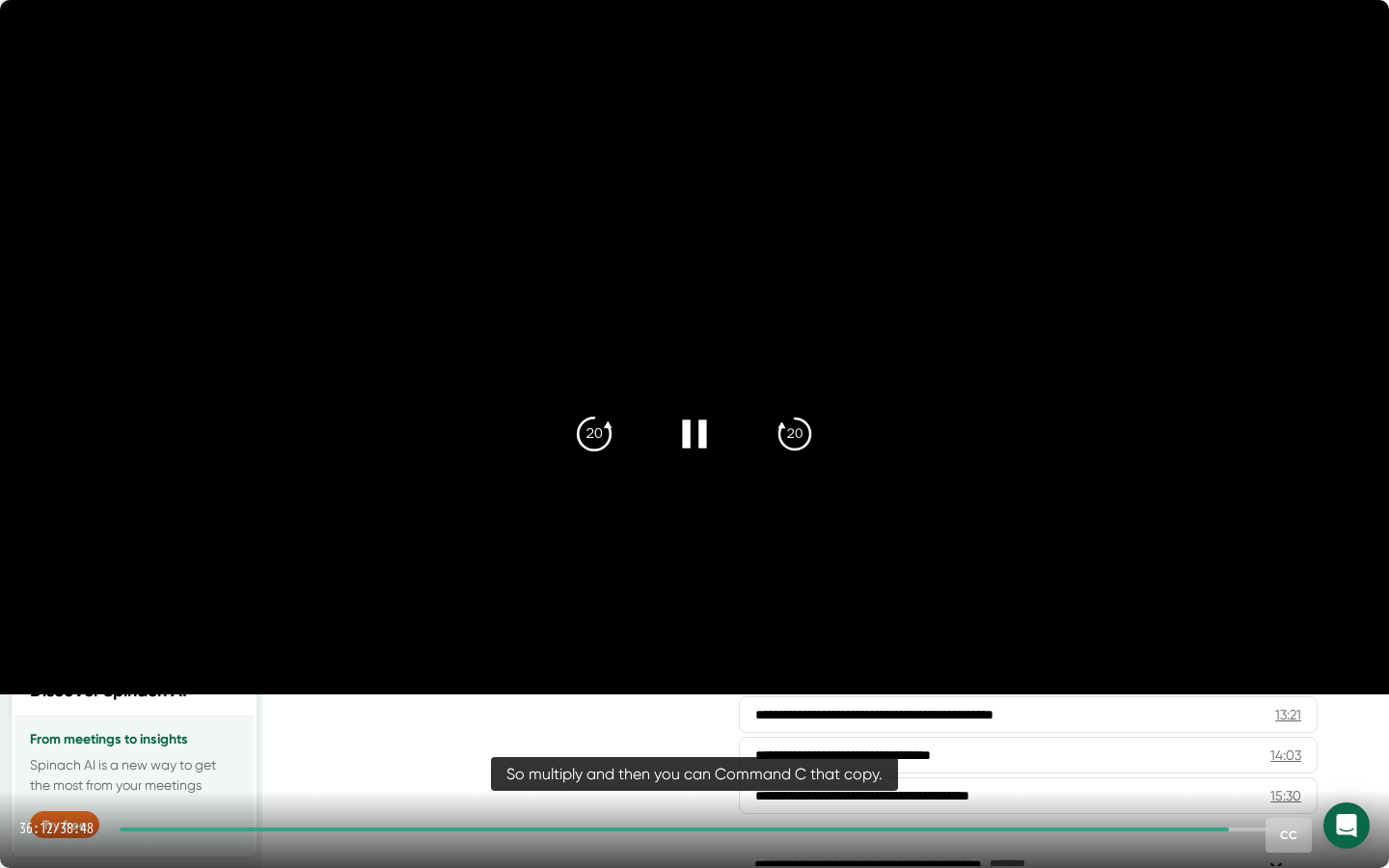 click on "20" 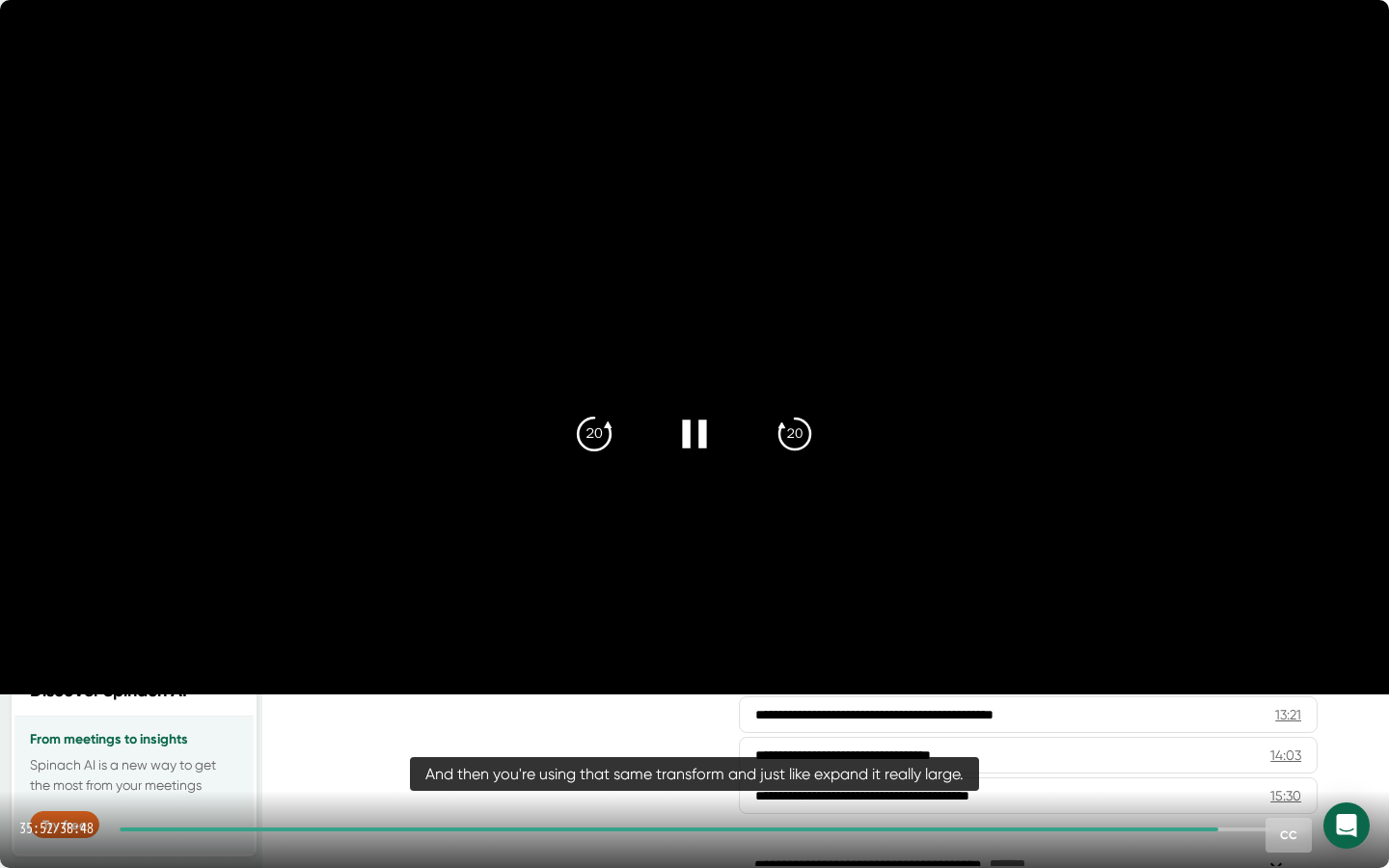 click on "20" 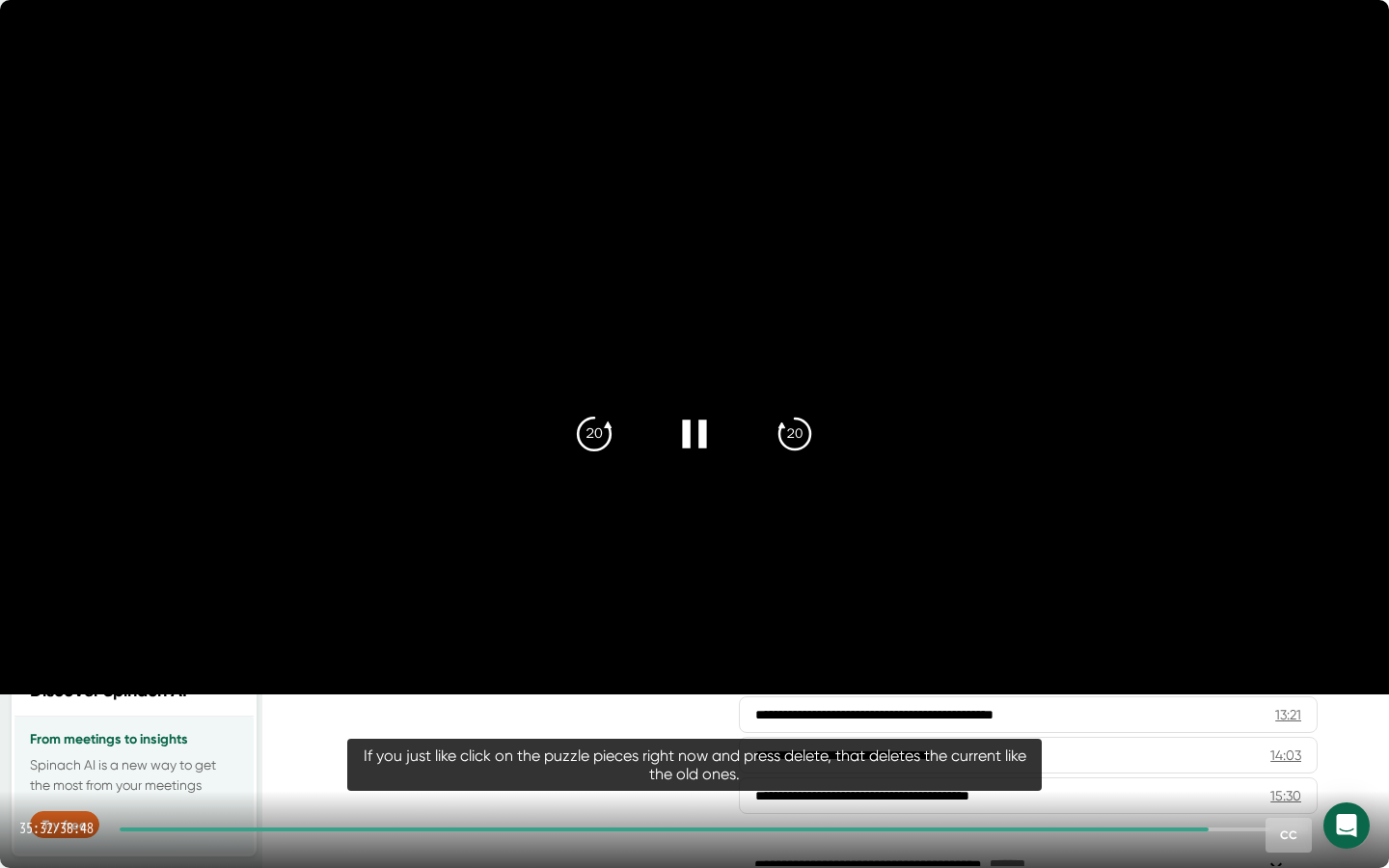 click on "20" 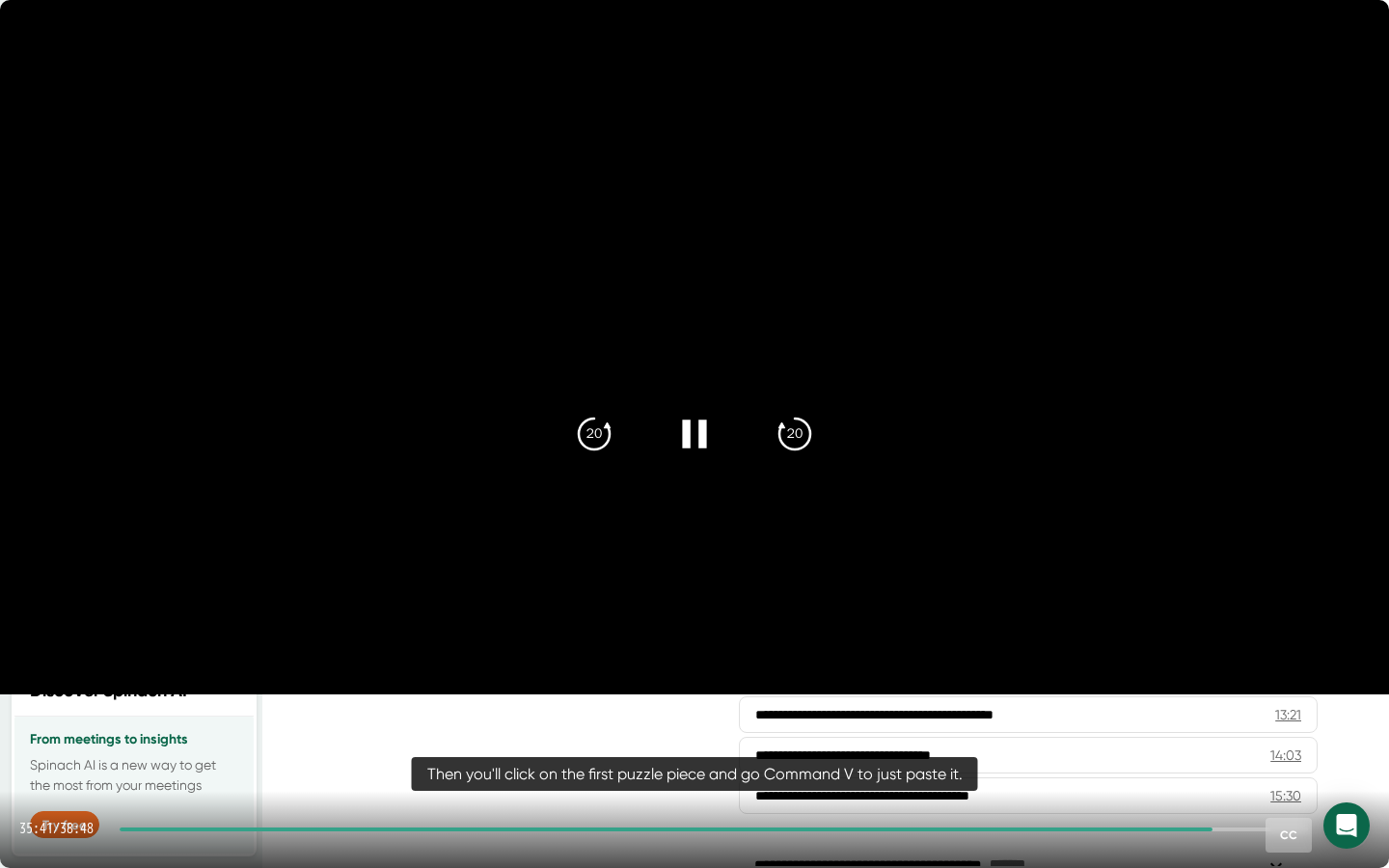 click 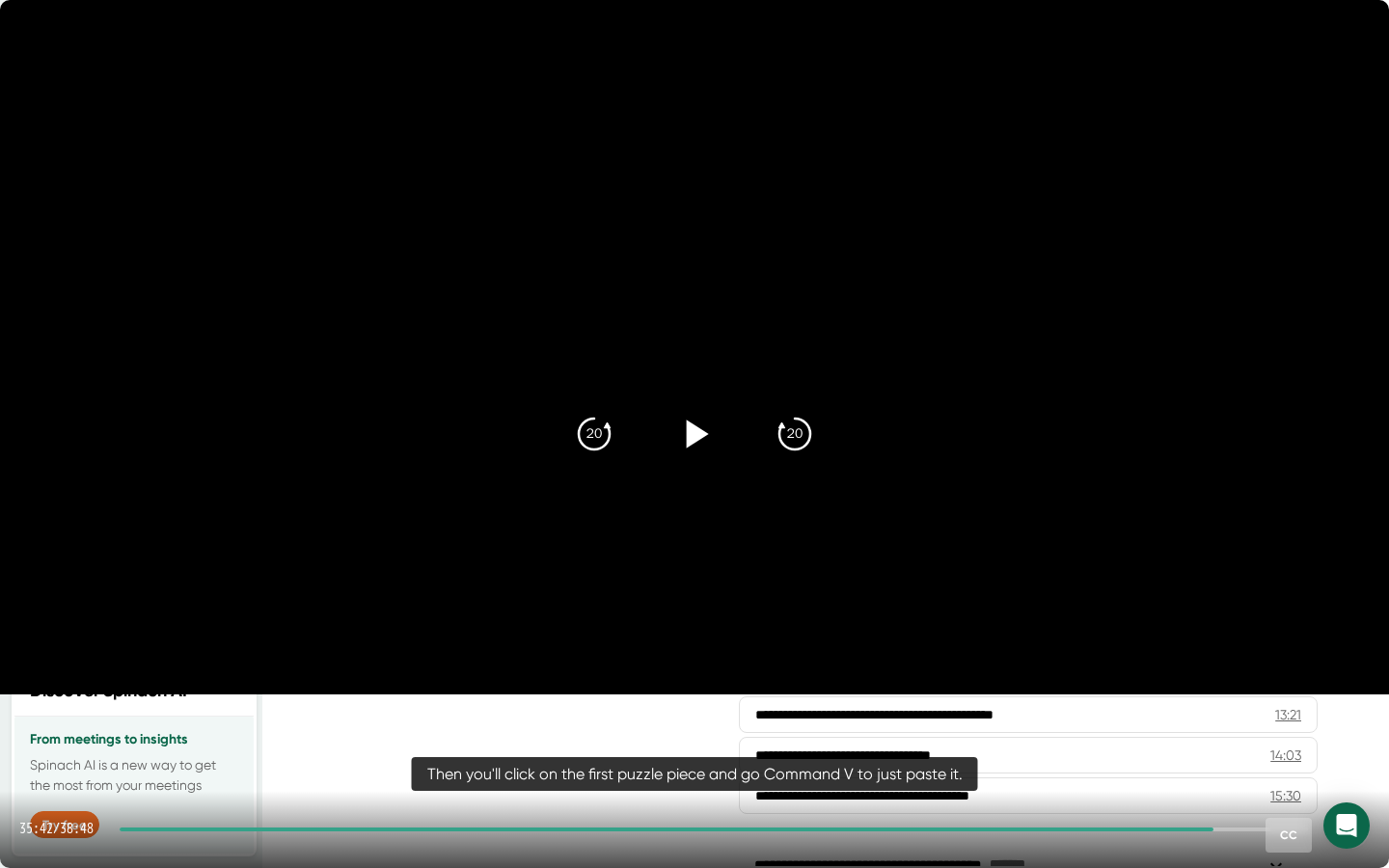 click 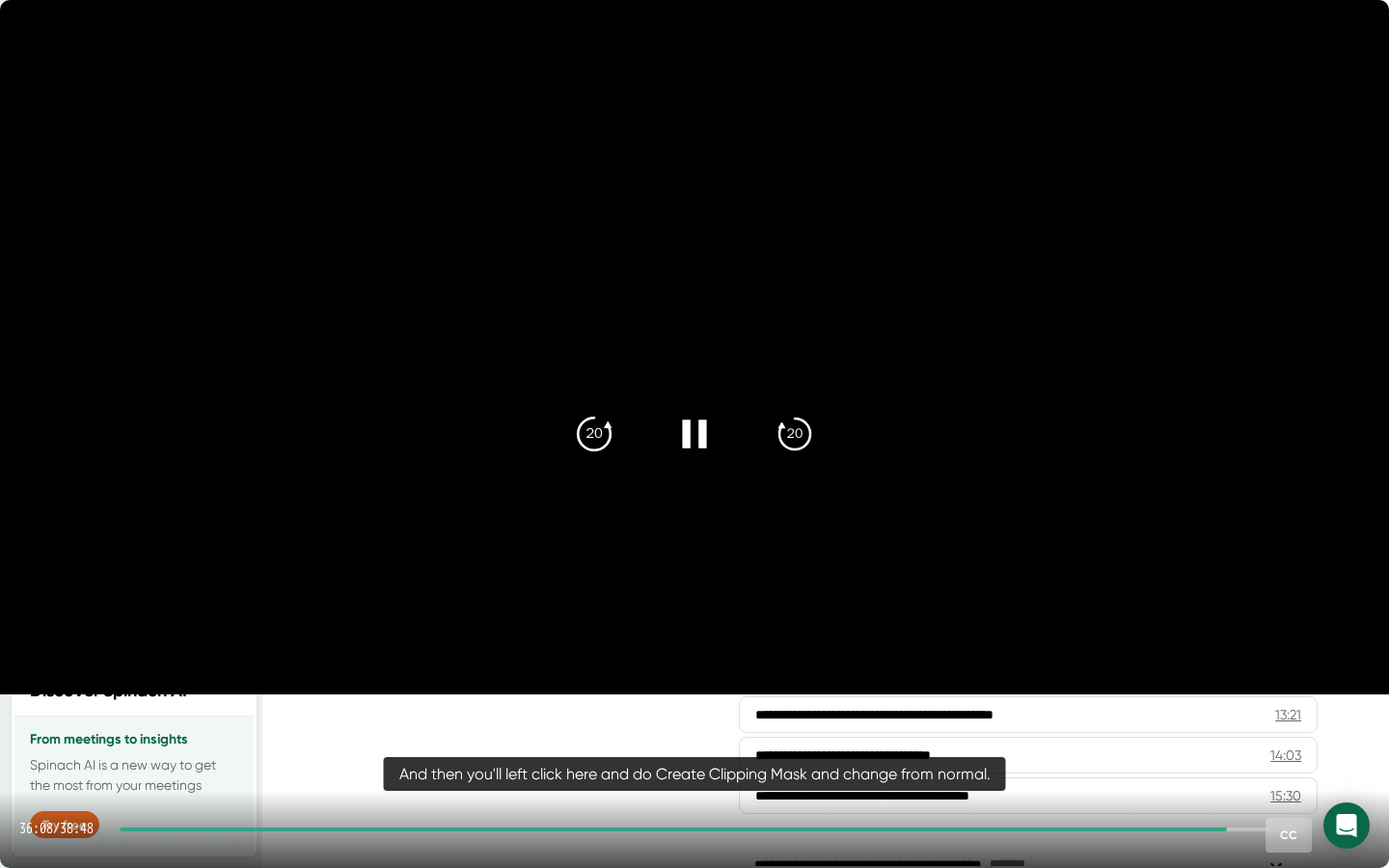 click 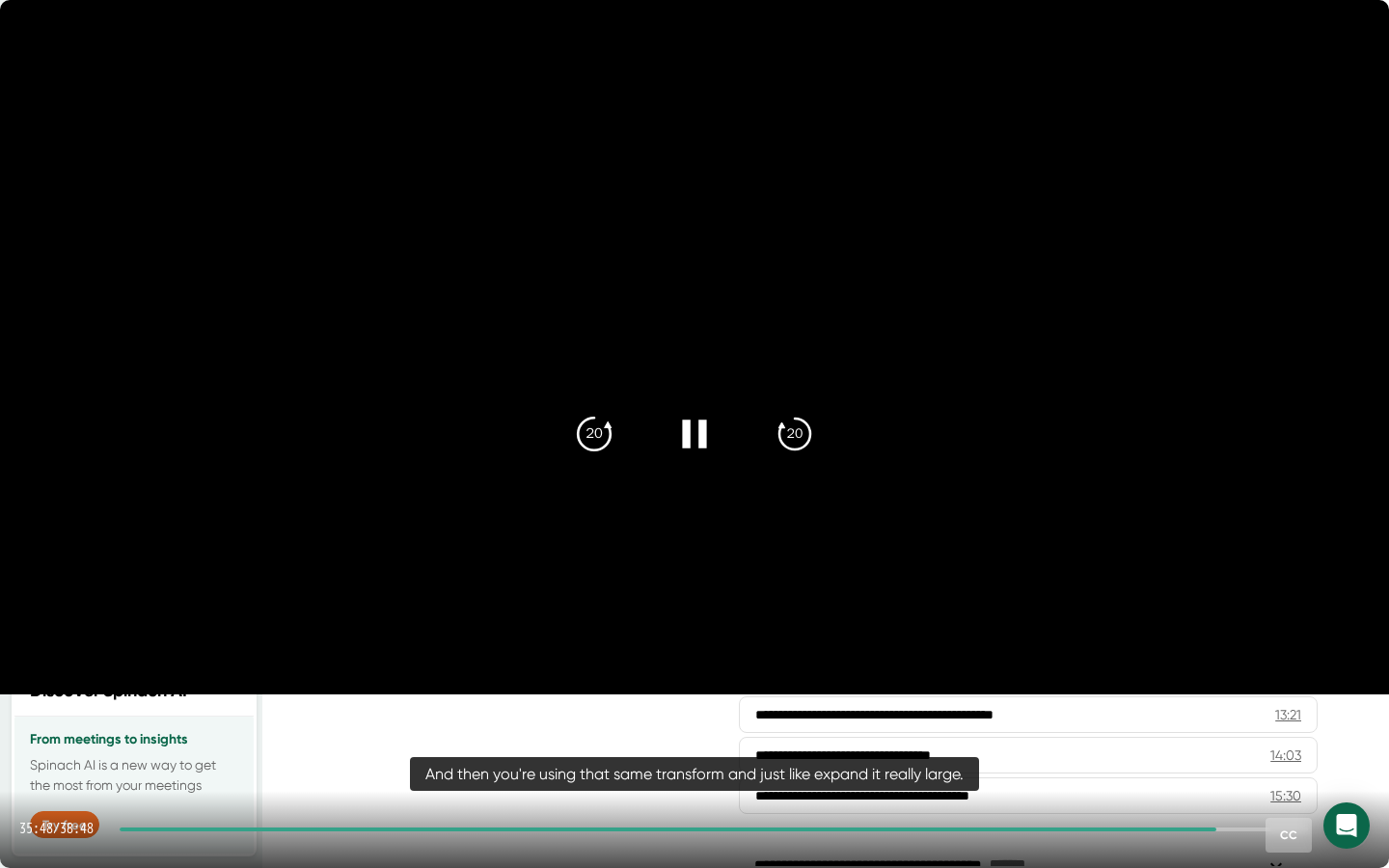 click on "20" 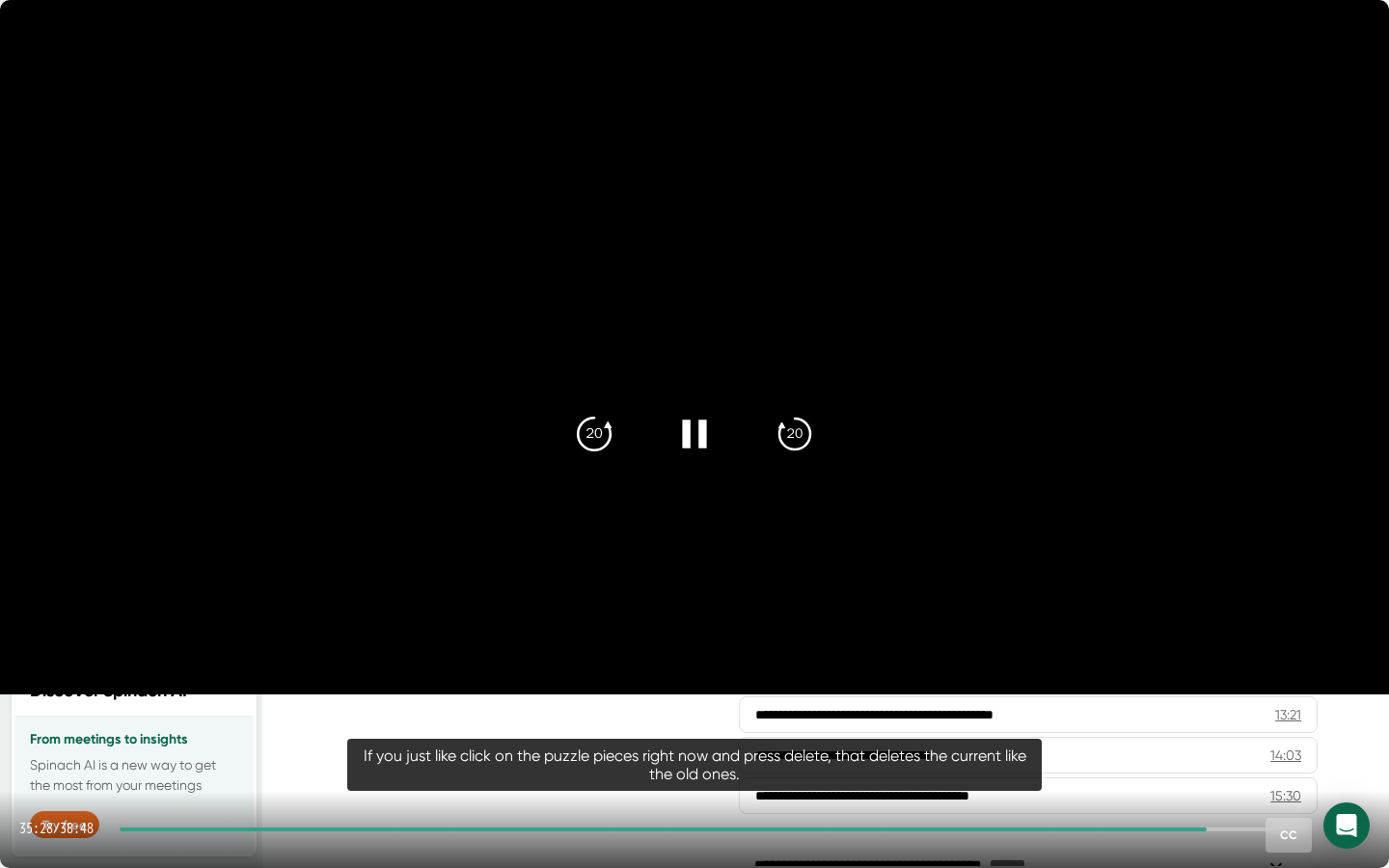 click on "20" 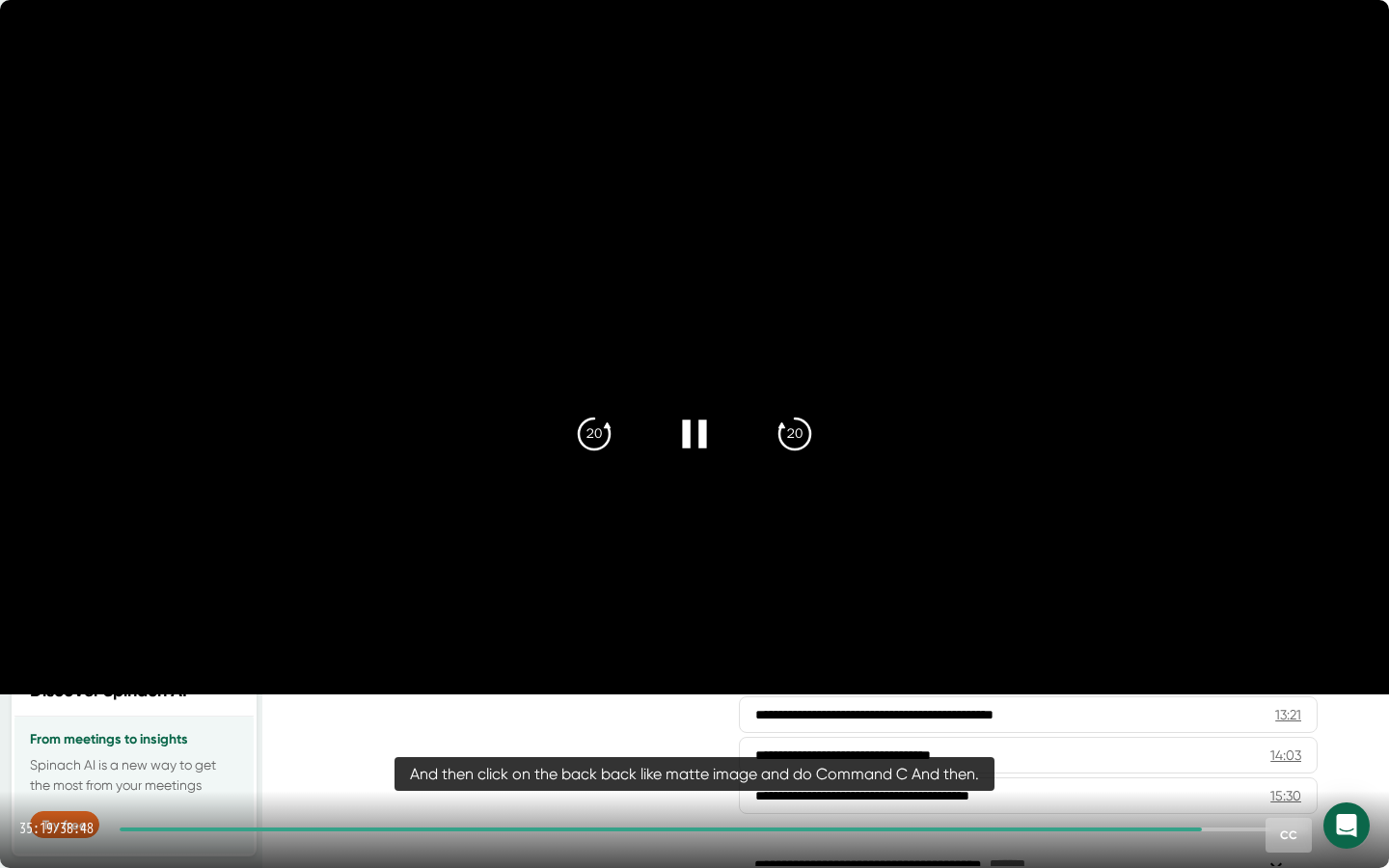 click 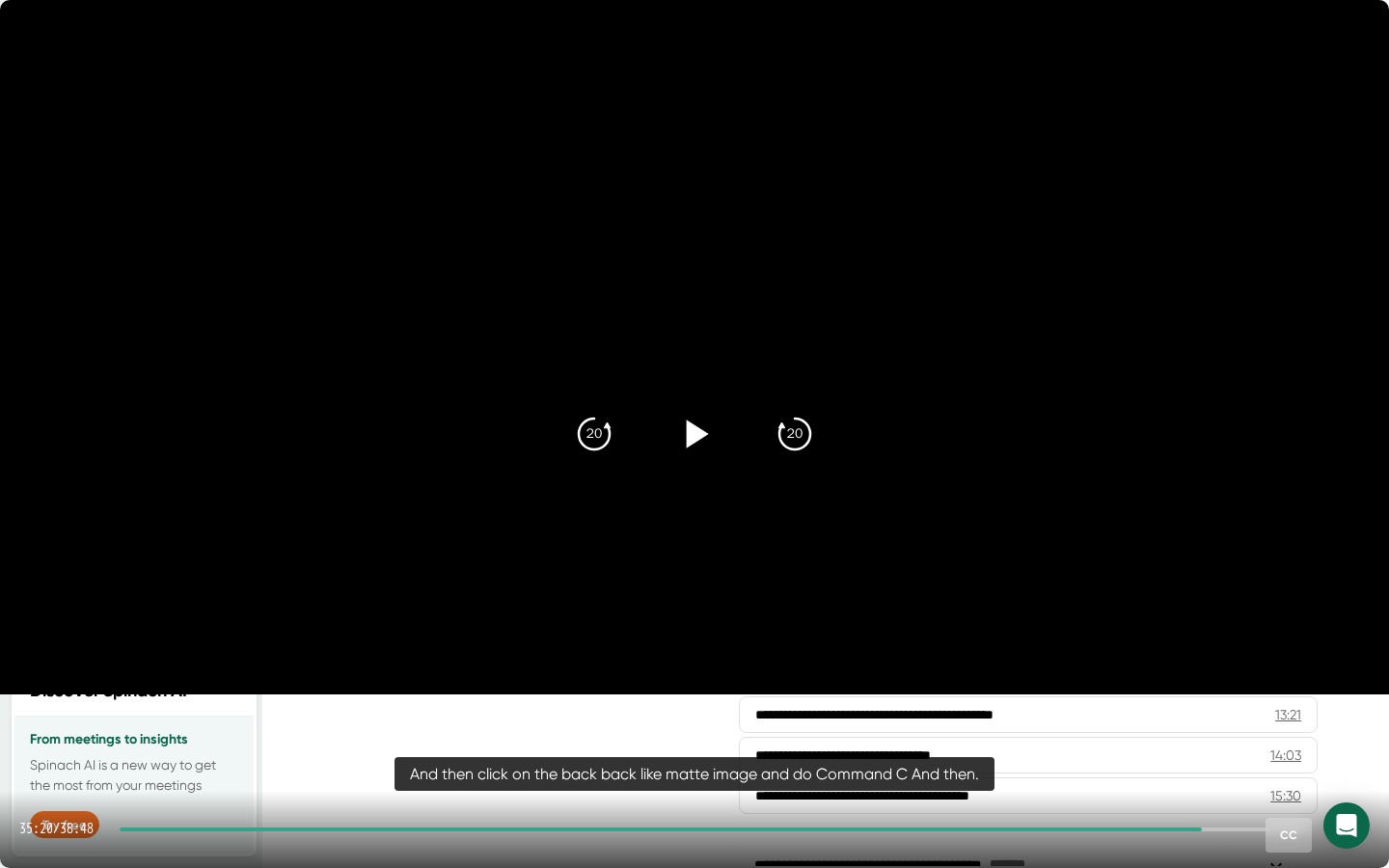 click 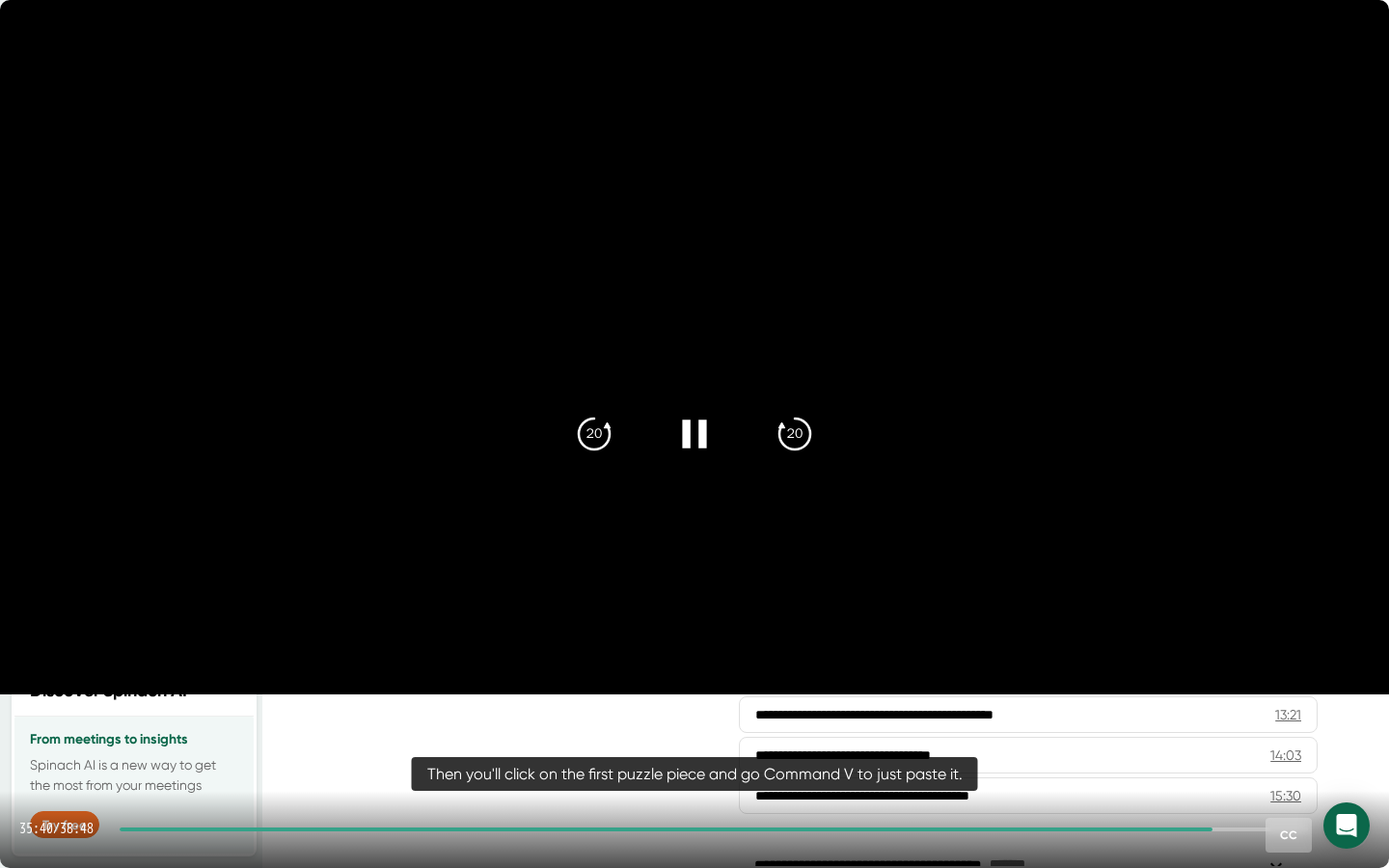 click 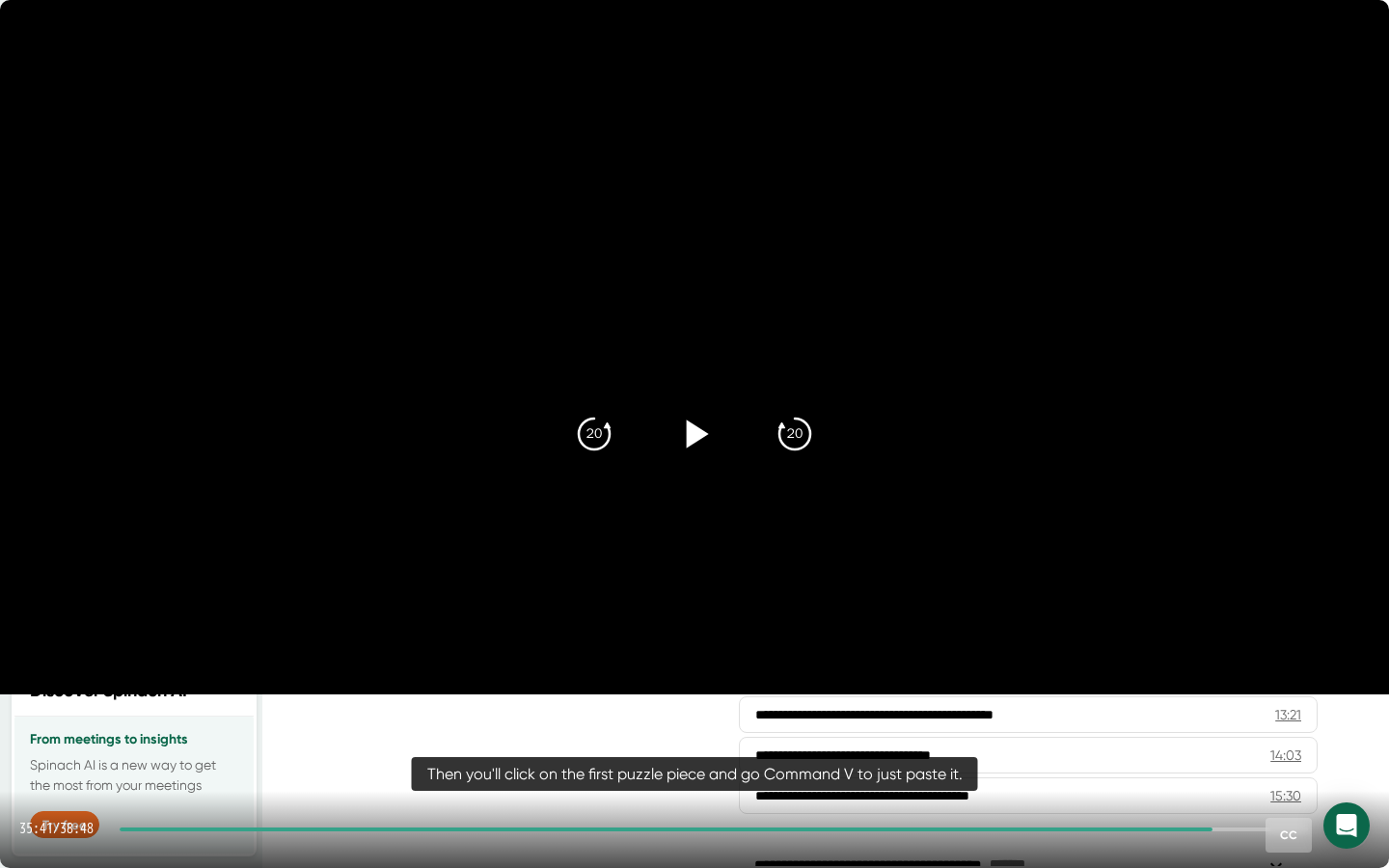 click 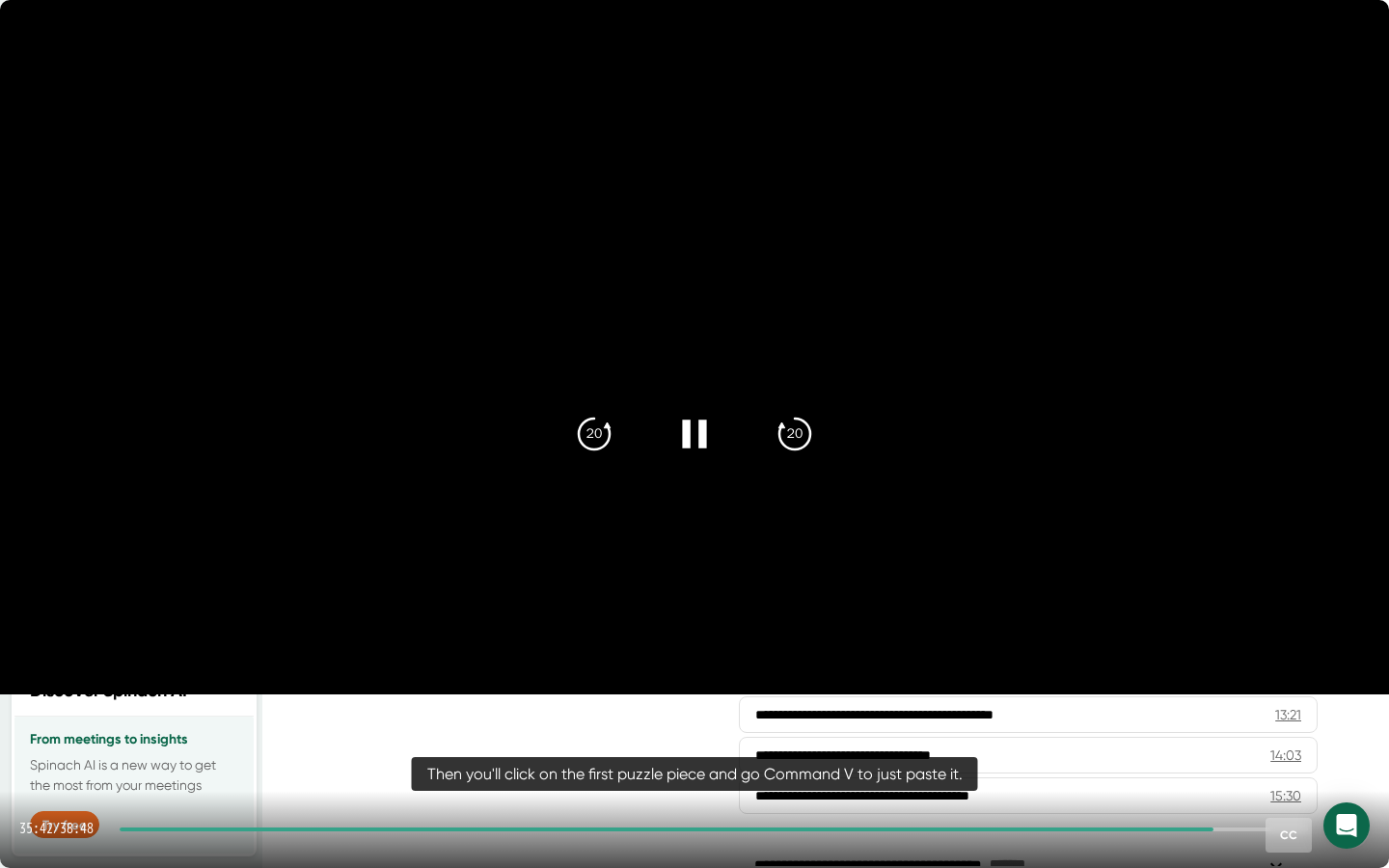 click 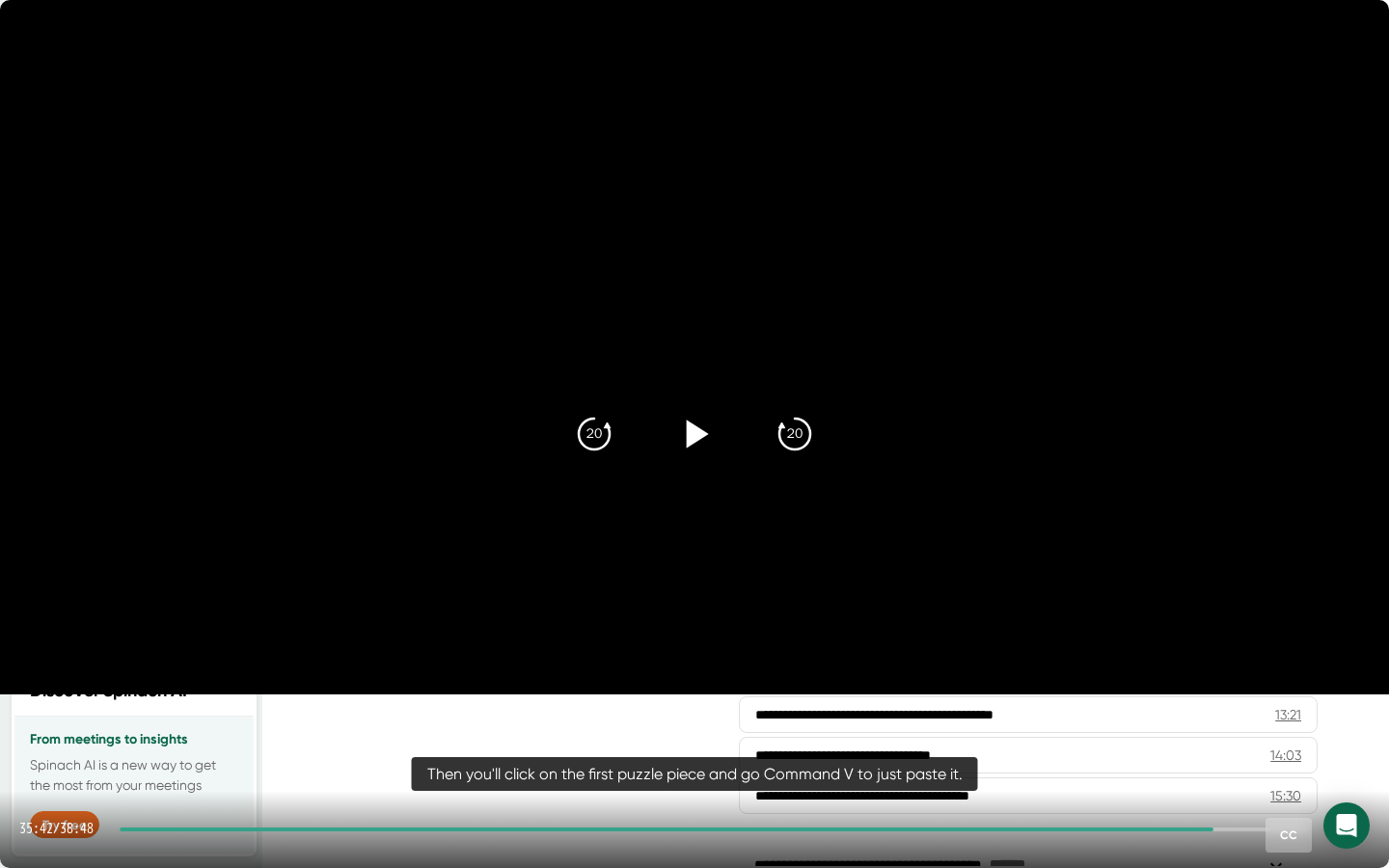 click 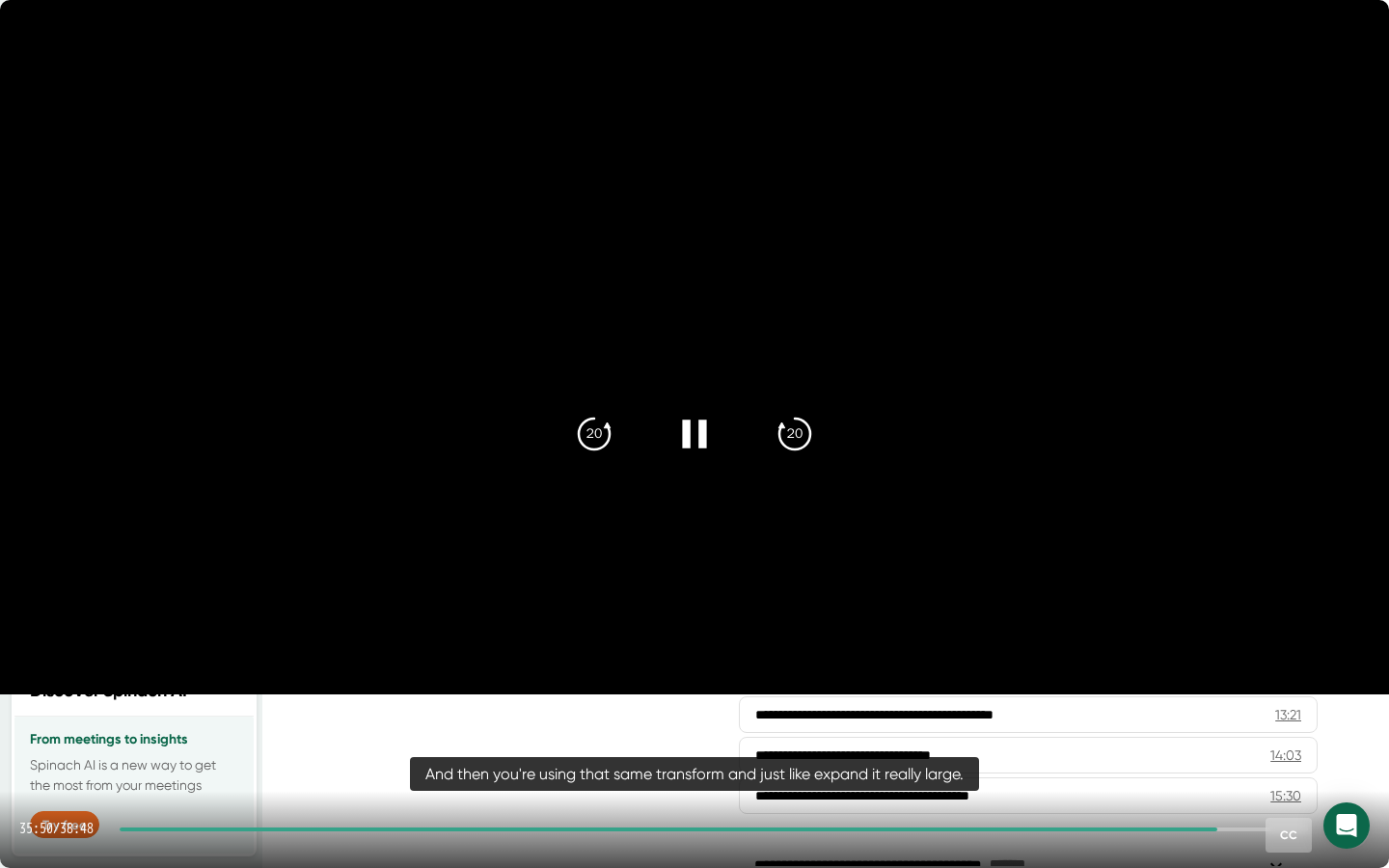 click 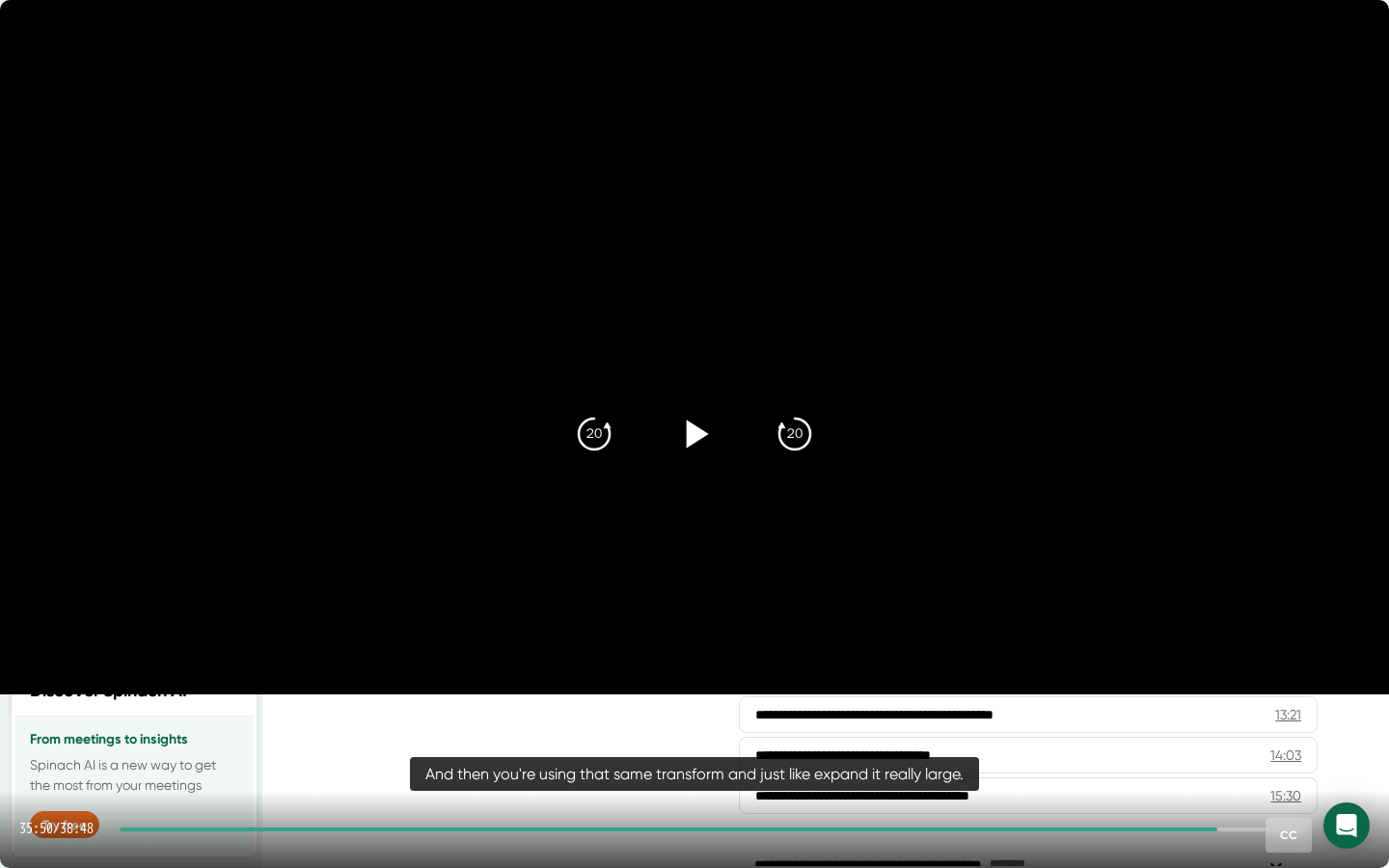 click 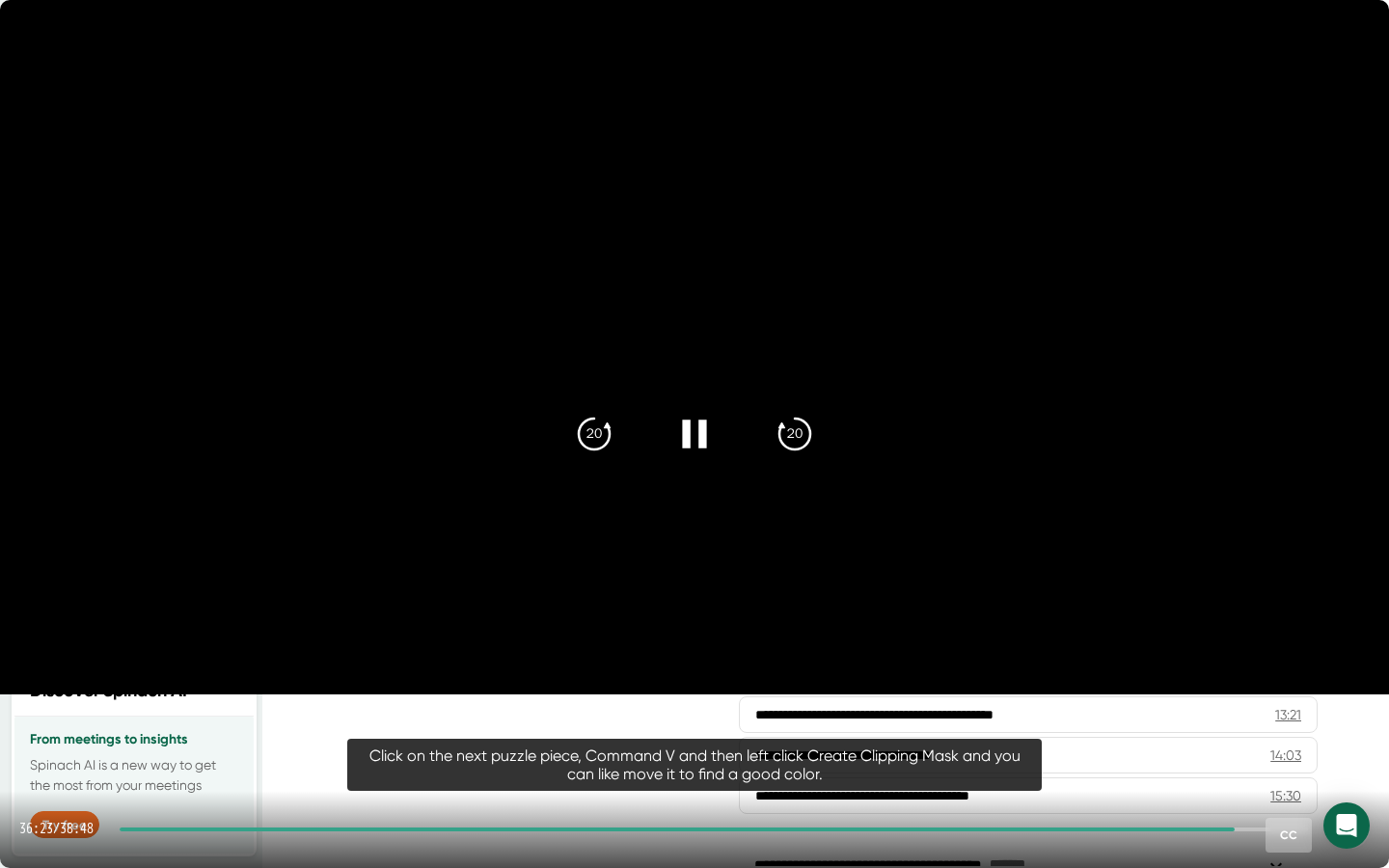 click 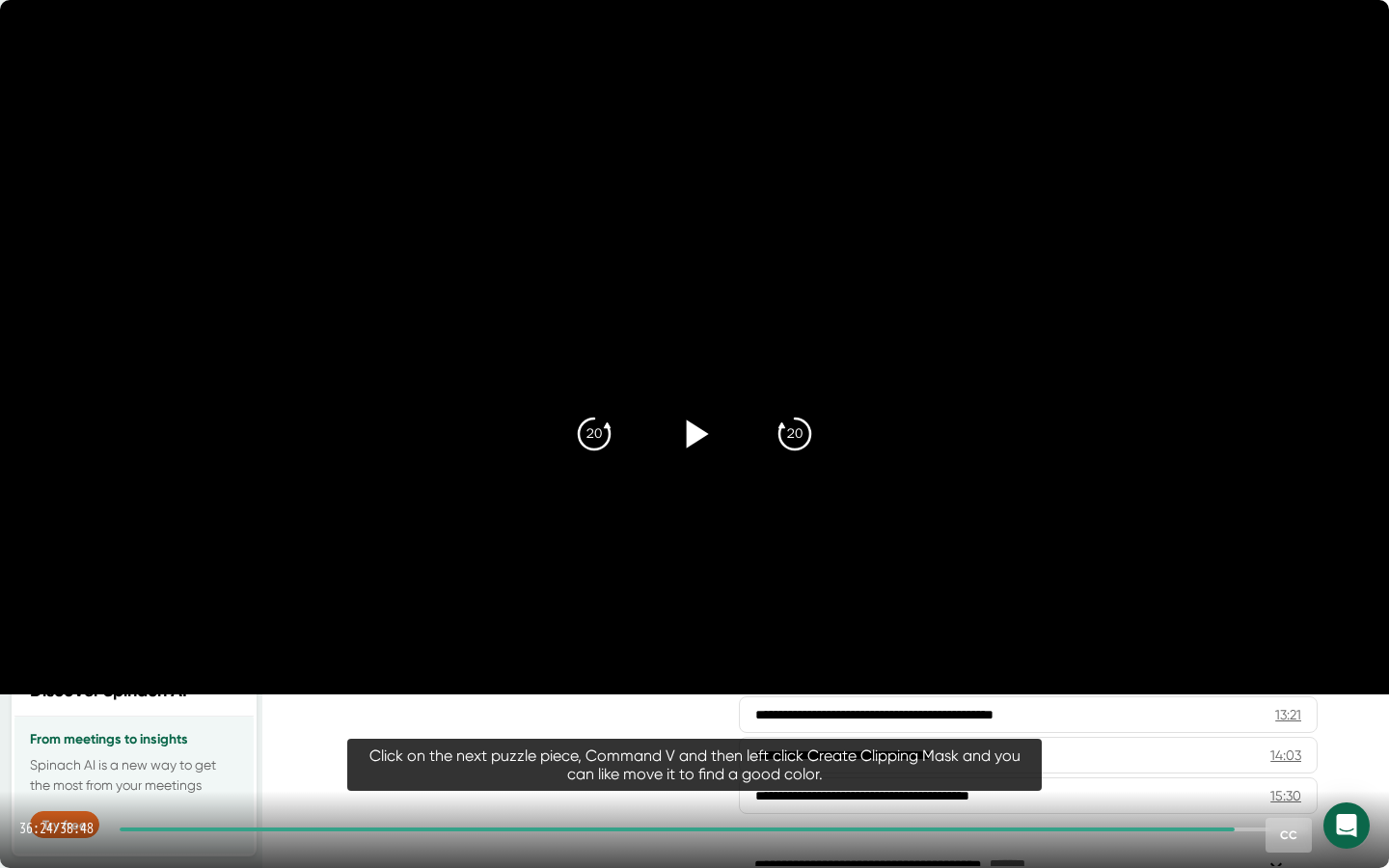 click 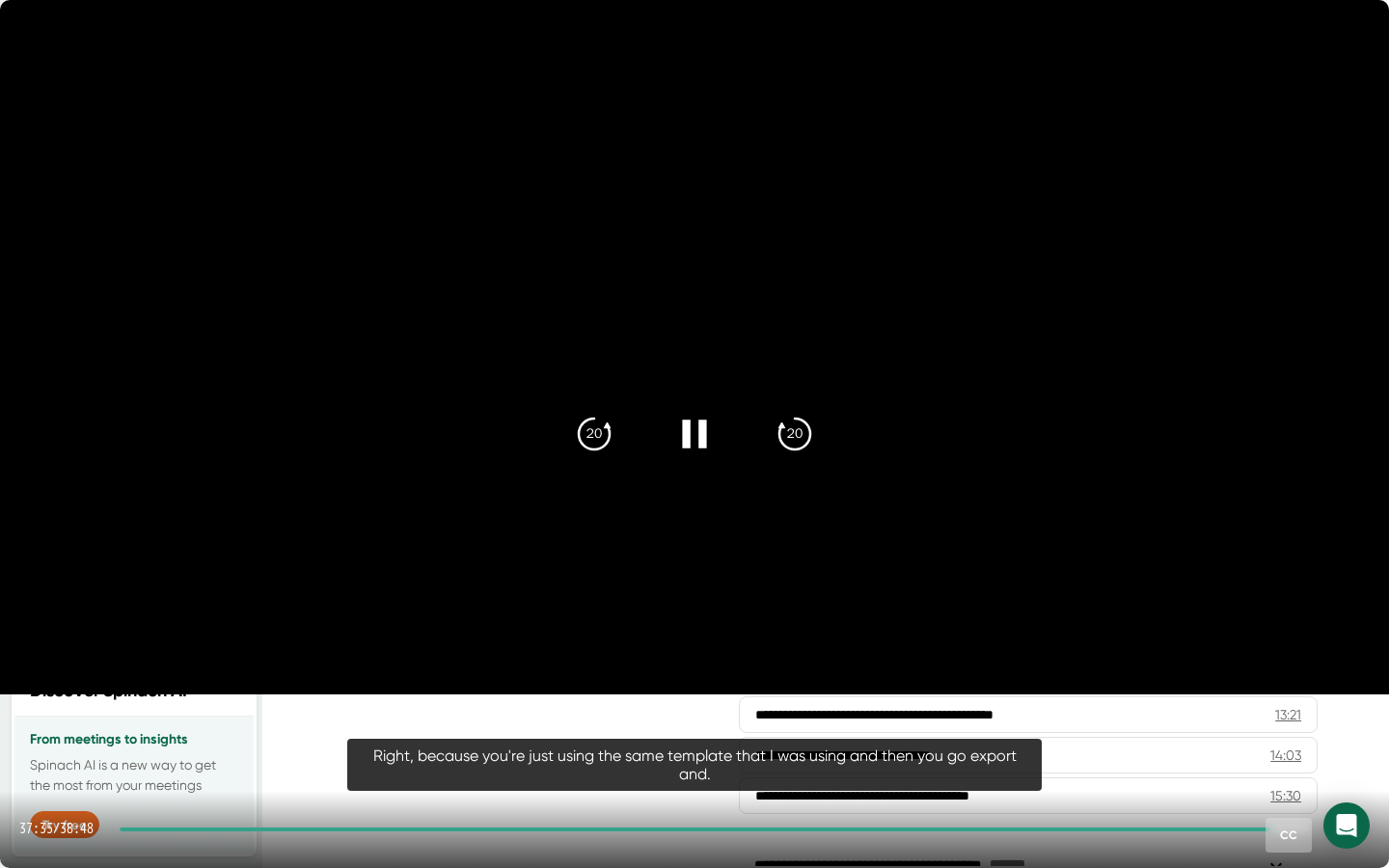 click 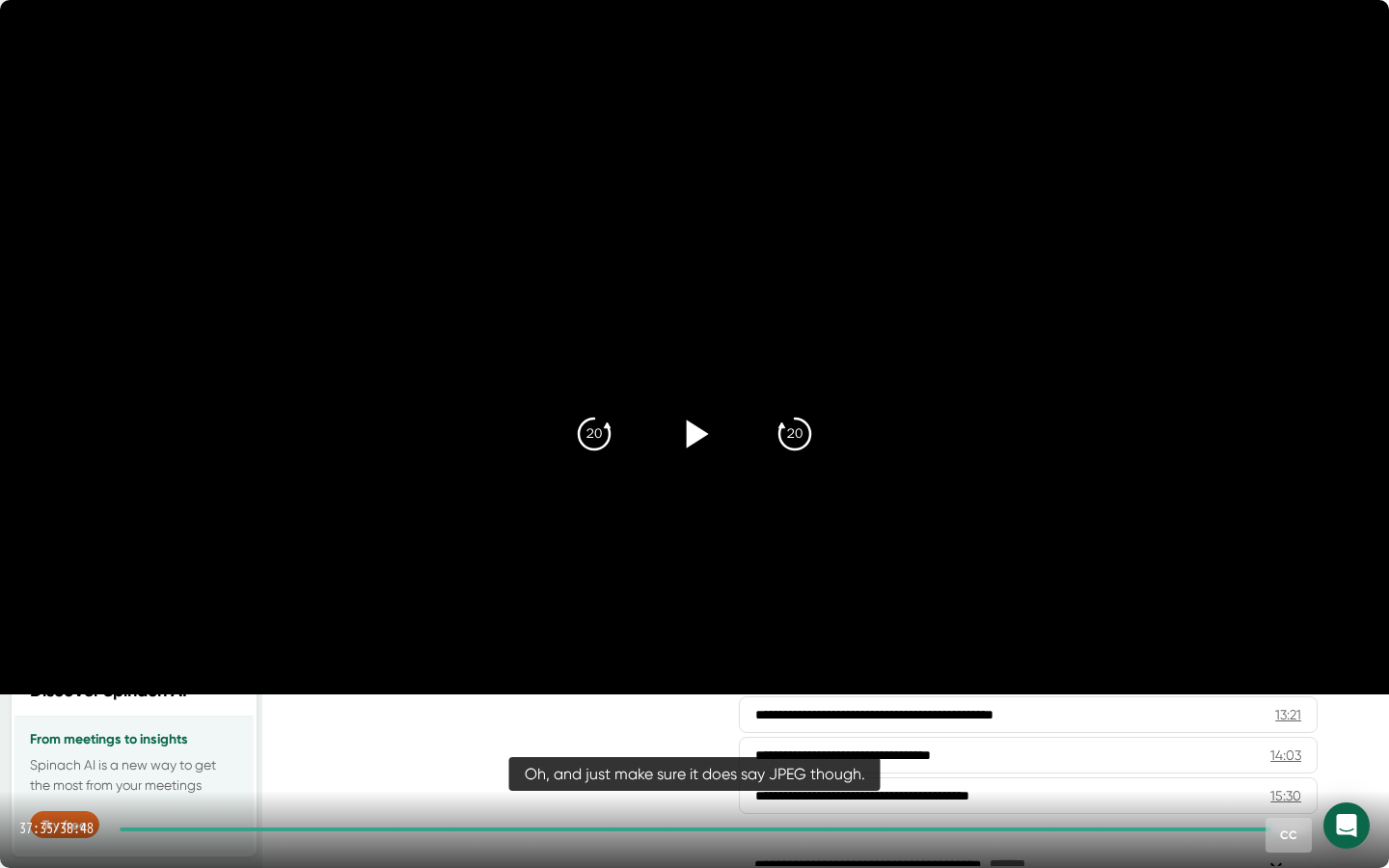 click at bounding box center (695, 829) 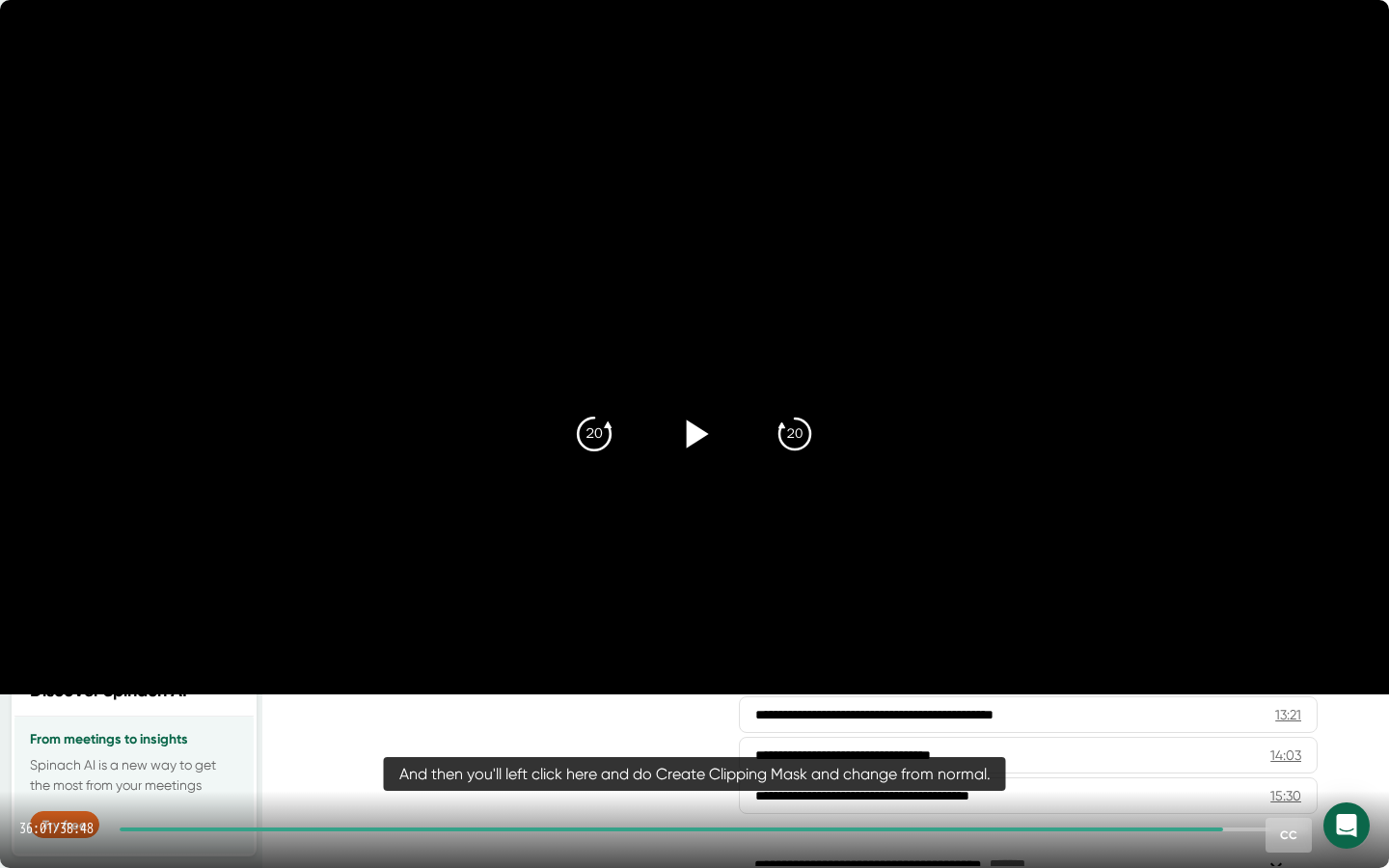 click on "20" 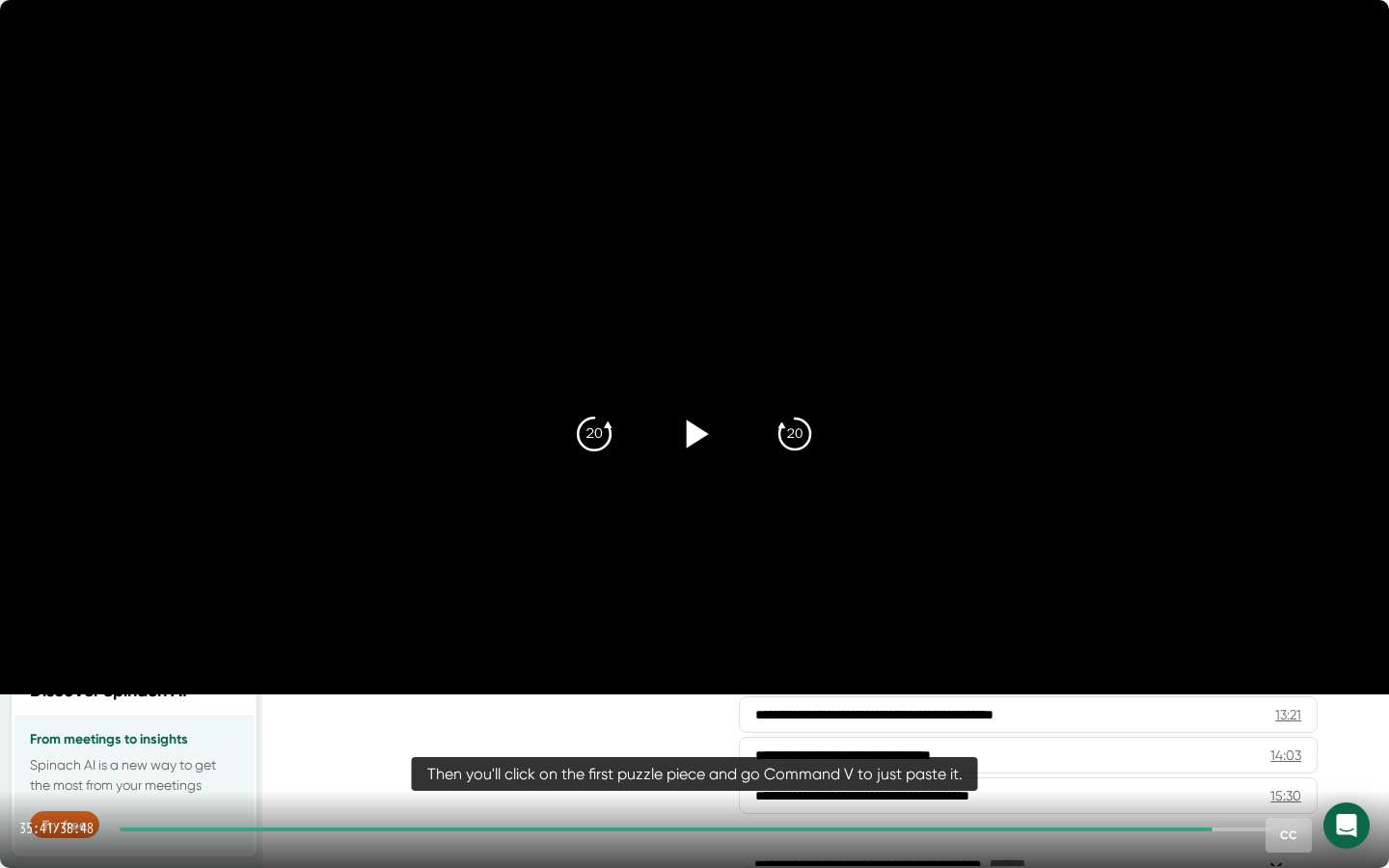click on "20" 